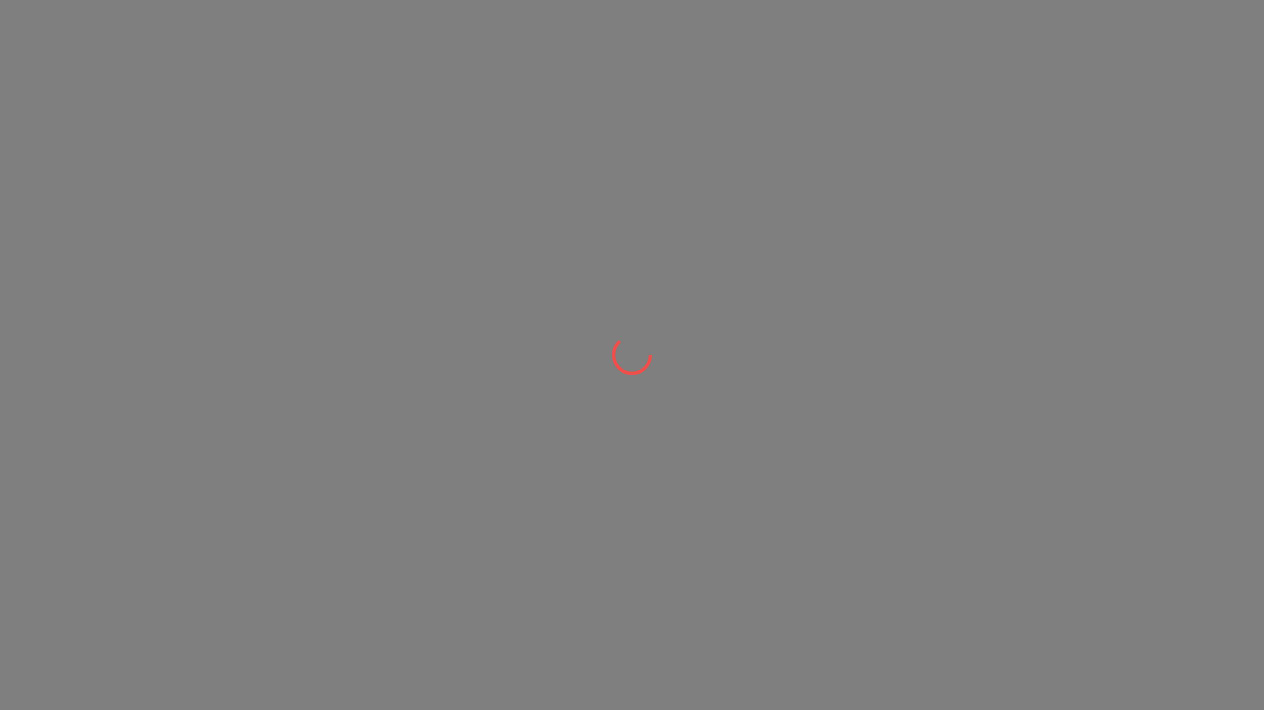 scroll, scrollTop: 0, scrollLeft: 0, axis: both 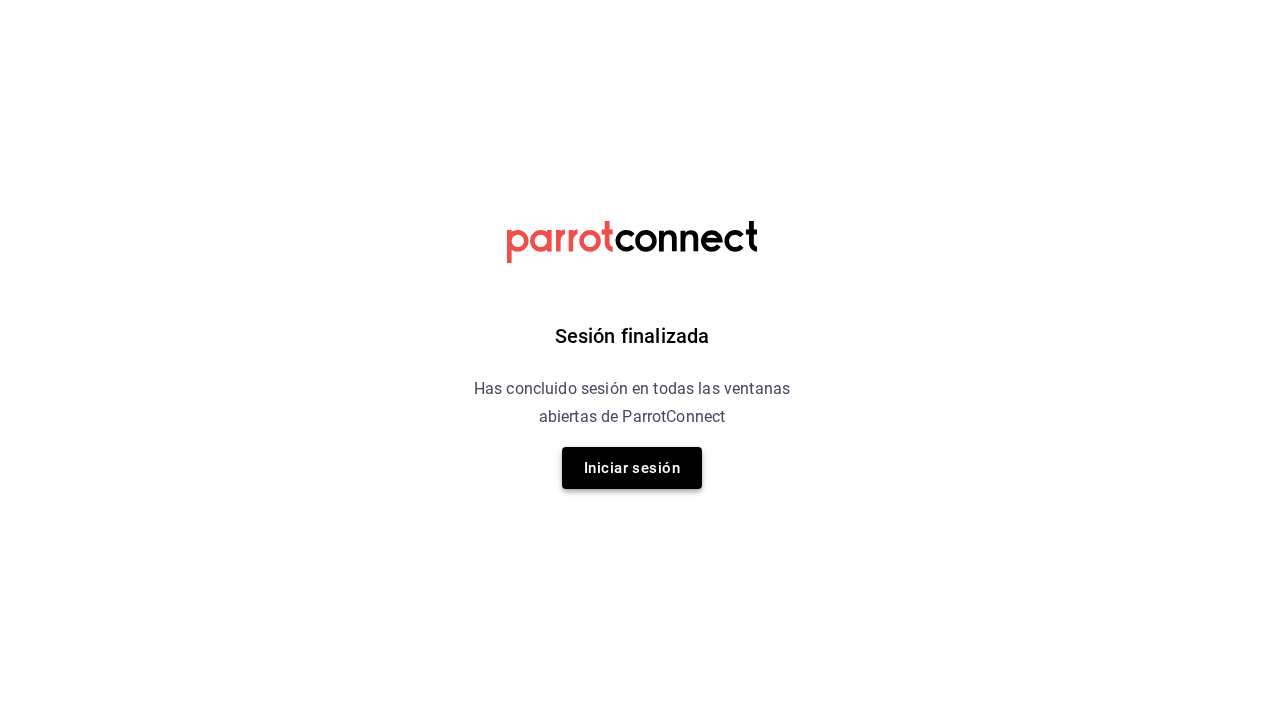 click on "Iniciar sesión" at bounding box center [632, 468] 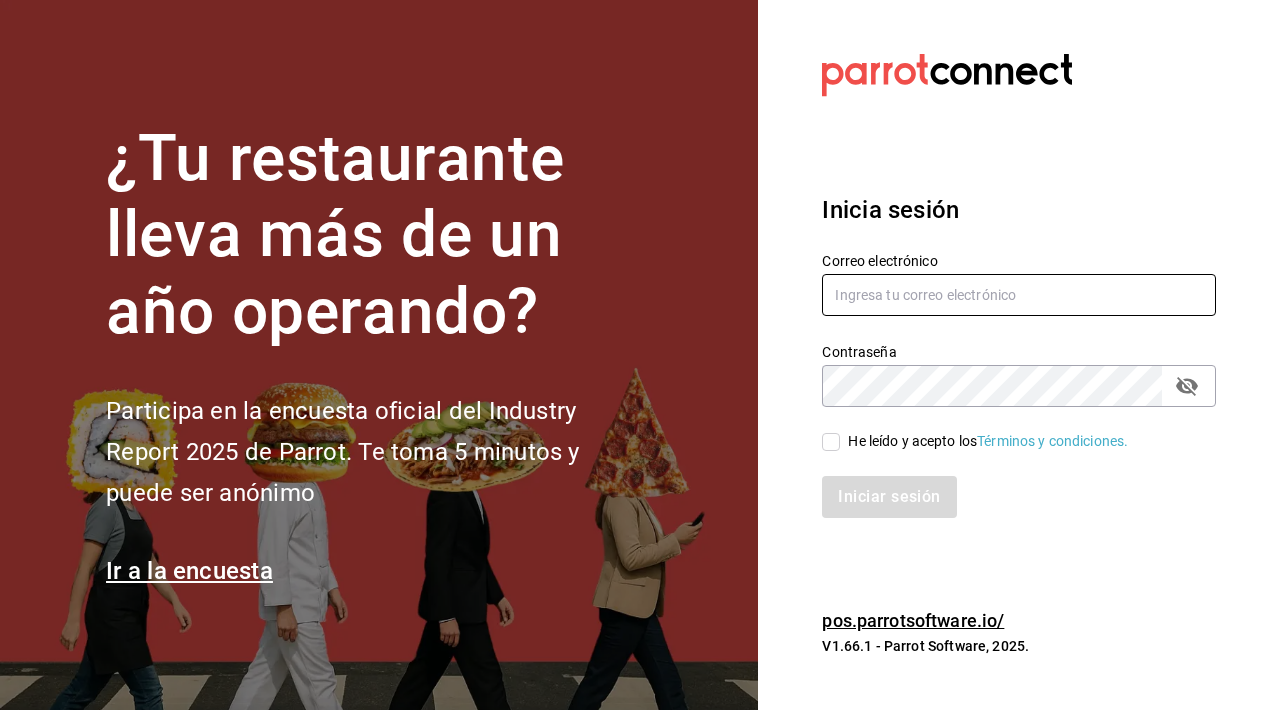 type on "[USERNAME]@[DOMAIN].com" 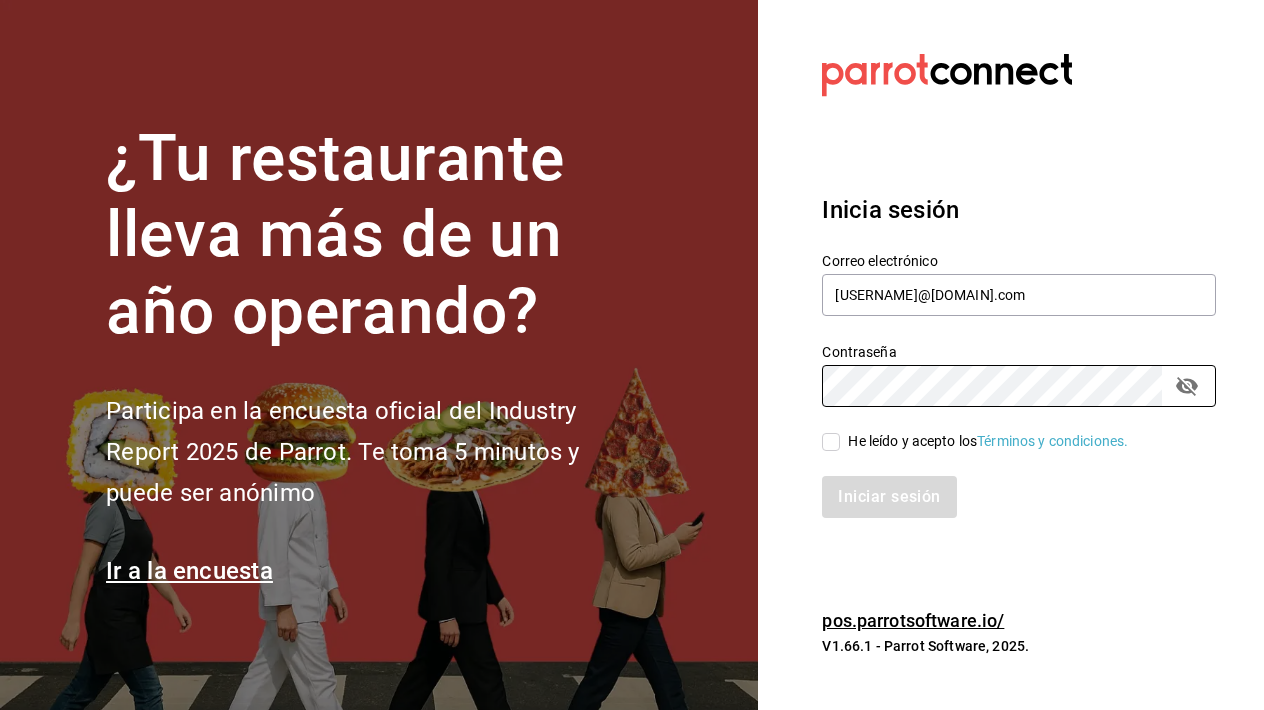 click on "He leído y acepto los  Términos y condiciones." at bounding box center (831, 442) 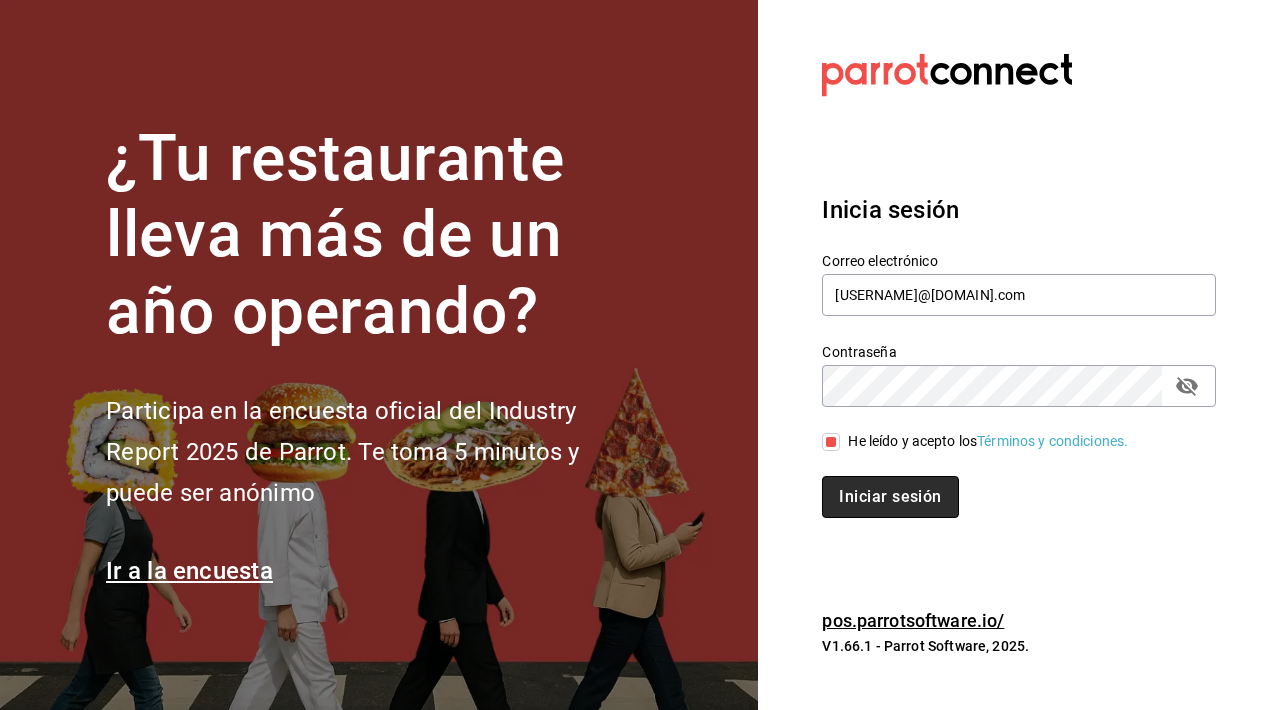 click on "Iniciar sesión" at bounding box center [890, 497] 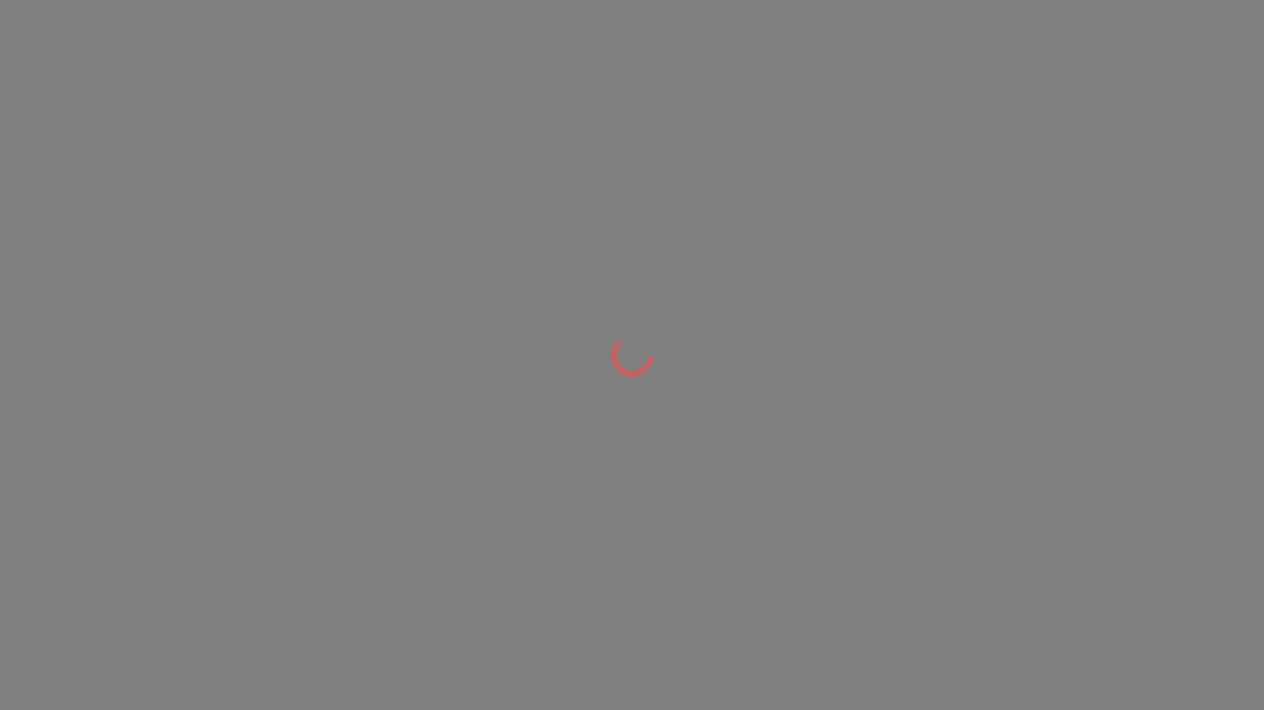 scroll, scrollTop: 0, scrollLeft: 0, axis: both 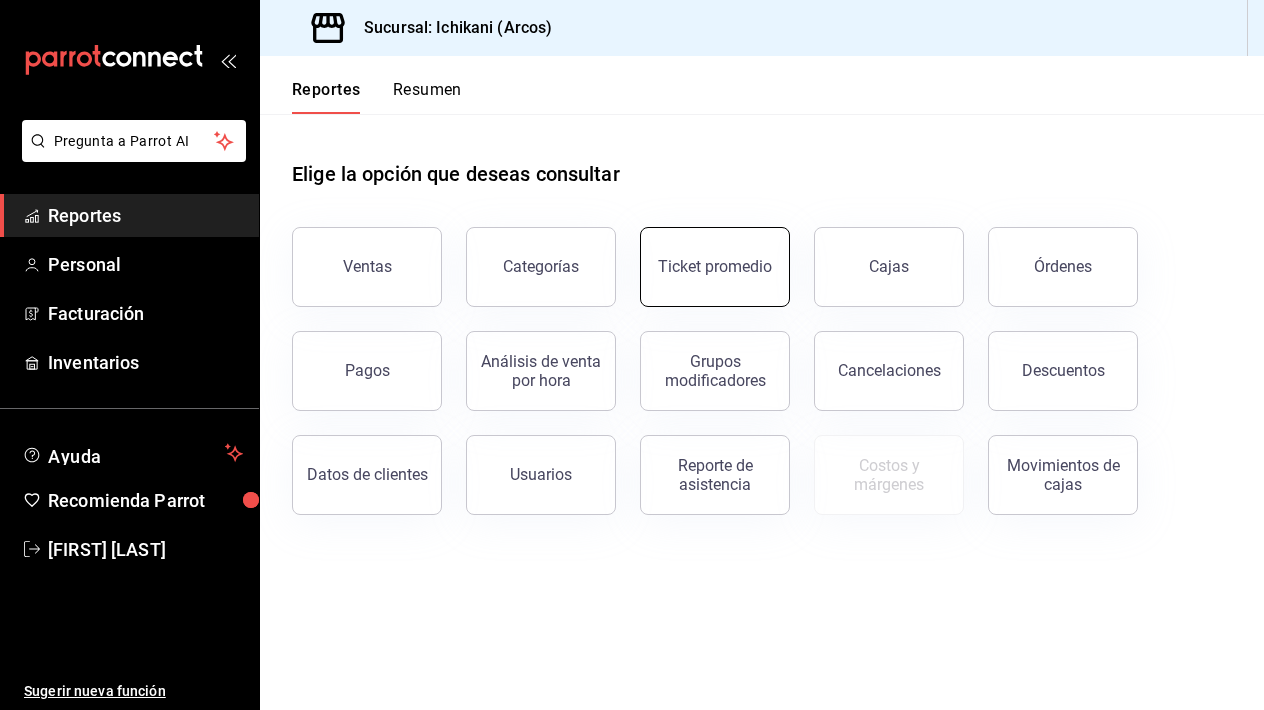 click on "Ticket promedio" at bounding box center [715, 266] 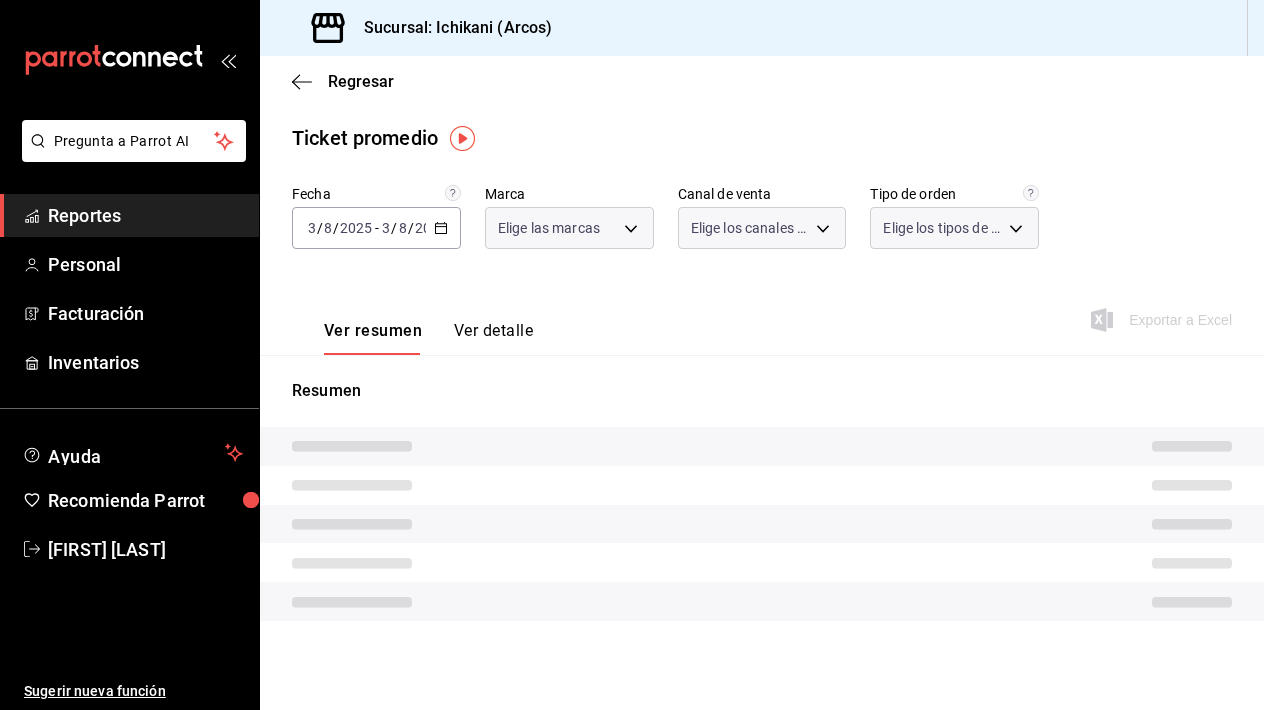 type on "5b36b593-4404-40a8-ab52-4e9fd09f90e2" 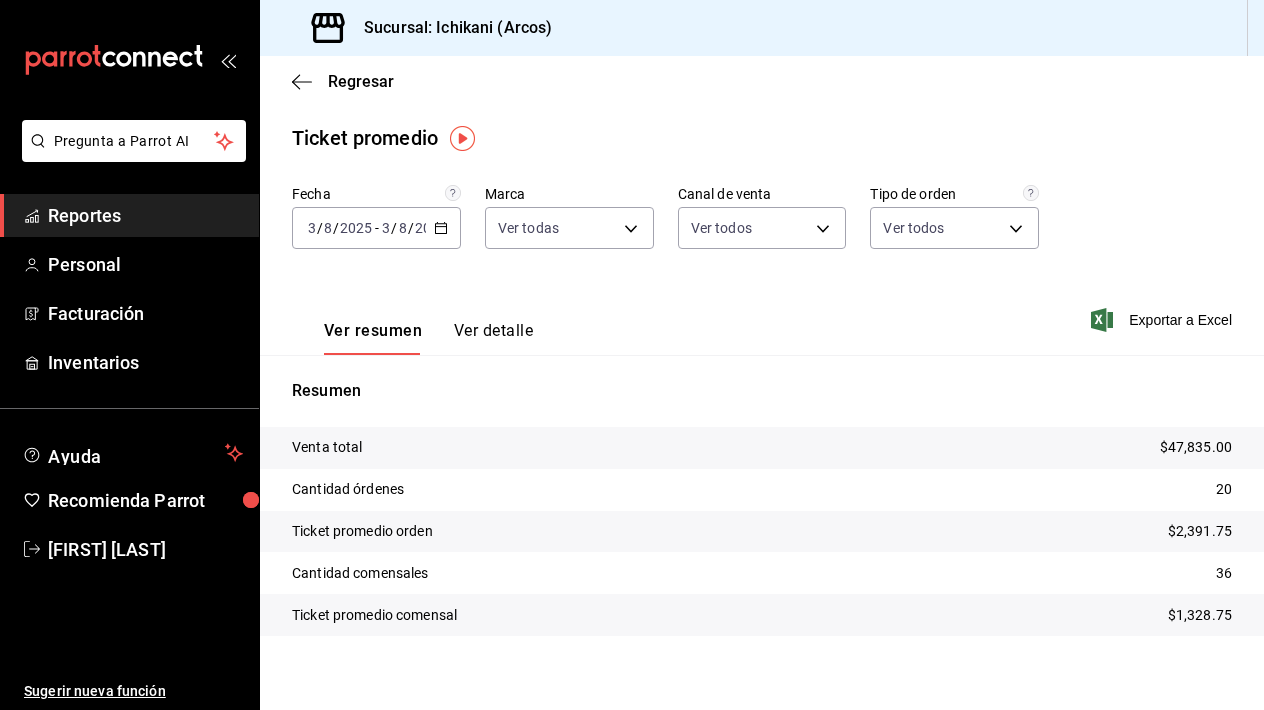 click 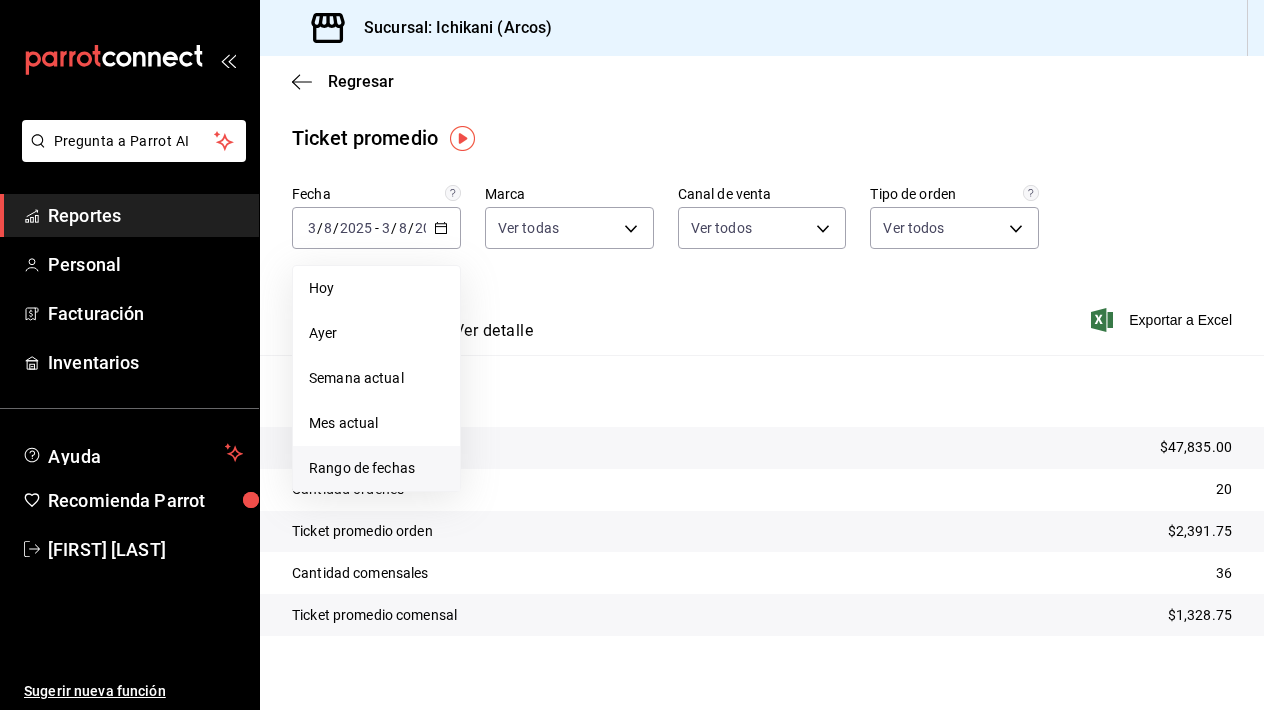 click on "Rango de fechas" at bounding box center [376, 468] 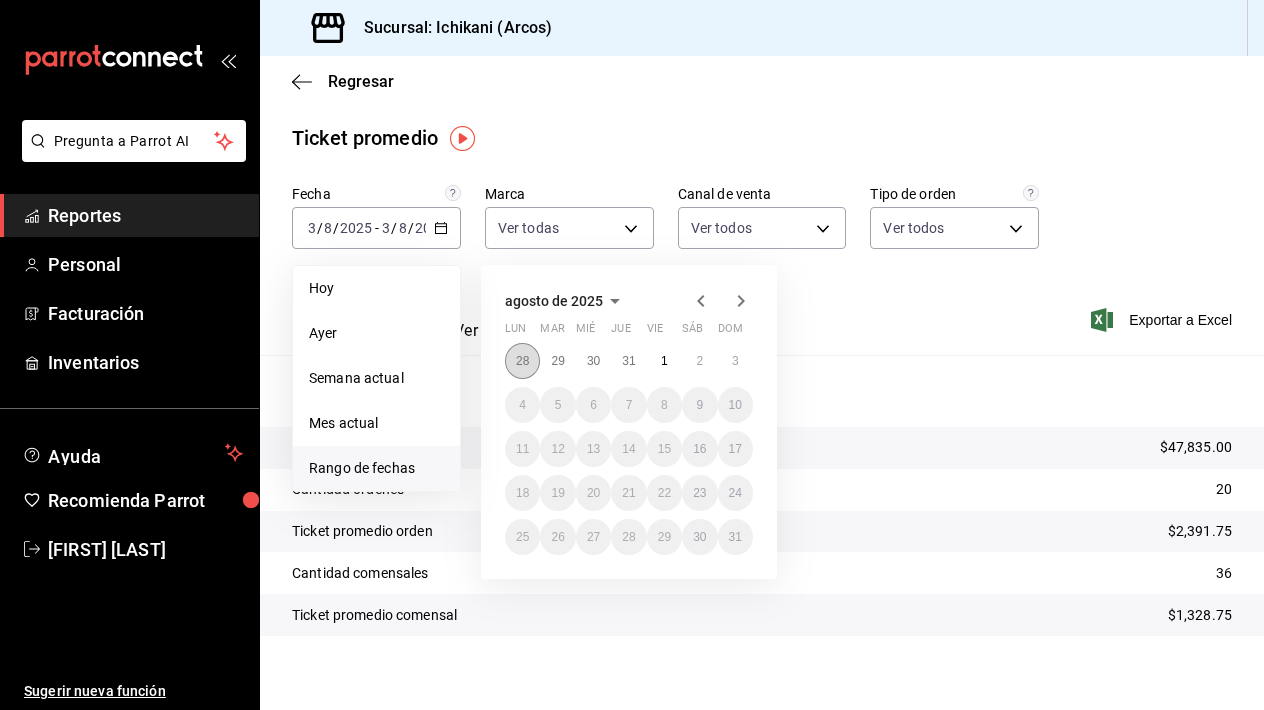 click on "28" at bounding box center [522, 361] 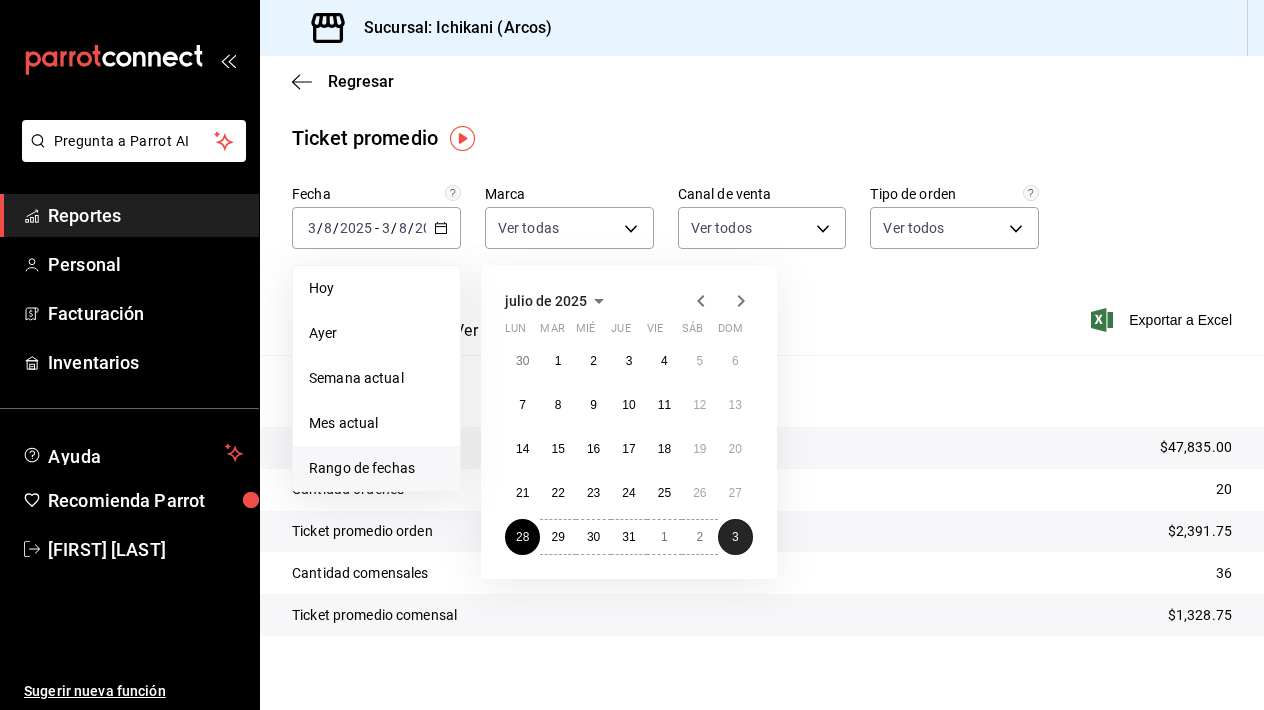 click on "3" at bounding box center [735, 537] 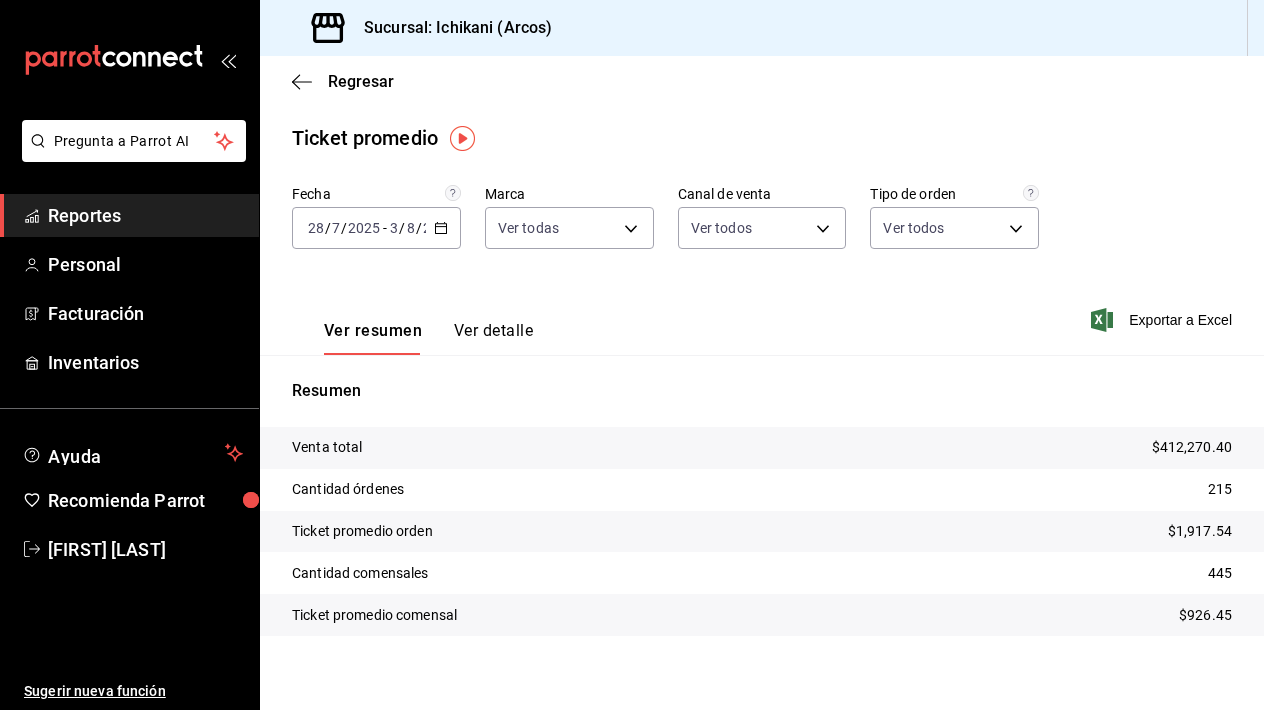 click on "Reportes" at bounding box center [145, 215] 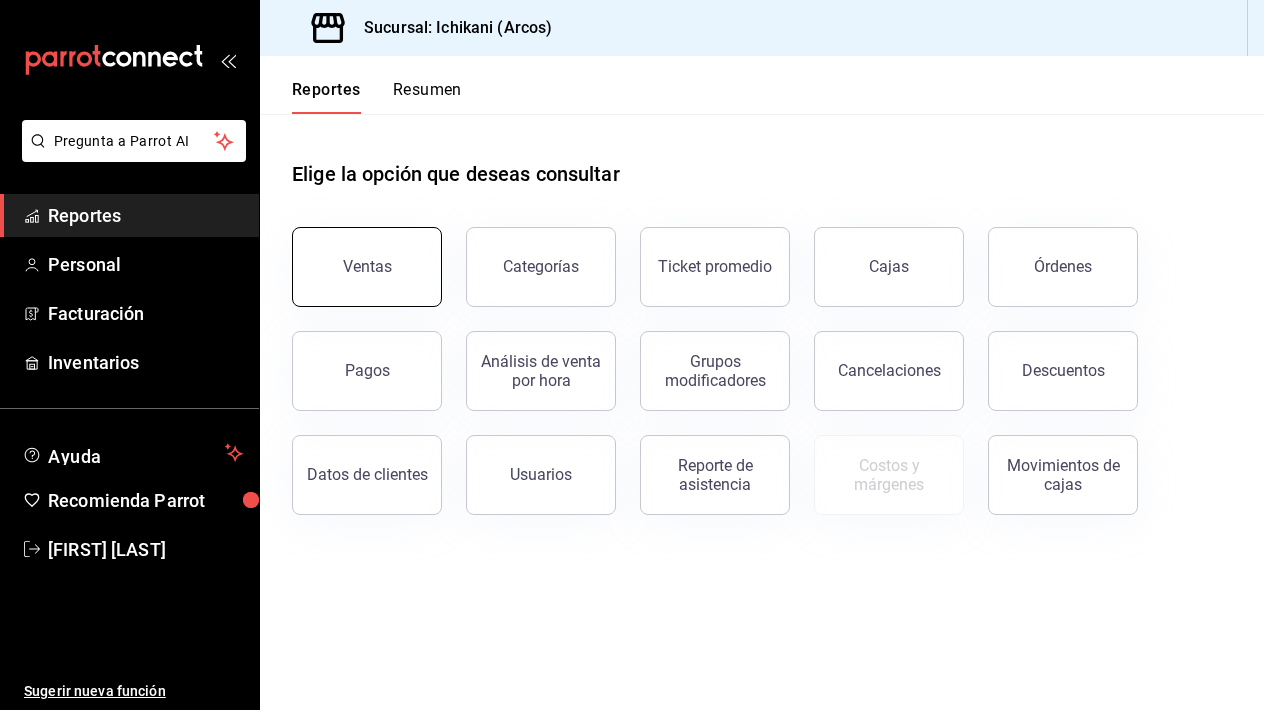 click on "Ventas" at bounding box center (367, 267) 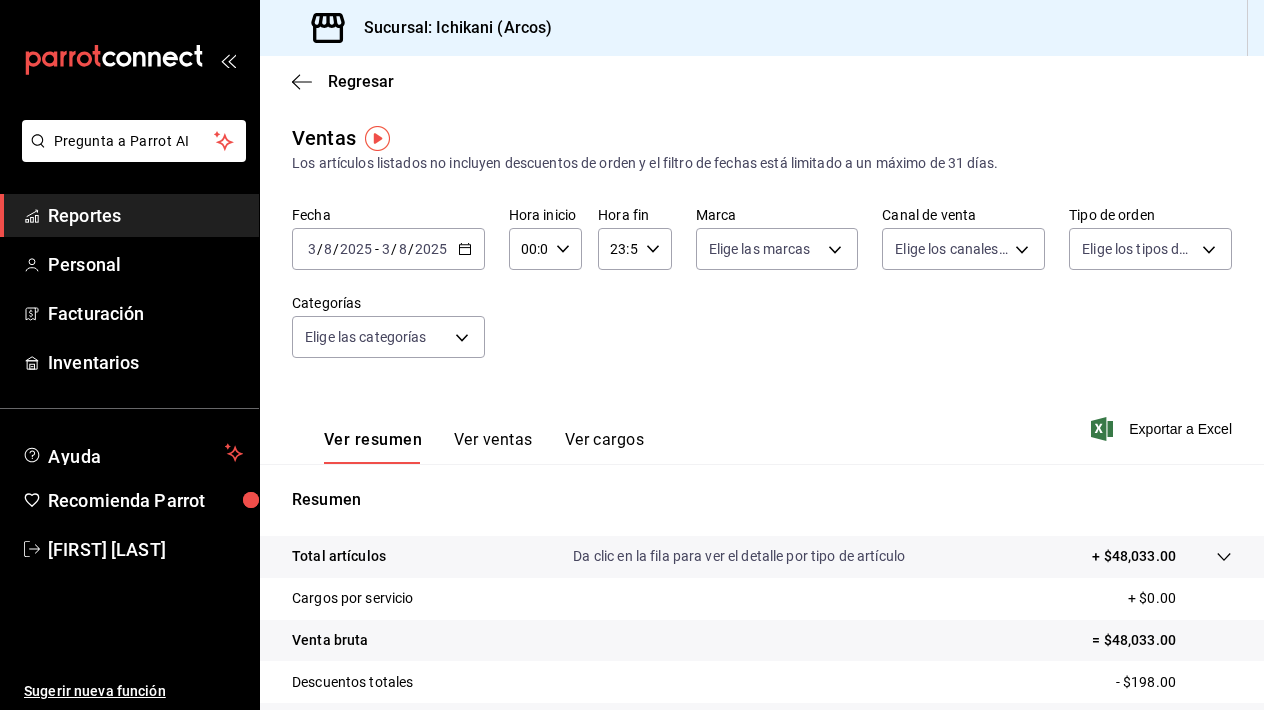 click 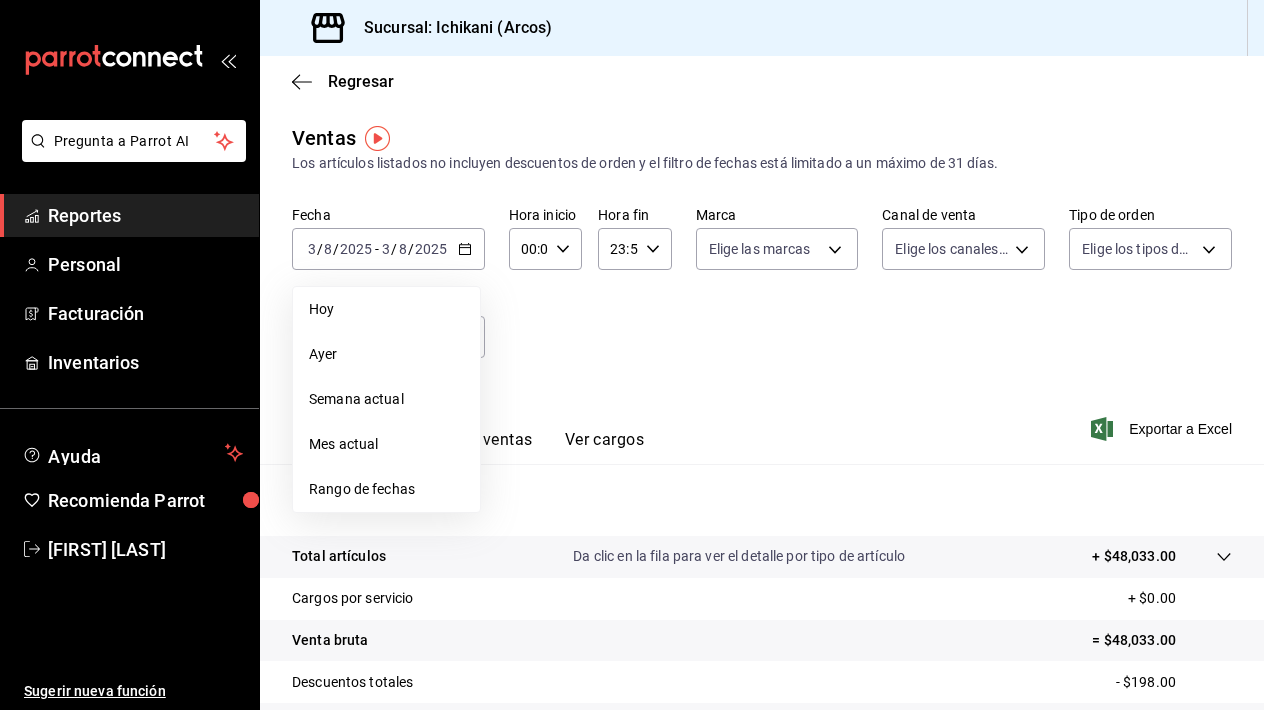 click on "Fecha 2025-08-03 3 / 8 / 2025 - 2025-08-03 3 / 8 / 2025 Hoy Ayer Semana actual Mes actual Rango de fechas Hora inicio 00:00 Hora inicio Hora fin 23:59 Hora fin Marca Elige las marcas Canal de venta Elige los canales de venta Tipo de orden Elige los tipos de orden Categorías Elige las categorías" at bounding box center (762, 294) 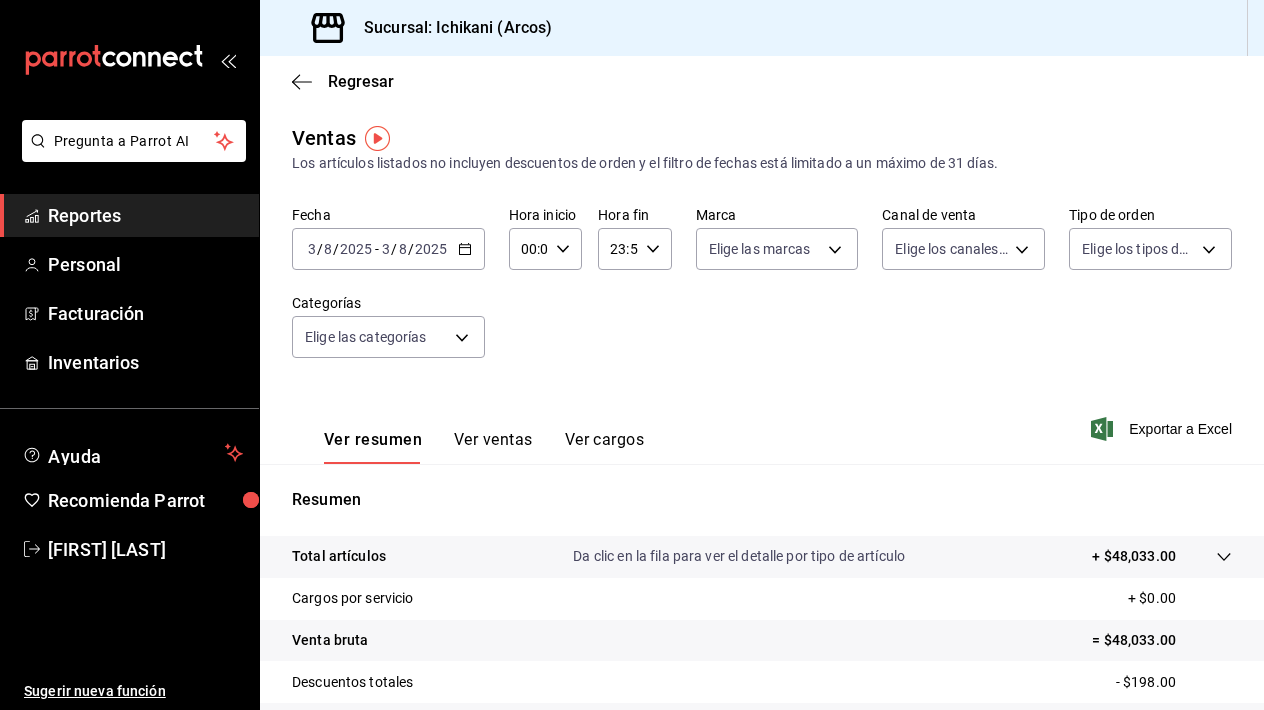 click 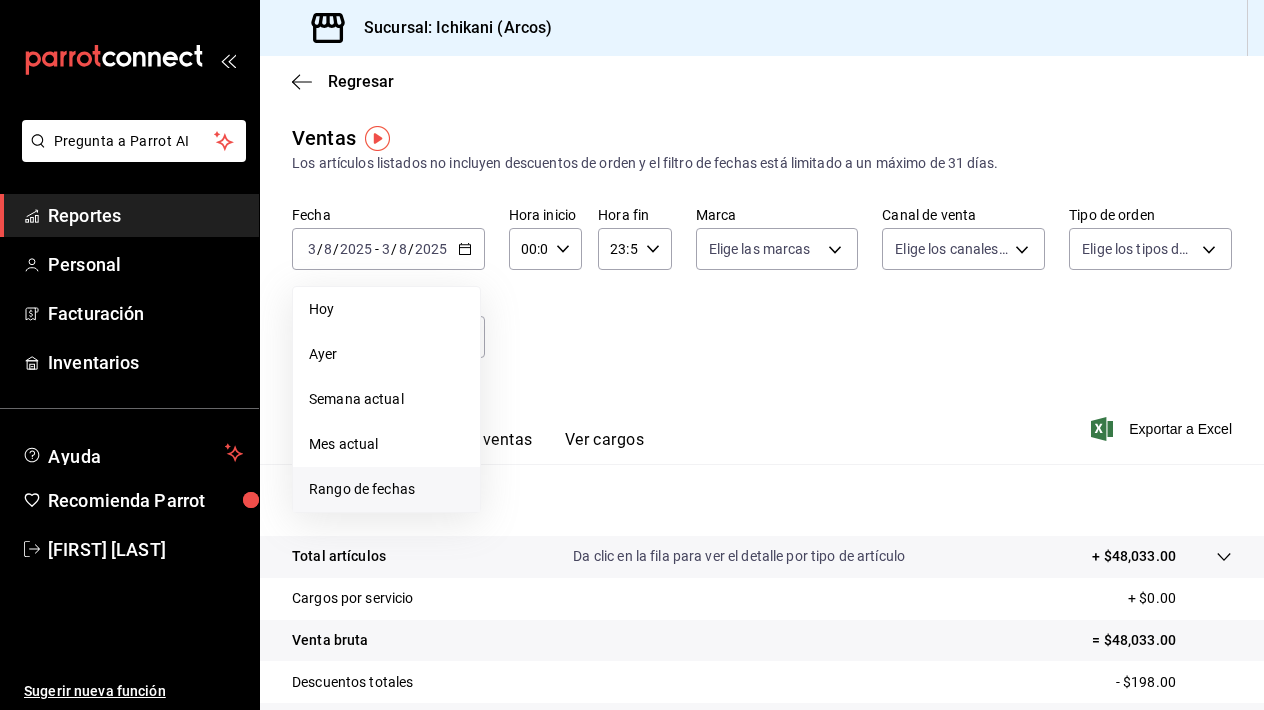 click on "Rango de fechas" at bounding box center (386, 489) 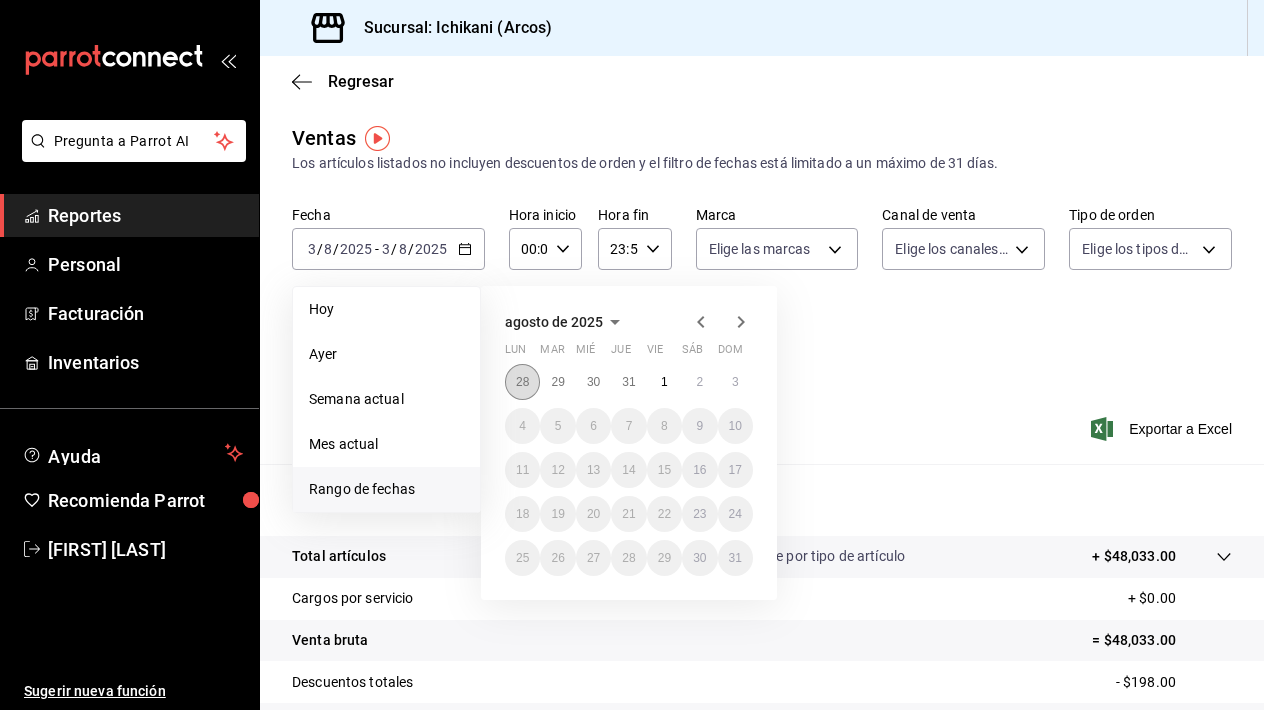 click on "28" at bounding box center [522, 382] 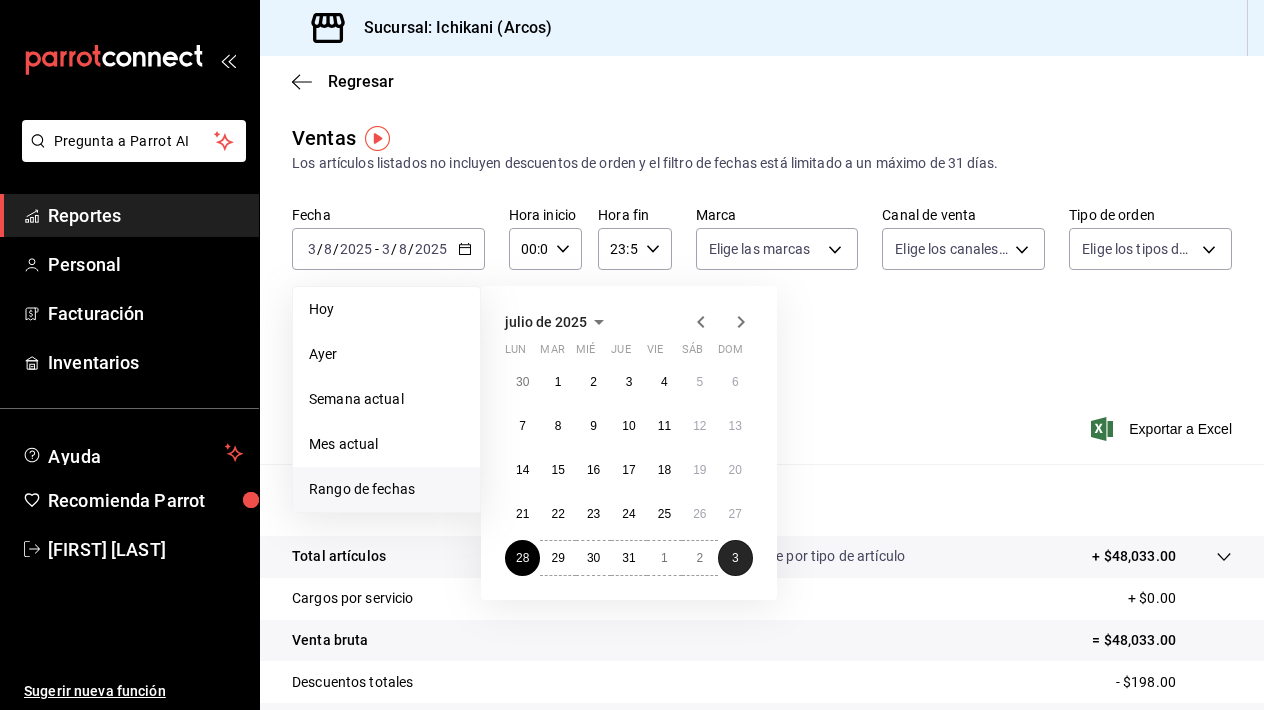 click on "3" at bounding box center (735, 558) 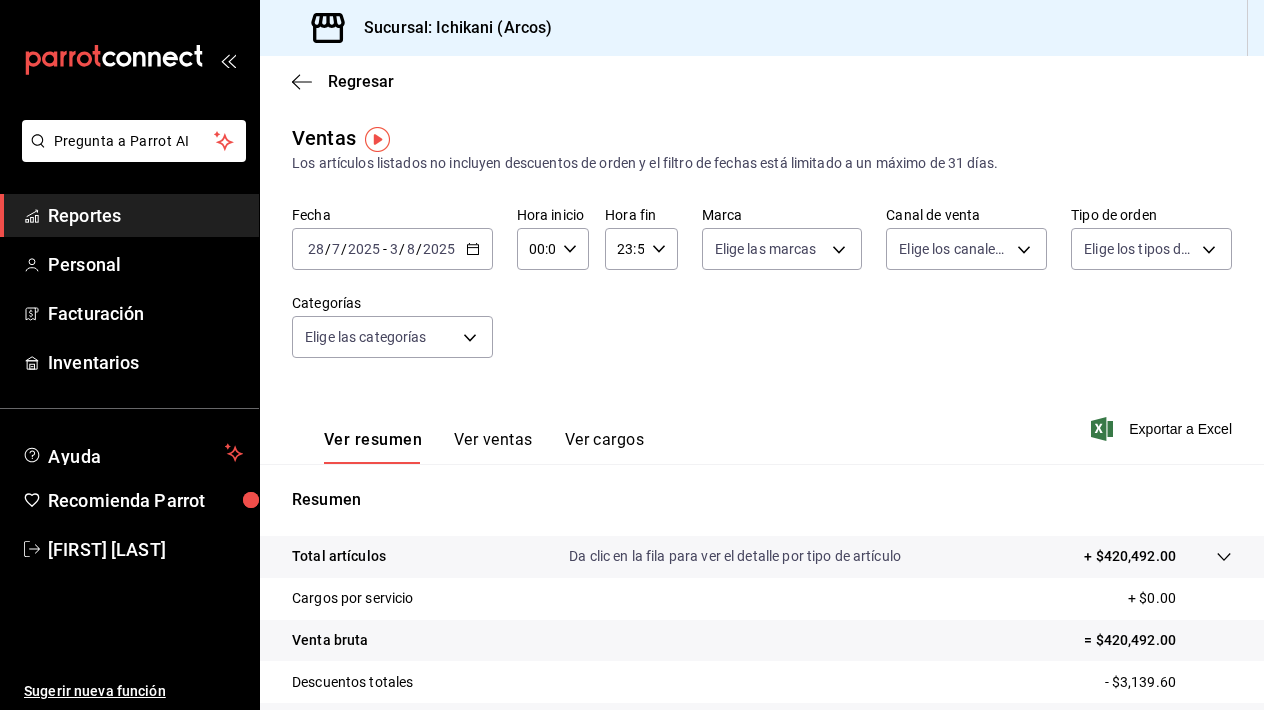 scroll, scrollTop: 0, scrollLeft: 0, axis: both 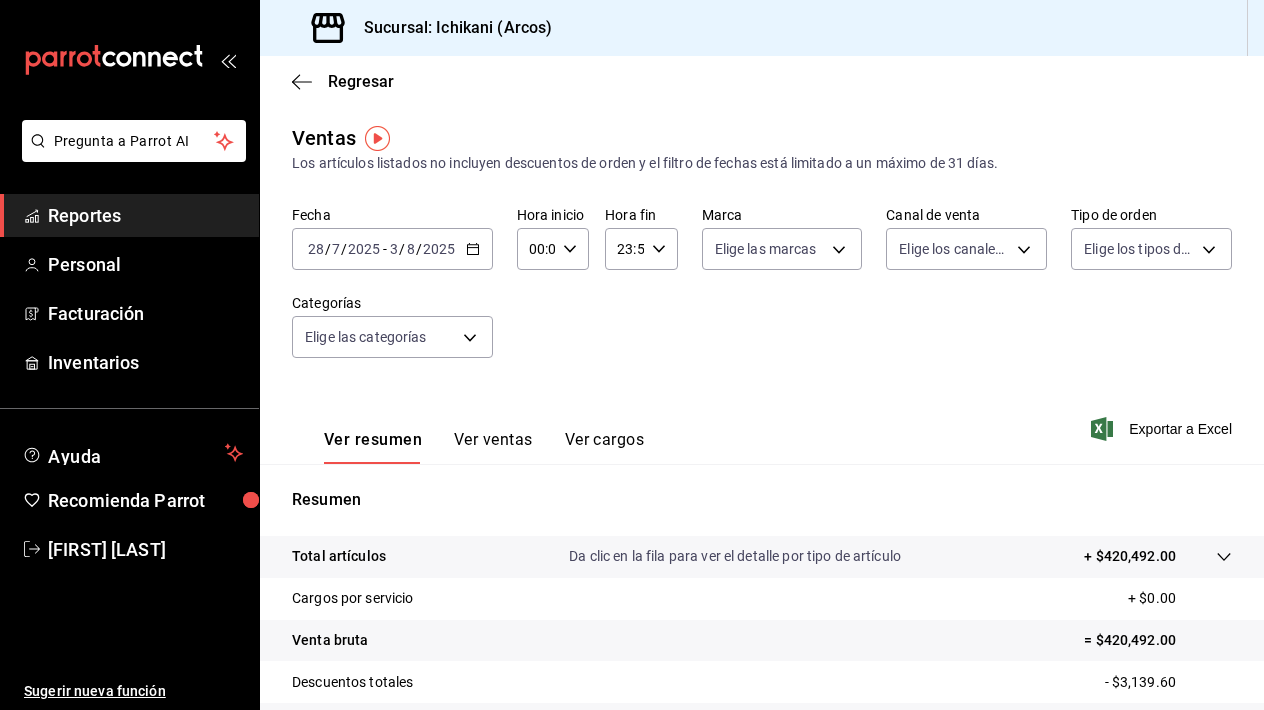 click on "Reportes" at bounding box center [145, 215] 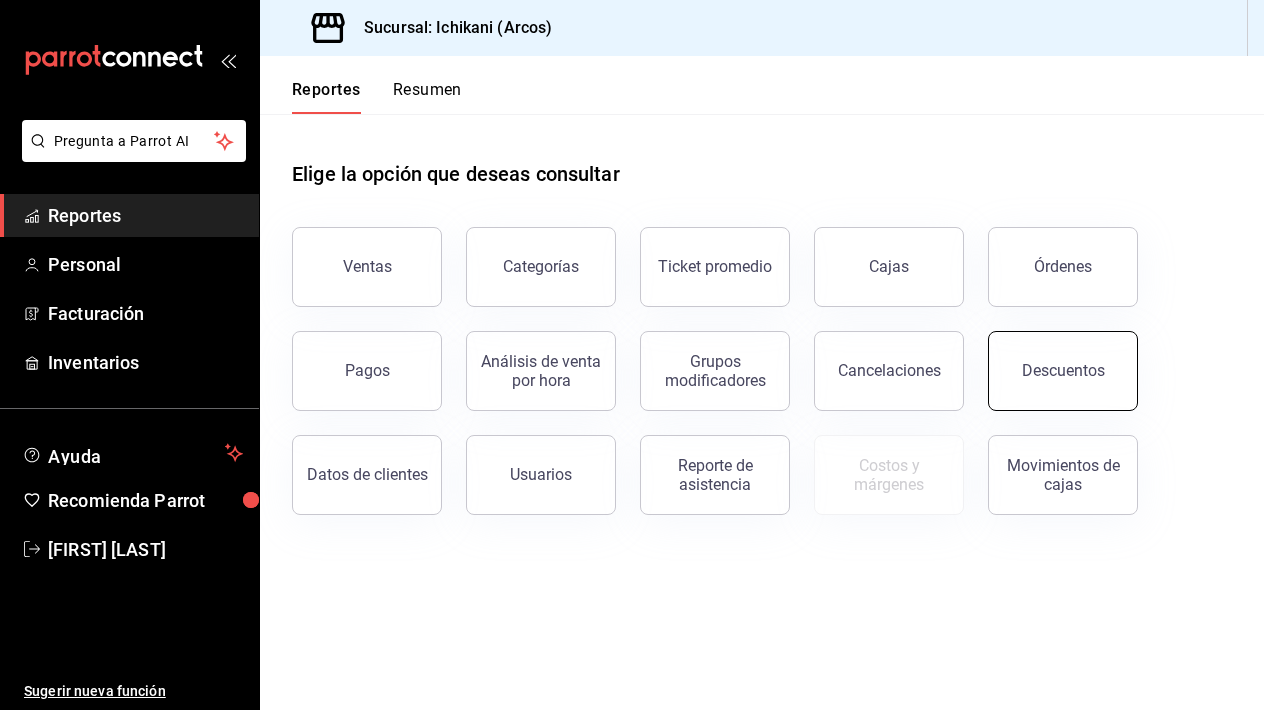 click on "Descuentos" at bounding box center [1063, 371] 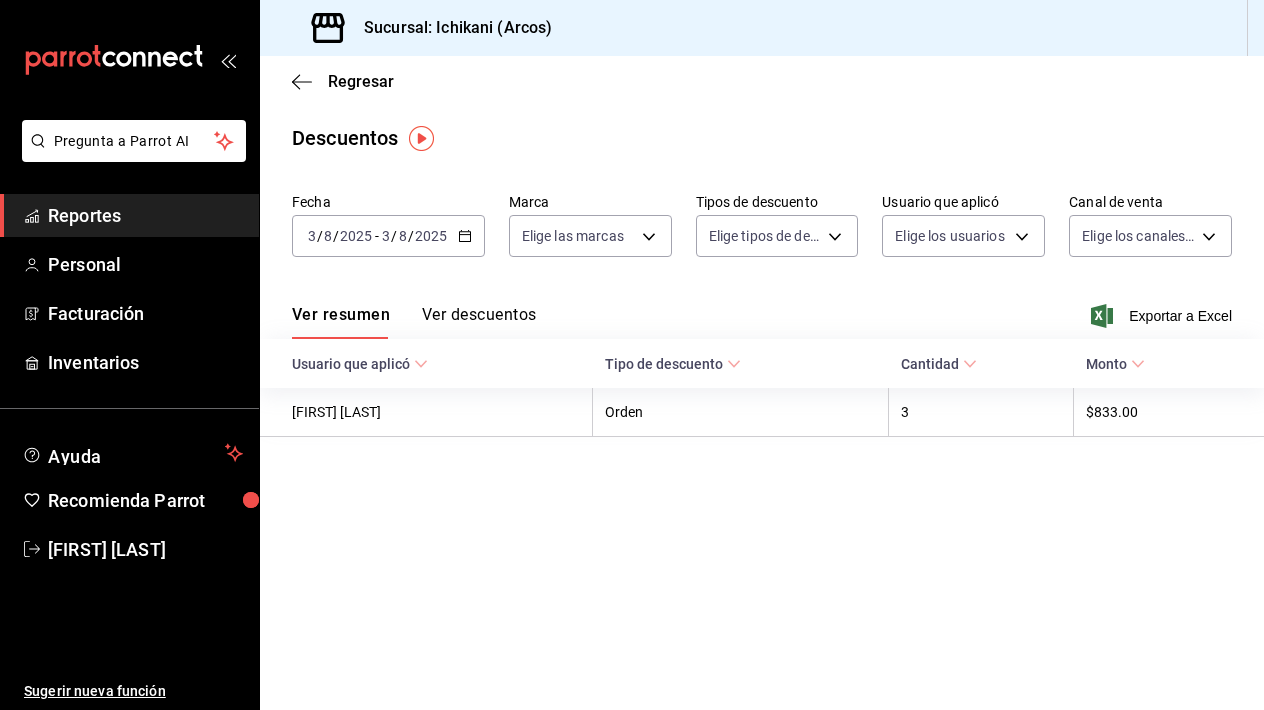 click 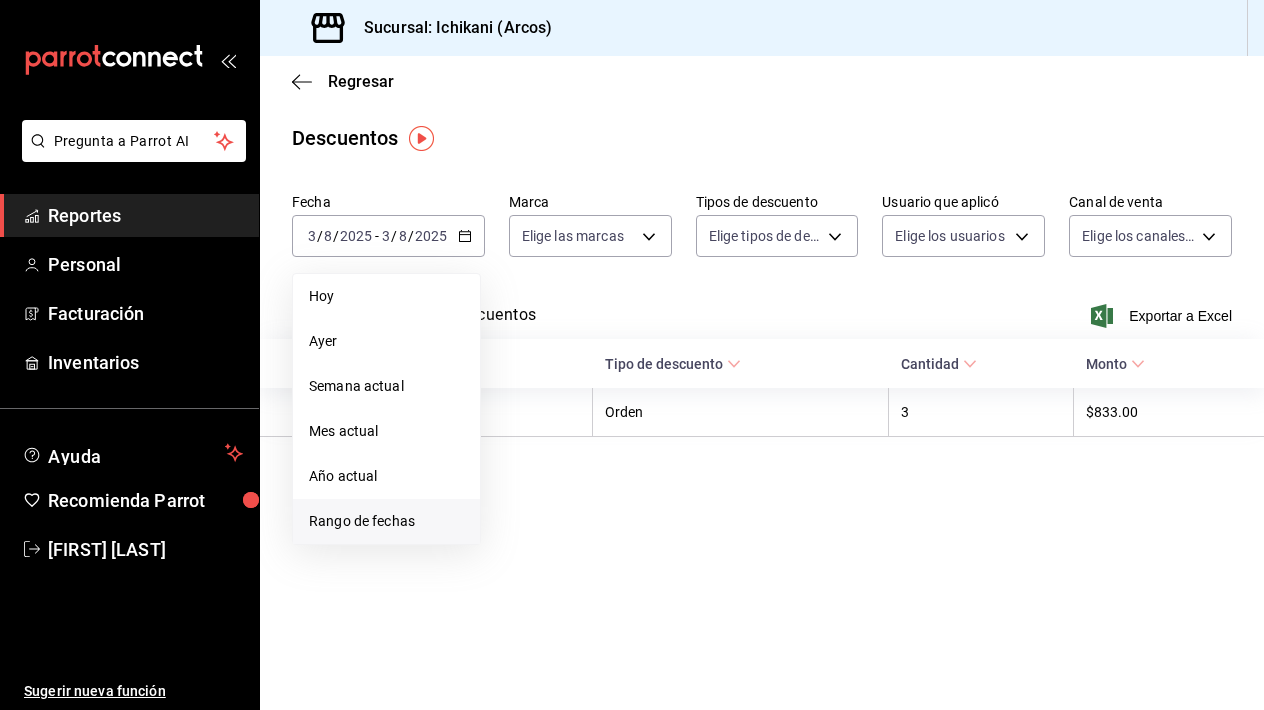 click on "Rango de fechas" at bounding box center (386, 521) 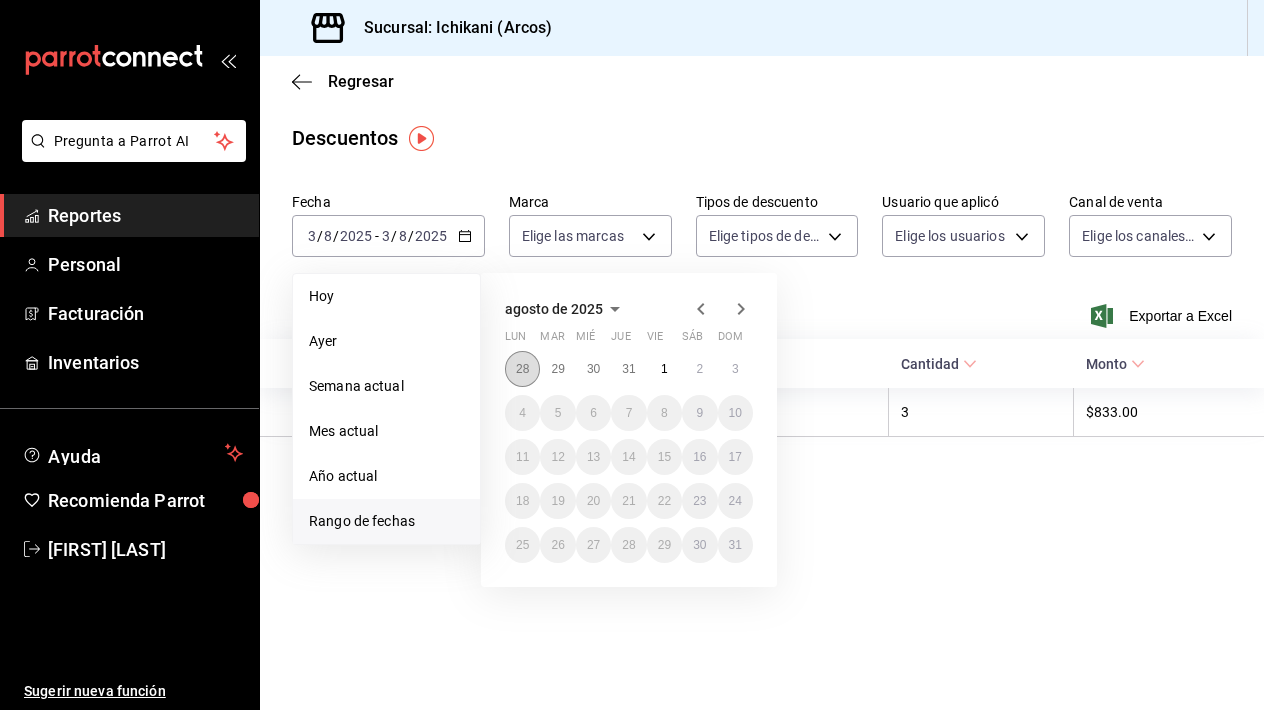 click on "28" at bounding box center (522, 369) 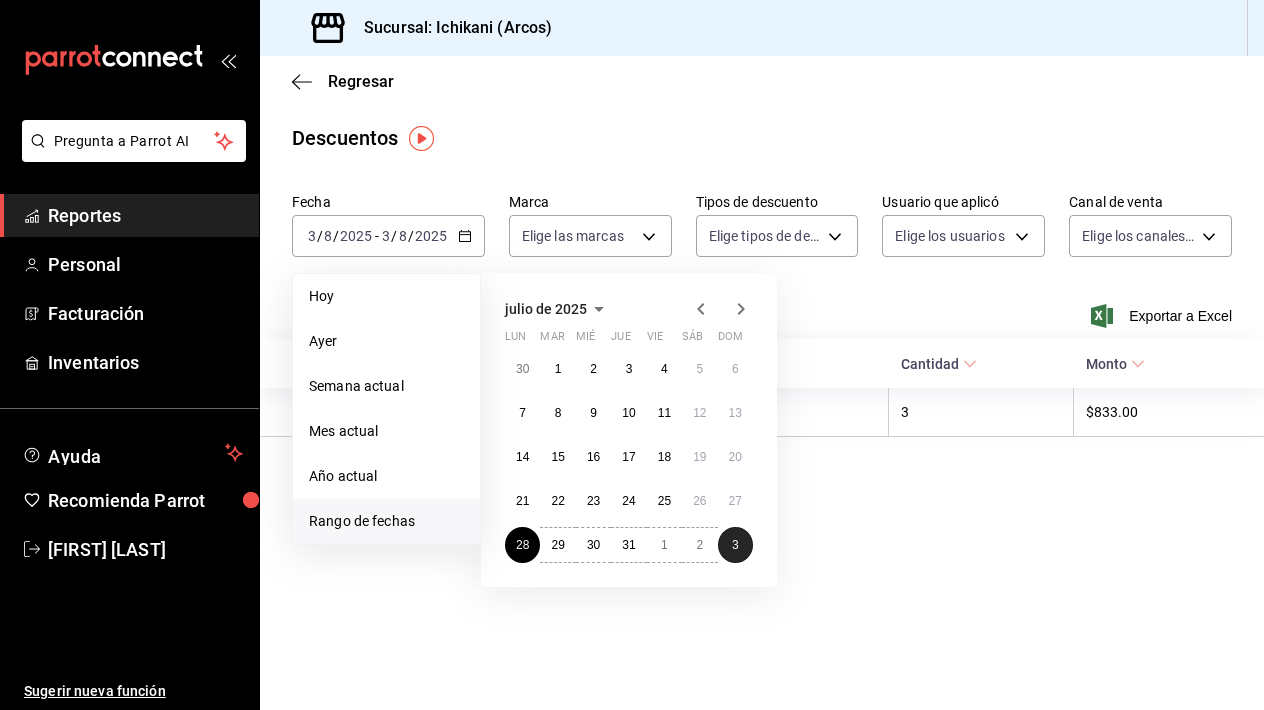 click on "3" at bounding box center [735, 545] 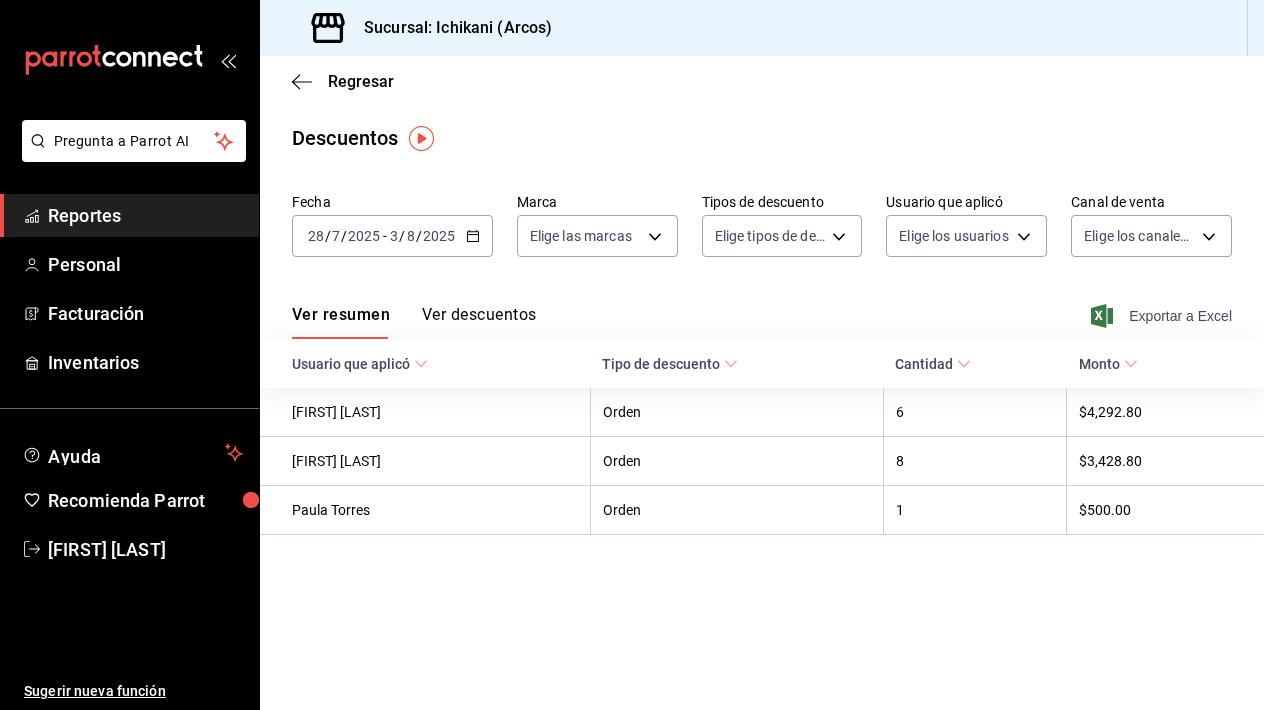 click on "Exportar a Excel" at bounding box center (1163, 316) 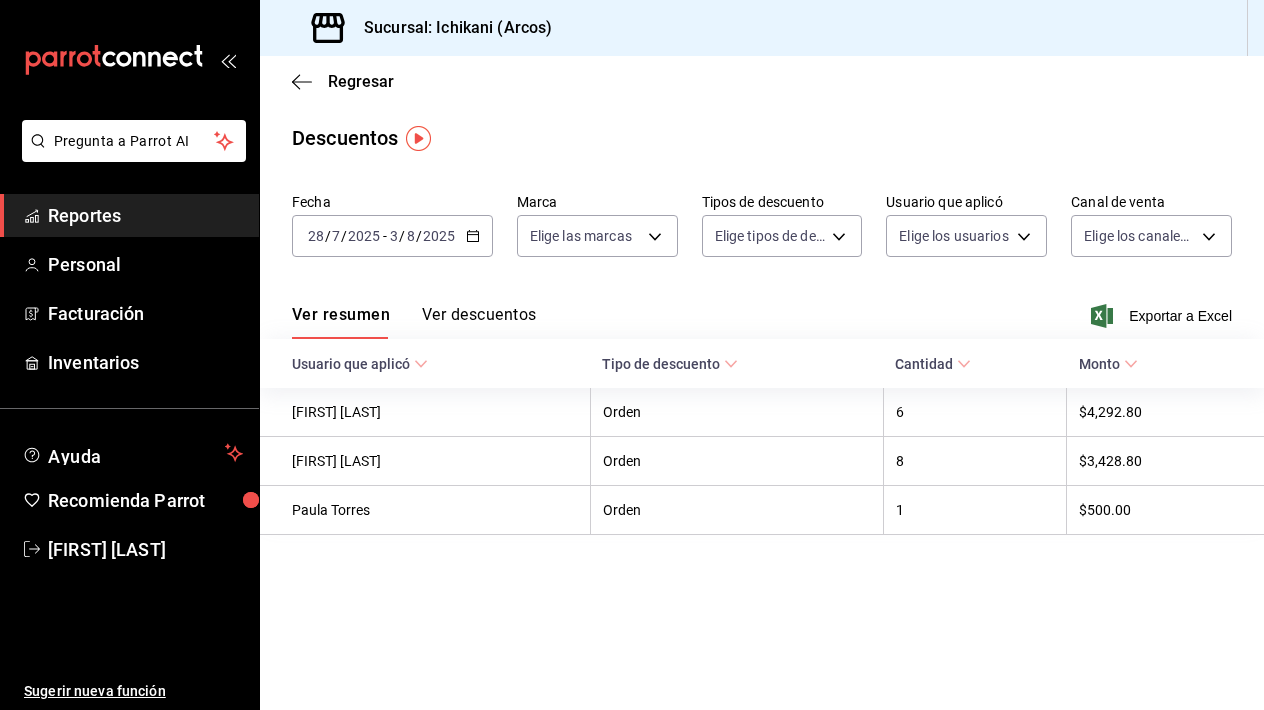 scroll, scrollTop: 0, scrollLeft: 0, axis: both 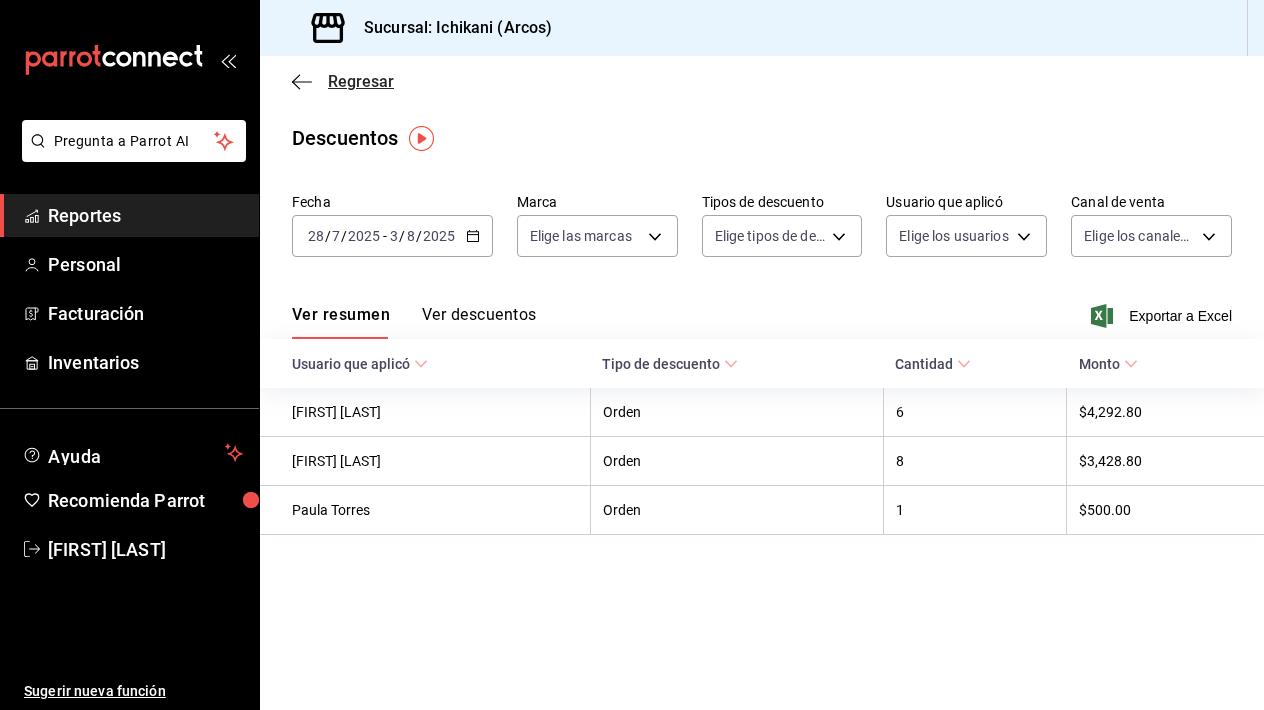 click 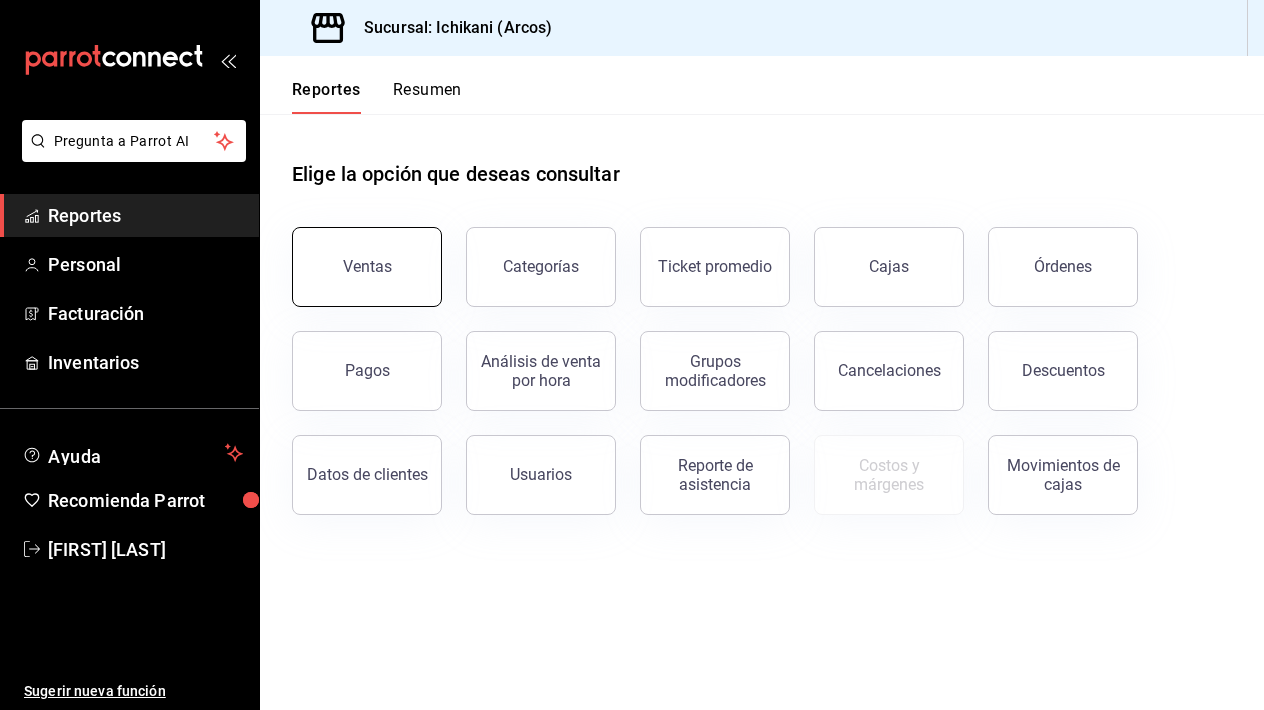 click on "Ventas" at bounding box center (367, 266) 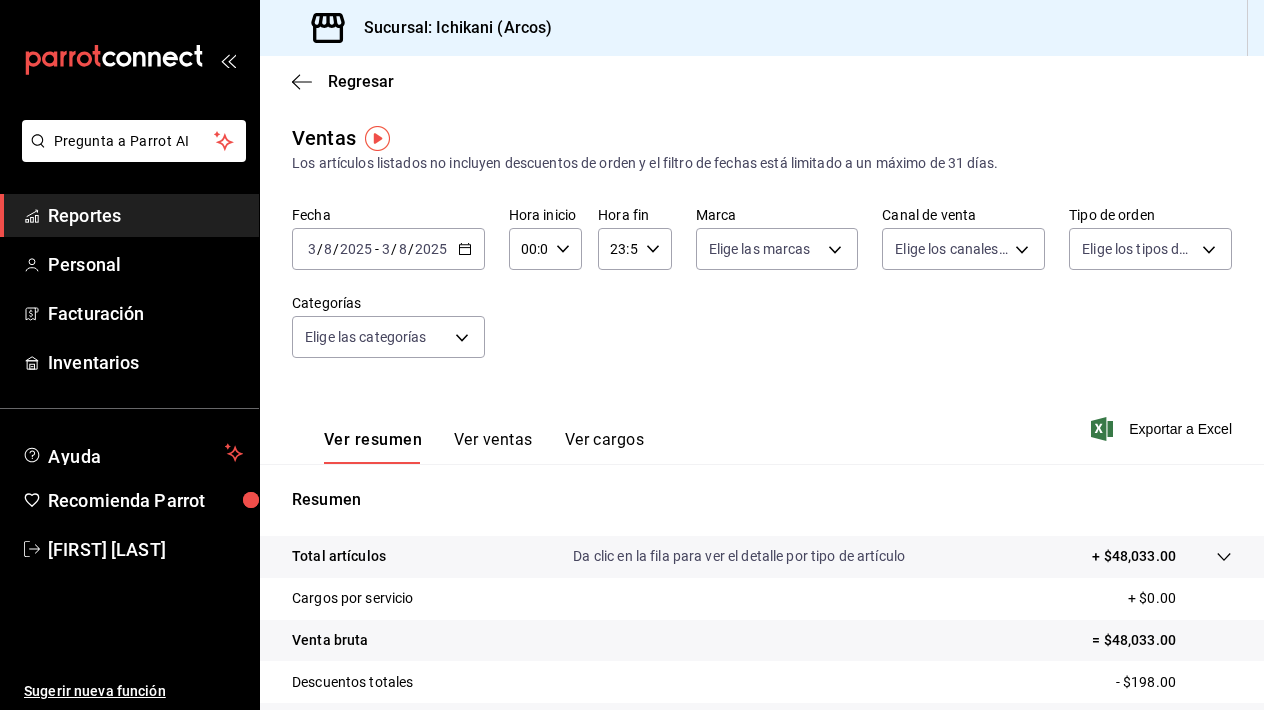click 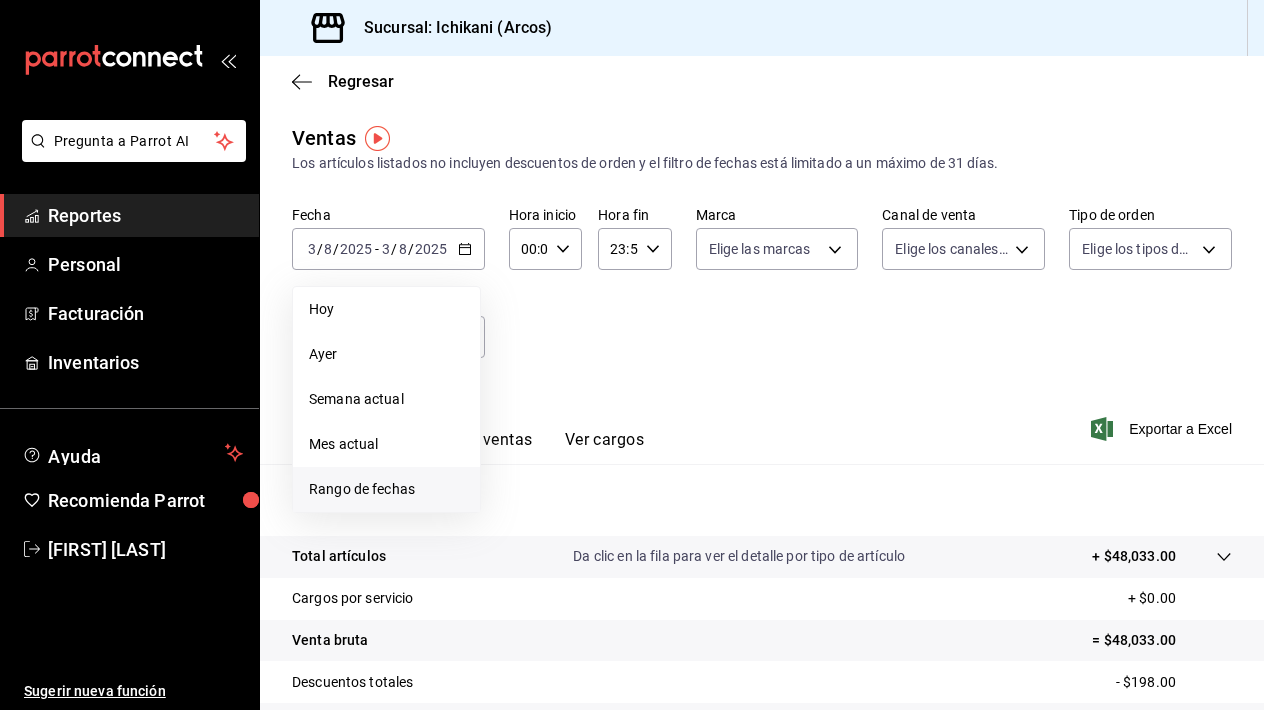 click on "Rango de fechas" at bounding box center (386, 489) 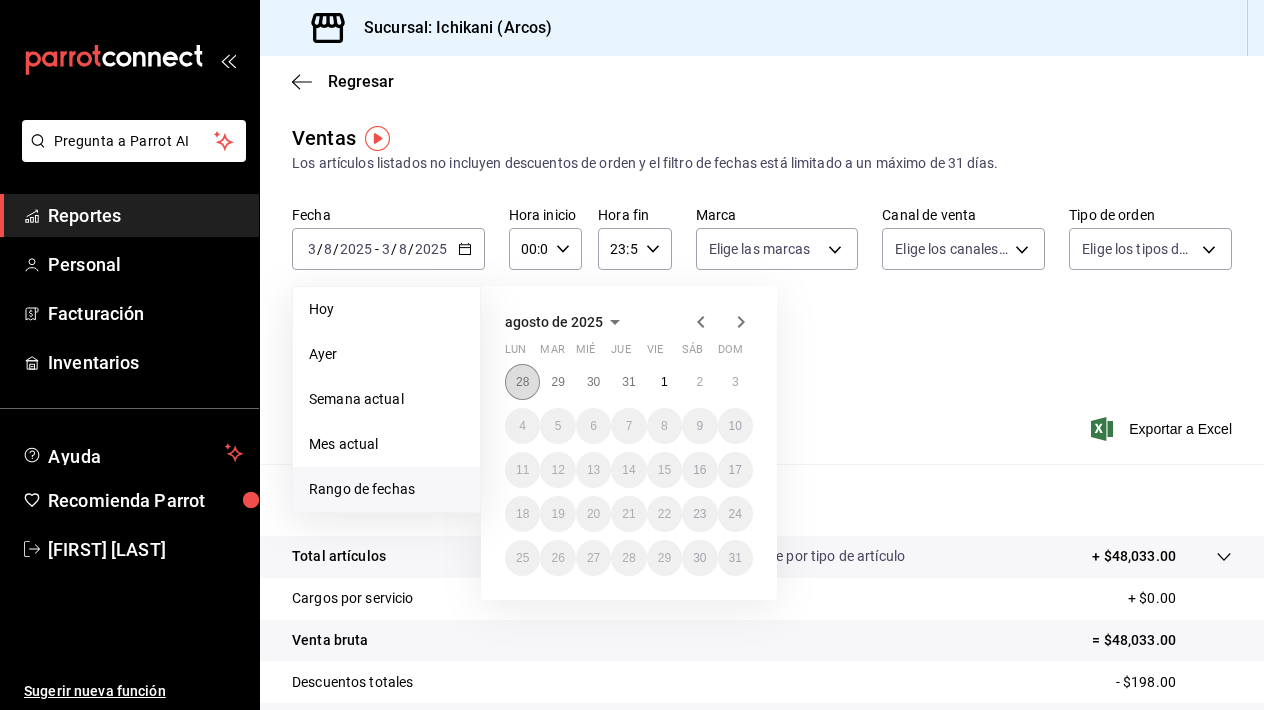 click on "28" at bounding box center [522, 382] 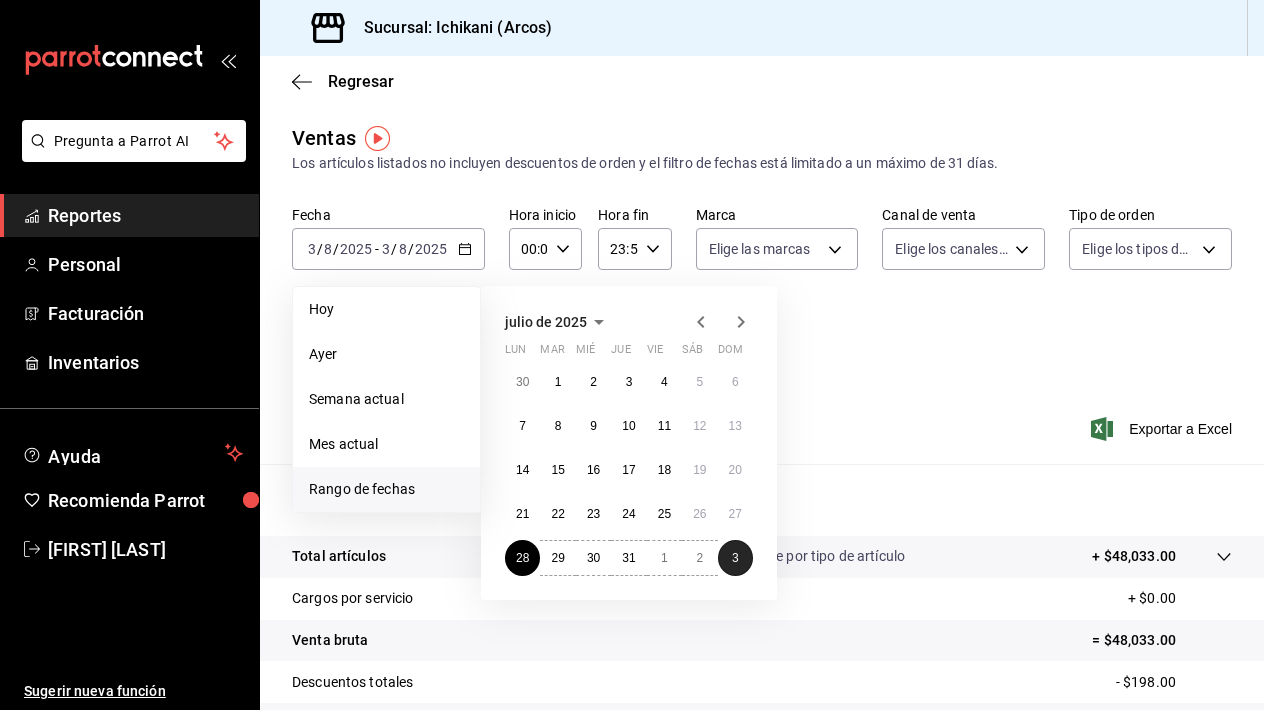click on "3" at bounding box center (735, 558) 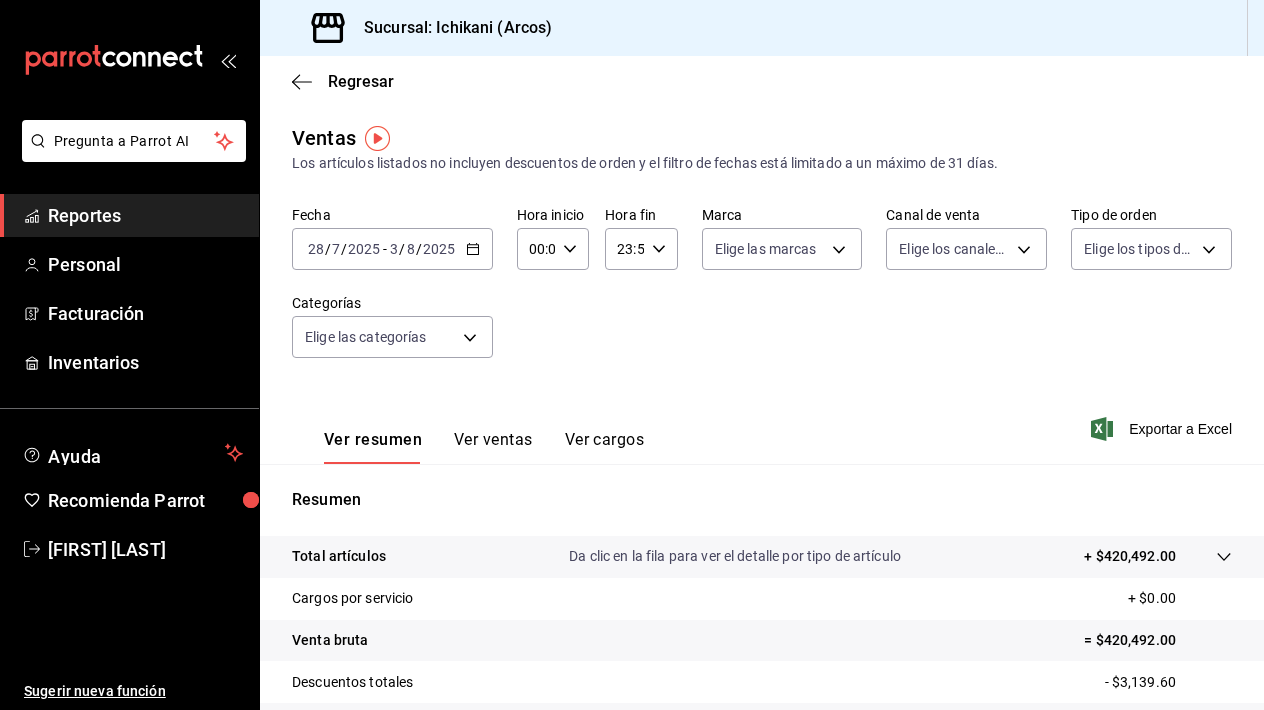click on "Ver ventas" at bounding box center (493, 447) 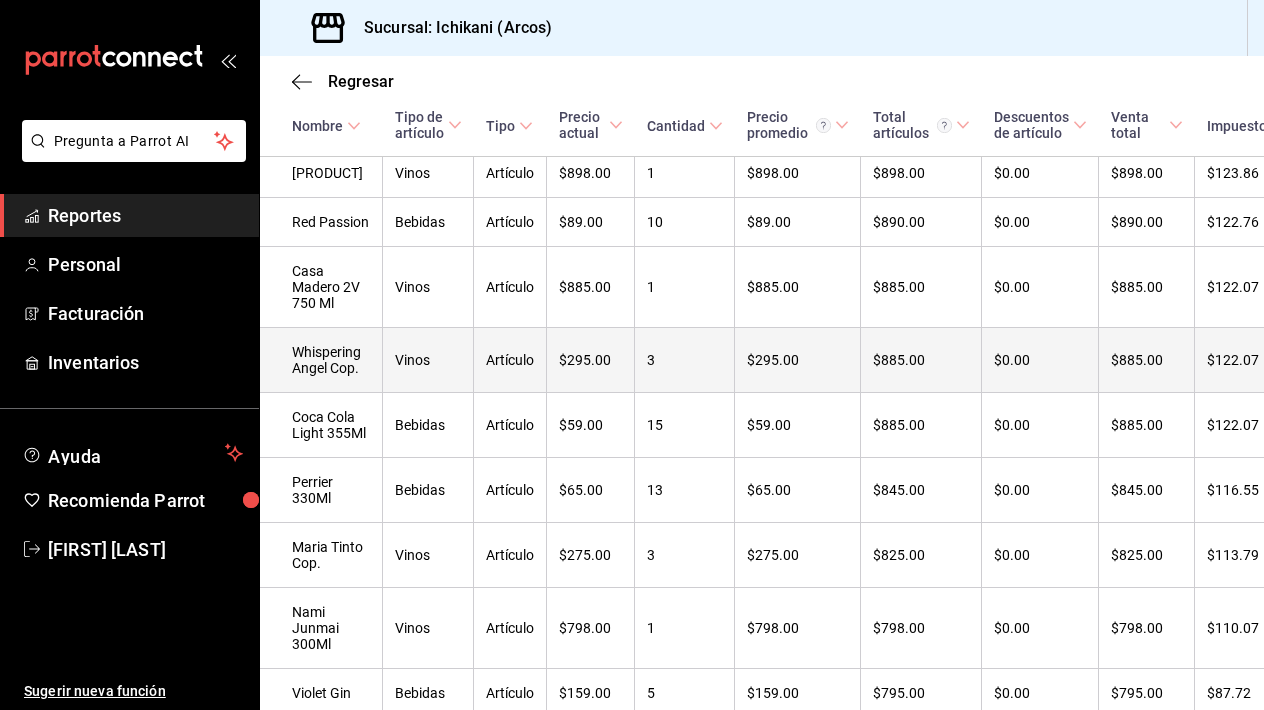 scroll, scrollTop: 5347, scrollLeft: 0, axis: vertical 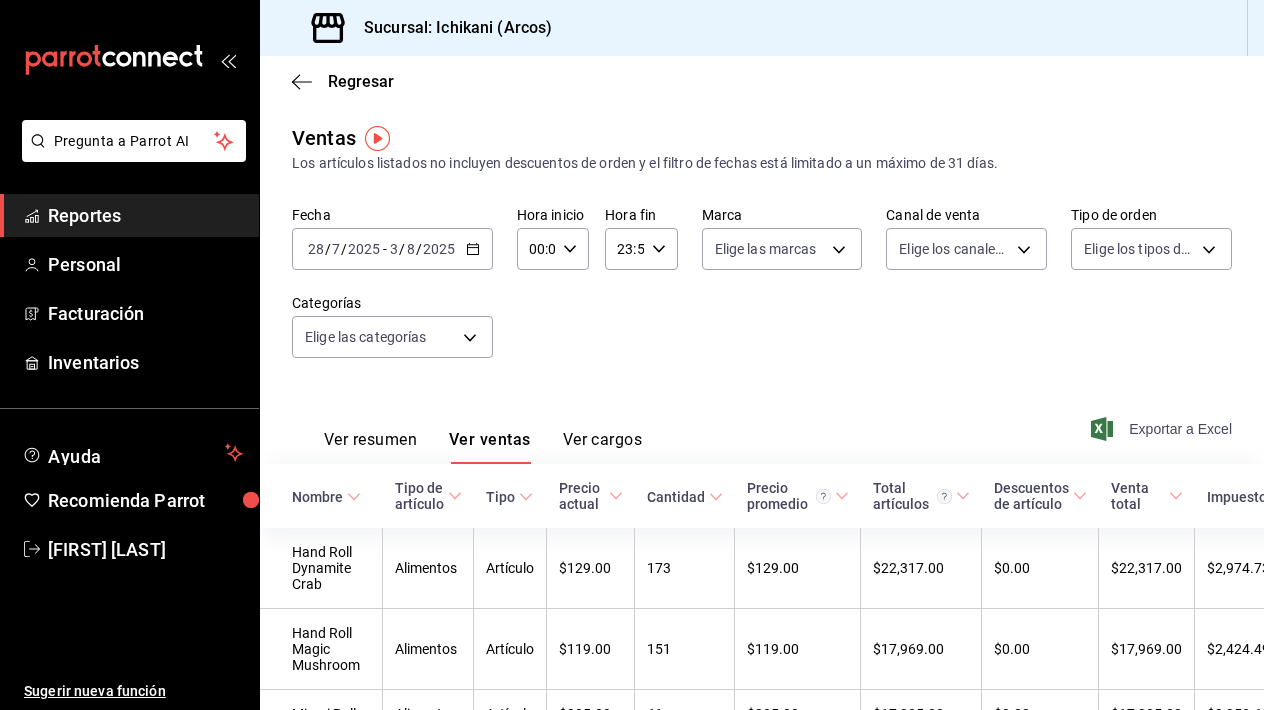 click on "Exportar a Excel" at bounding box center (1163, 429) 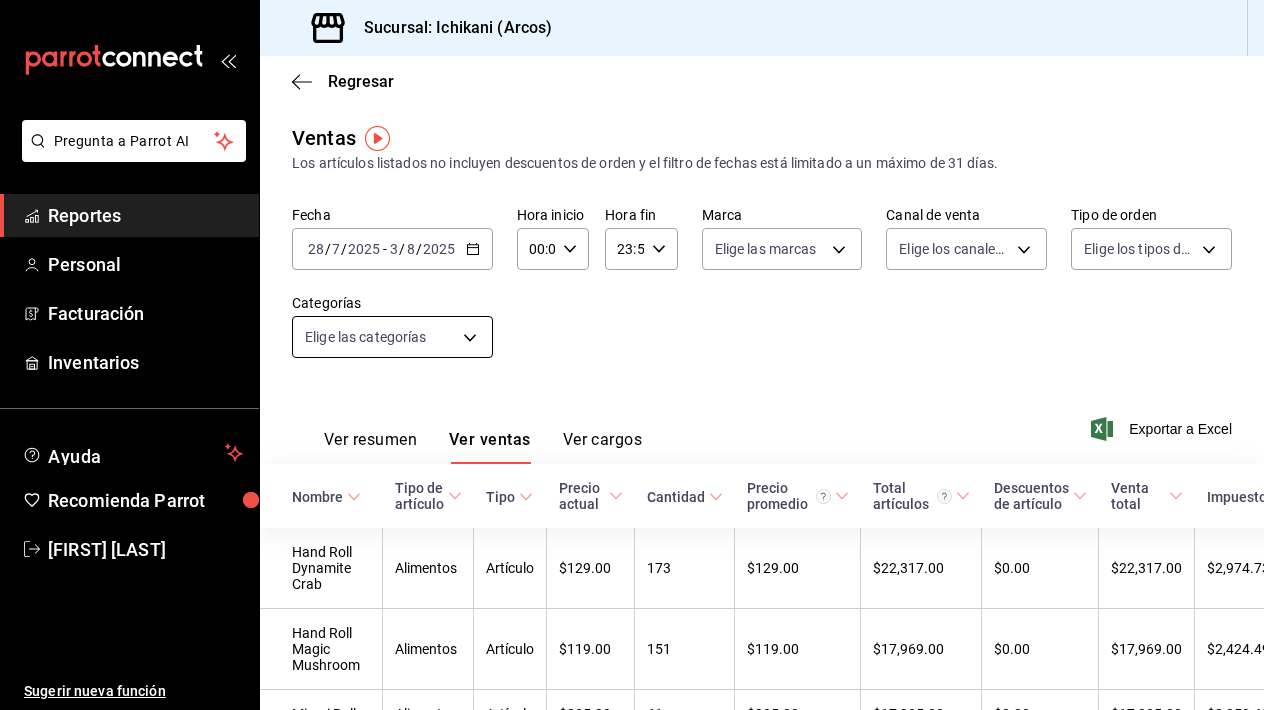 click on "Pregunta a Parrot AI Reportes   Personal   Facturación   Inventarios   Ayuda Recomienda Parrot   [FIRST] [LAST]   Sugerir nueva función   Sucursal: Ichikani (Arcos) Regresar Ventas Los artículos listados no incluyen descuentos de orden y el filtro de fechas está limitado a un máximo de 31 días. Fecha 2025-07-28 28 / 7 / 2025 - 2025-08-03 3 / 8 / 2025 Hora inicio 00:00 Hora inicio Hora fin 23:59 Hora fin Marca Elige las marcas Canal de venta Elige los canales de venta Tipo de orden Elige los tipos de orden Categorías Elige las categorías Ver resumen Ver ventas Ver cargos Exportar a Excel Nombre Tipo de artículo Tipo Precio actual Cantidad Precio promedio   Total artículos   Descuentos de artículo Venta total Impuestos Venta neta Hand Roll Dynamite Crab Alimentos Artículo $129.00 173 $129.00 $22,317.00 $0.00 $22,317.00 $2,974.73 $19,342.27 Hand Roll Magic Mushroom Alimentos Artículo $119.00 151 $119.00 $17,969.00 $0.00 $17,969.00 $2,424.49 $15,544.51 Miami Roll Alimentos Artículo $285.00 61 51" at bounding box center (632, 355) 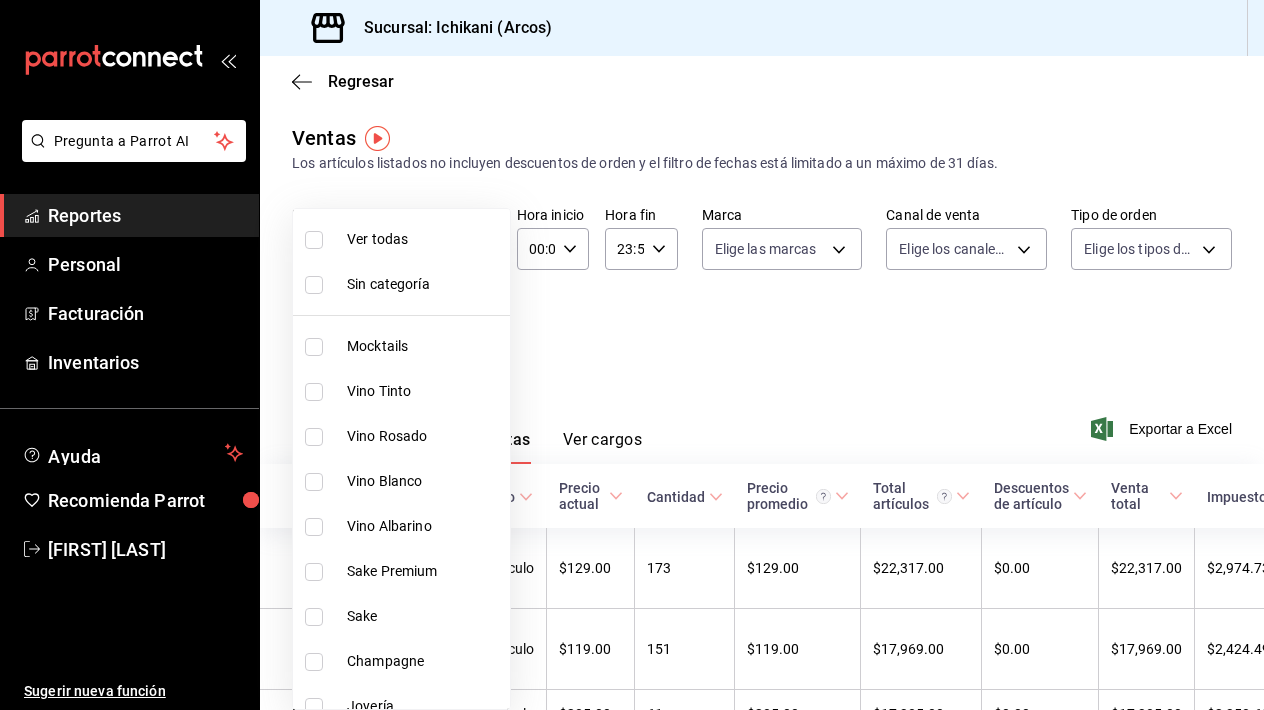 click at bounding box center (314, 347) 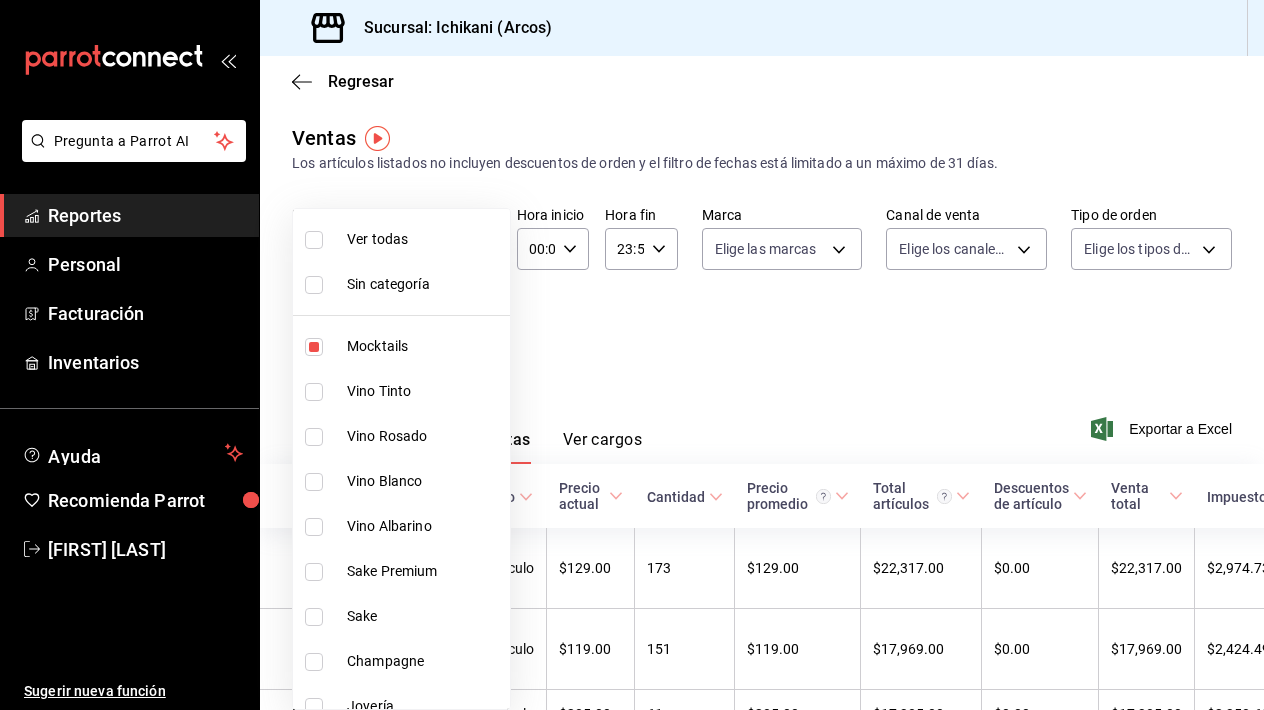 type on "082e5db2-b2e4-4ea4-81ab-d0dab4d15ad6" 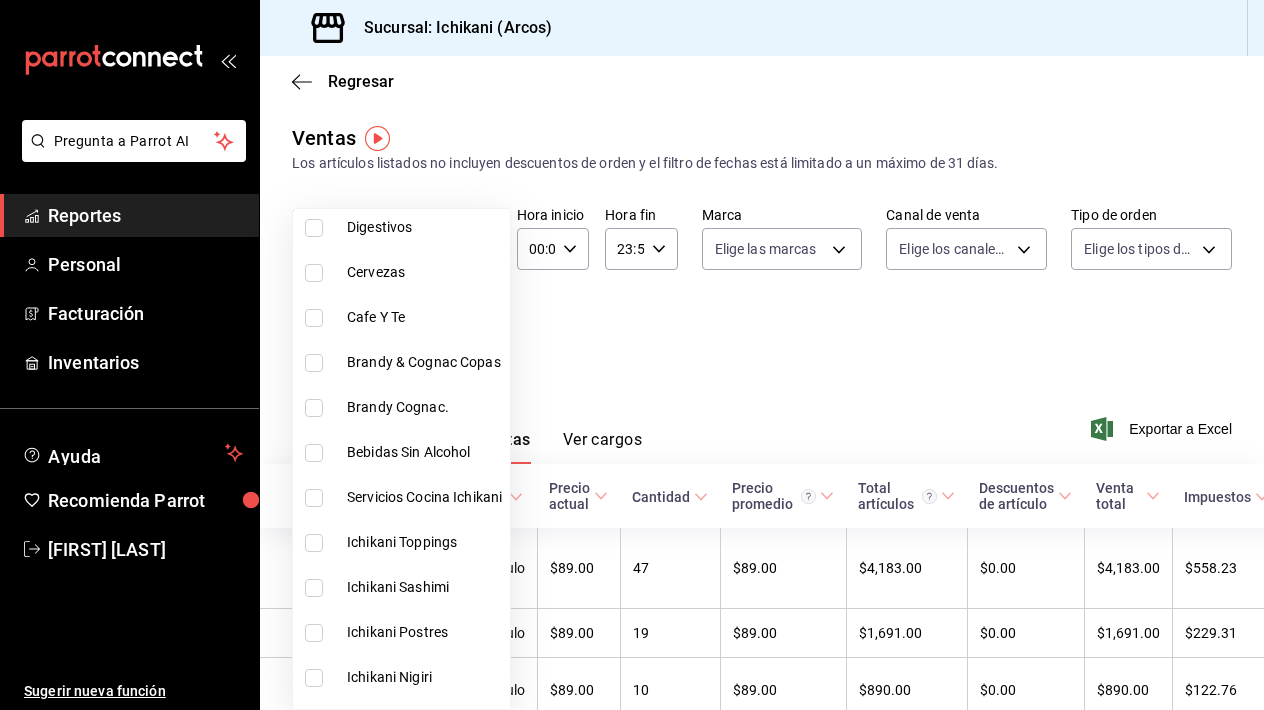 scroll, scrollTop: 1251, scrollLeft: 0, axis: vertical 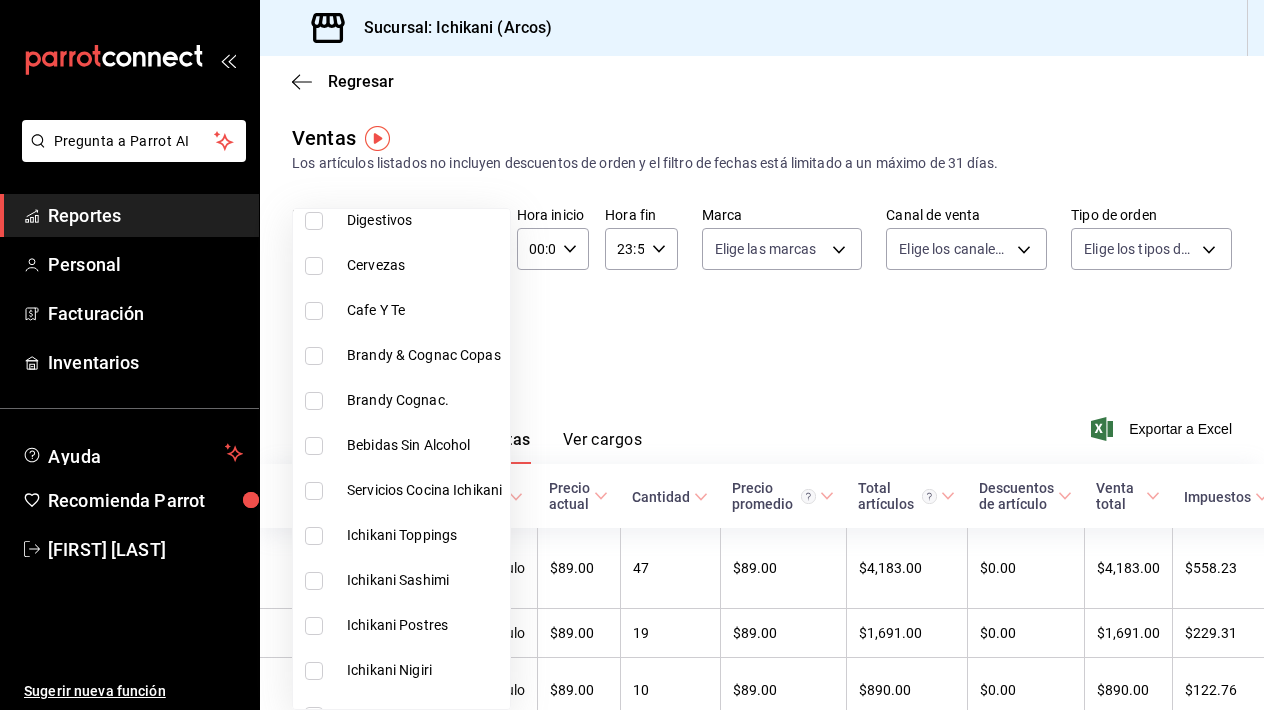 click at bounding box center [314, 311] 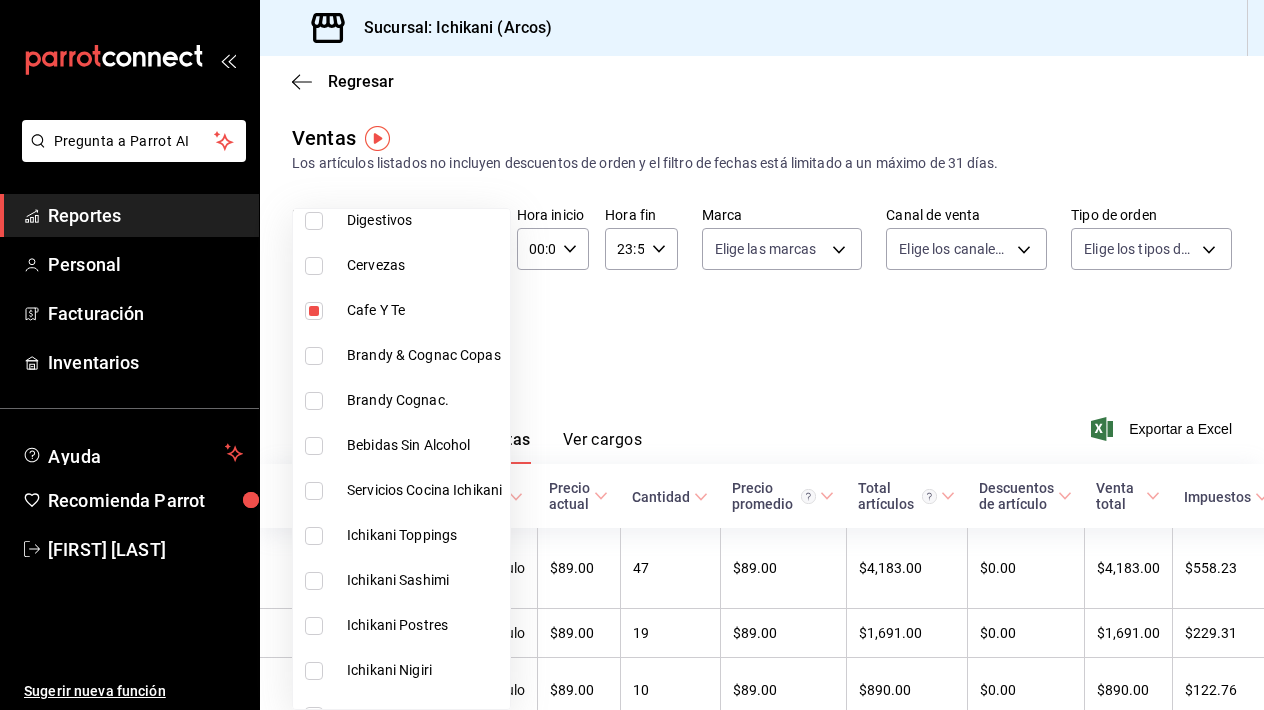 type on "082e5db2-b2e4-4ea4-81ab-d0dab4d15ad6,60cbf6a9-471b-4a76-abb5-2d37da65842f" 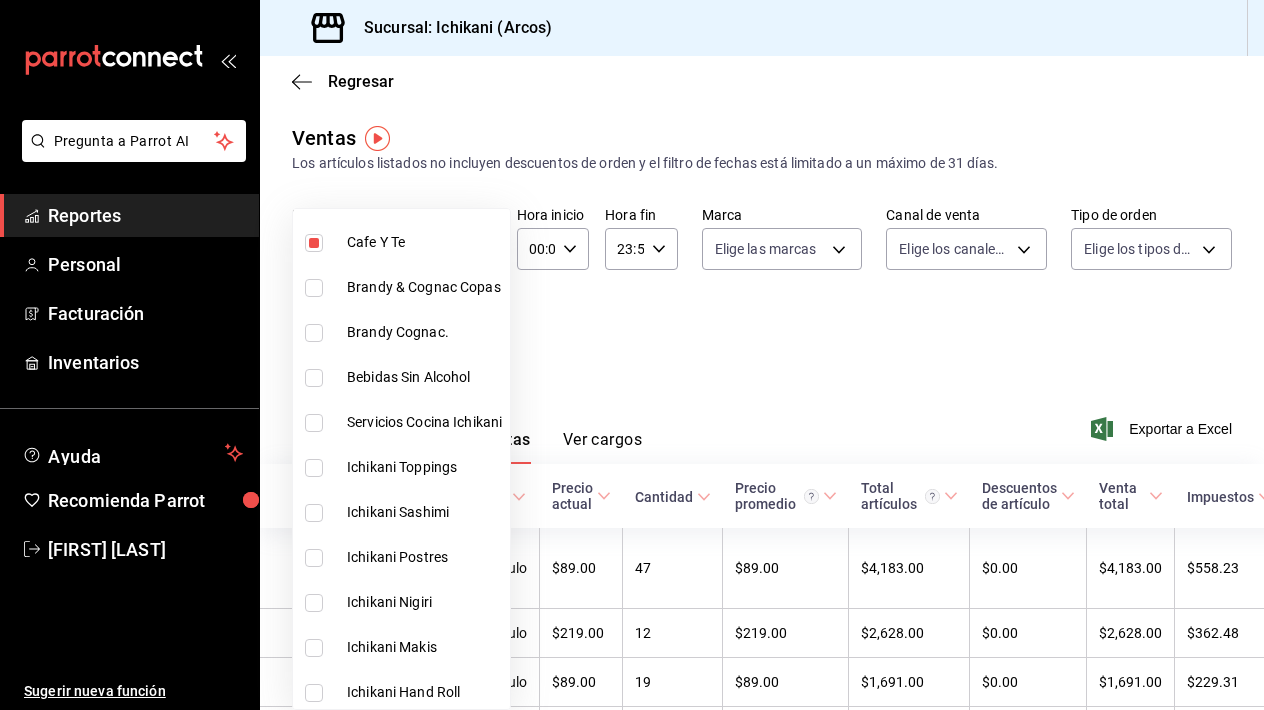 scroll, scrollTop: 1320, scrollLeft: 0, axis: vertical 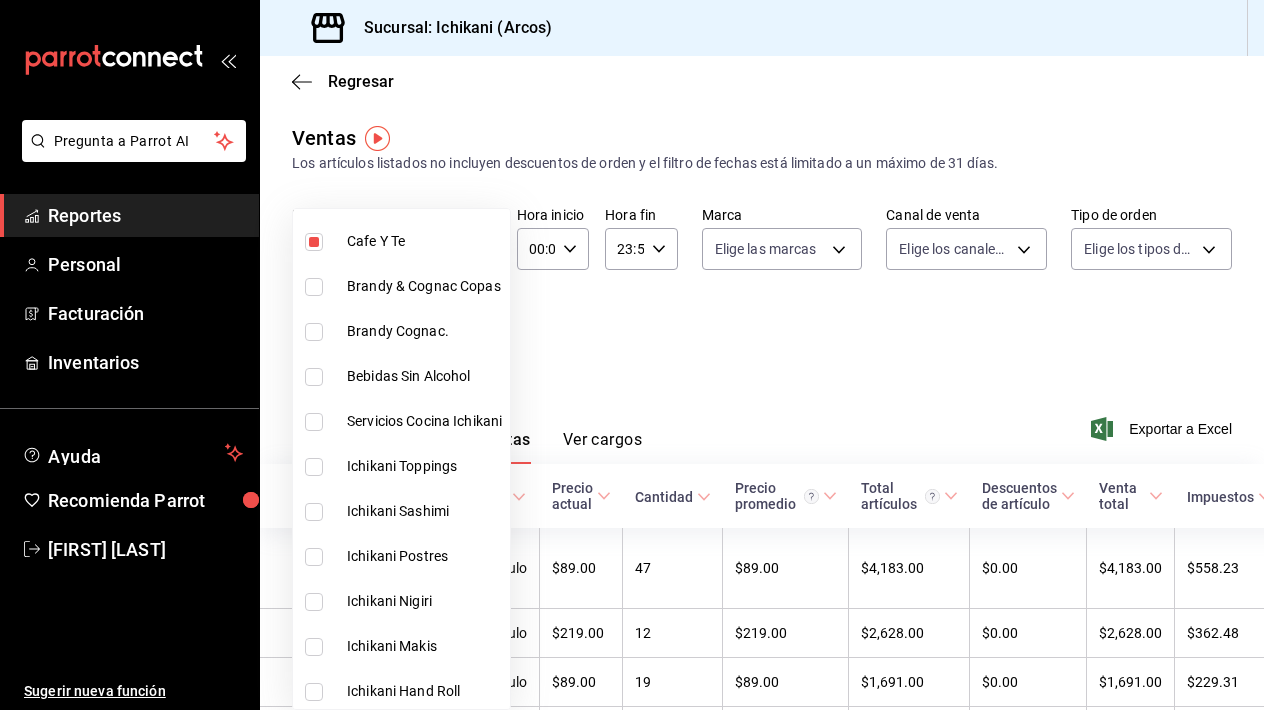 click at bounding box center [318, 377] 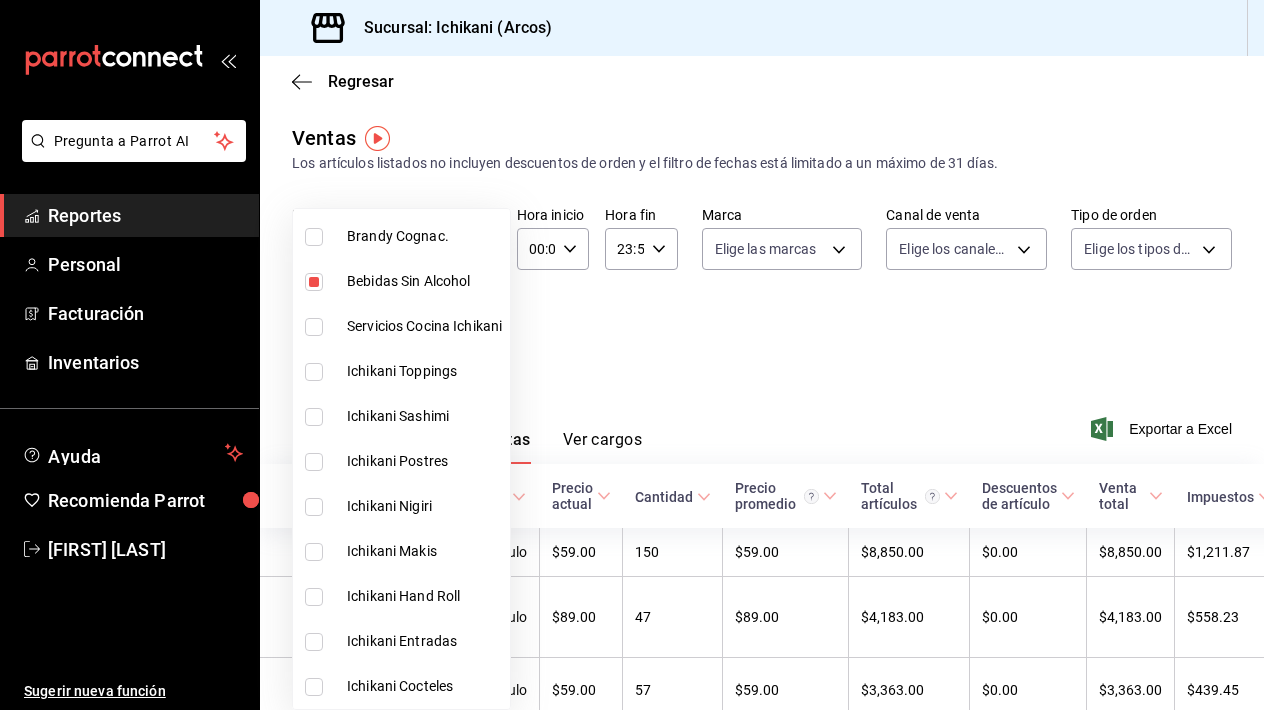 scroll, scrollTop: 1415, scrollLeft: 0, axis: vertical 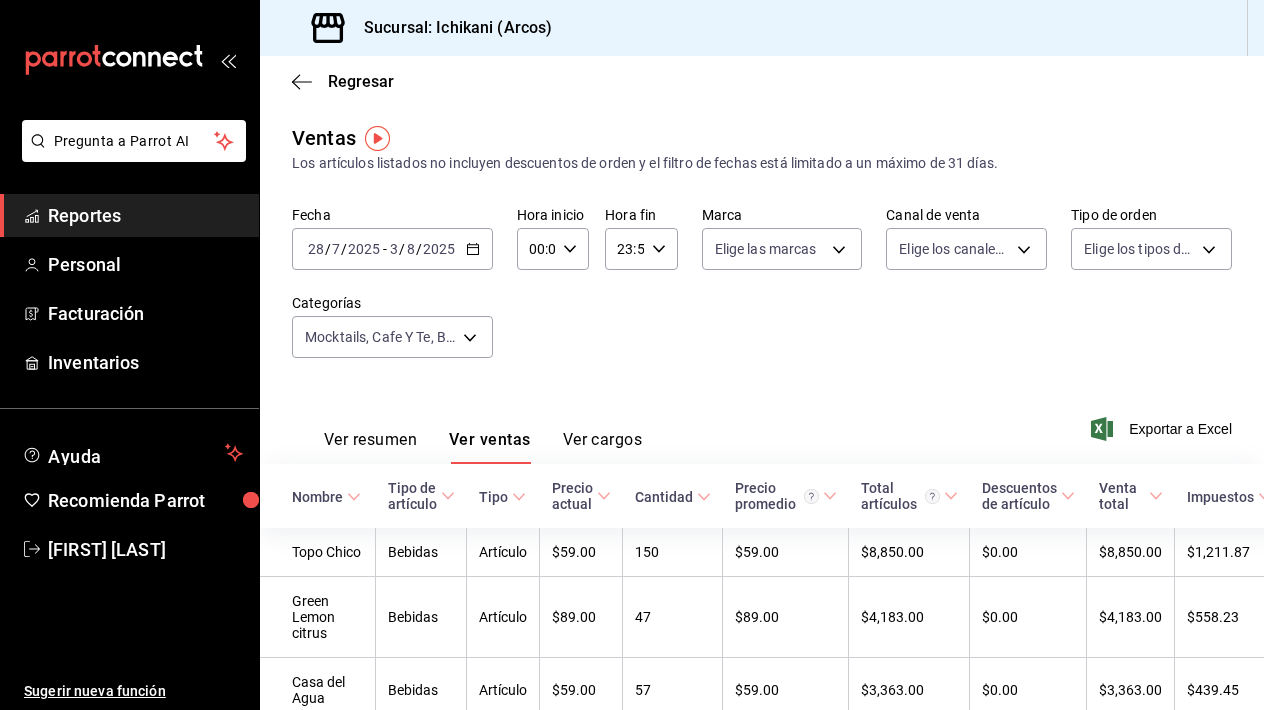 click on "Ver resumen" at bounding box center (370, 447) 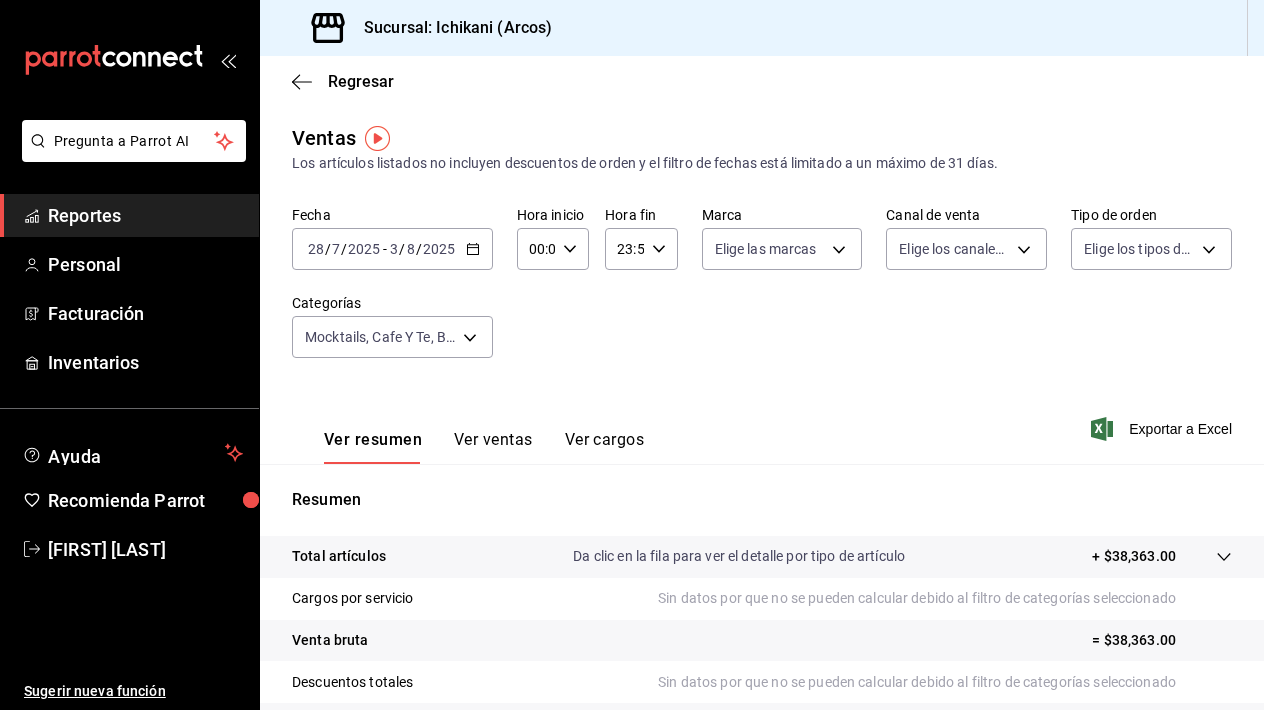 scroll, scrollTop: 0, scrollLeft: 0, axis: both 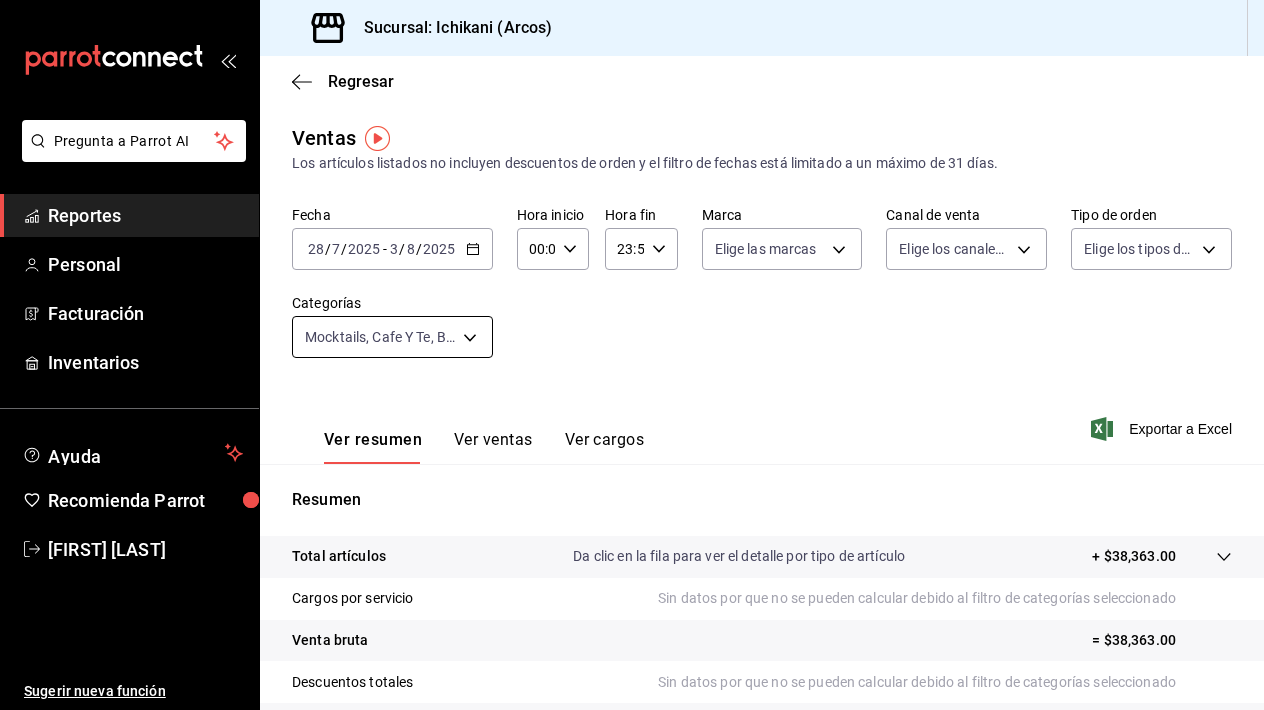 click on "Pregunta a Parrot AI Reportes   Personal   Facturación   Inventarios   Ayuda Recomienda Parrot   [FIRST] [LAST]   Sugerir nueva función   Sucursal: Ichikani (Arcos) Regresar Ventas Los artículos listados no incluyen descuentos de orden y el filtro de fechas está limitado a un máximo de 31 días. Fecha 2025-07-28 28 / 7 / 2025 - 2025-08-03 3 / 8 / 2025 Hora inicio 00:00 Hora inicio Hora fin 23:59 Hora fin Marca Elige las marcas Canal de venta Elige los canales de venta Tipo de orden Elige los tipos de orden Categorías Mocktails, Cafe Y Te, Bebidas Sin Alcohol 082e5db2-b2e4-4ea4-81ab-d0dab4d15ad6,60cbf6a9-471b-4a76-abb5-2d37da65842f,5768b4f9-1ced-4978-a8cf-8f244f3b414e Ver resumen Ver ventas Ver cargos Exportar a Excel Resumen Total artículos Da clic en la fila para ver el detalle por tipo de artículo + $38,363.00 Cargos por servicio  Sin datos por que no se pueden calcular debido al filtro de categorías seleccionado Venta bruta = $38,363.00 Descuentos totales Certificados de regalo Venta total" at bounding box center [632, 355] 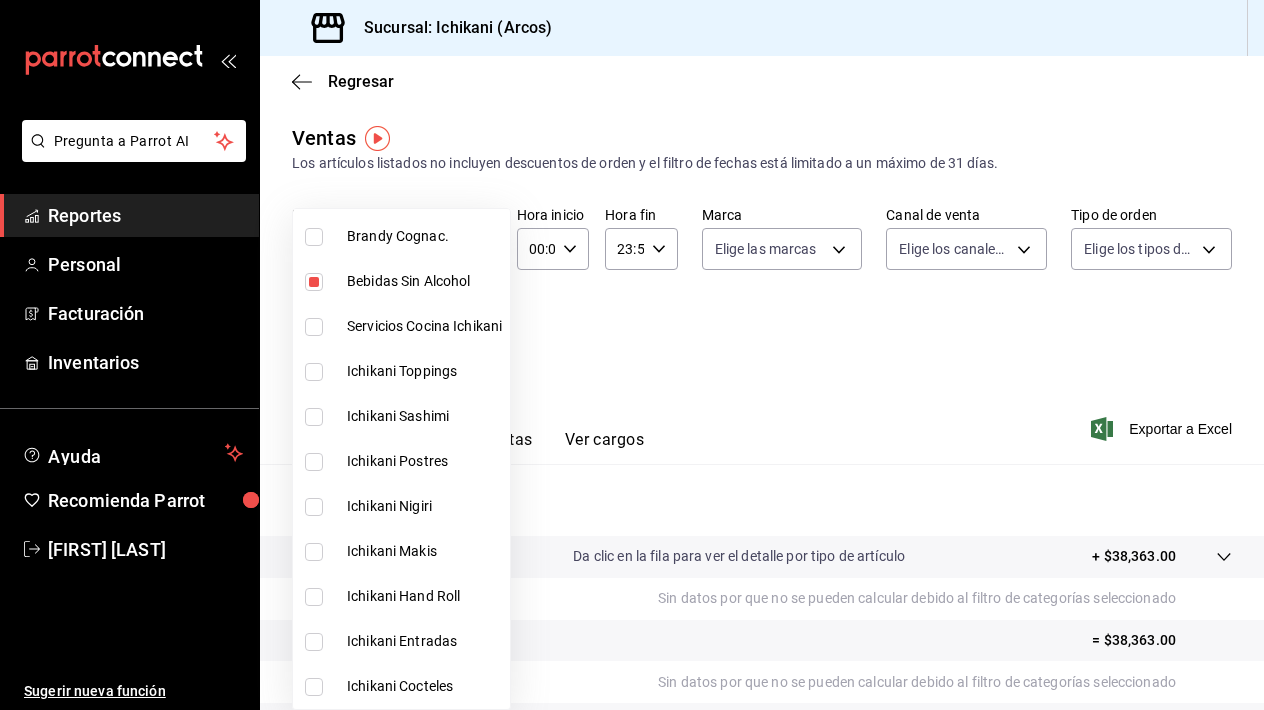 scroll, scrollTop: 1415, scrollLeft: 0, axis: vertical 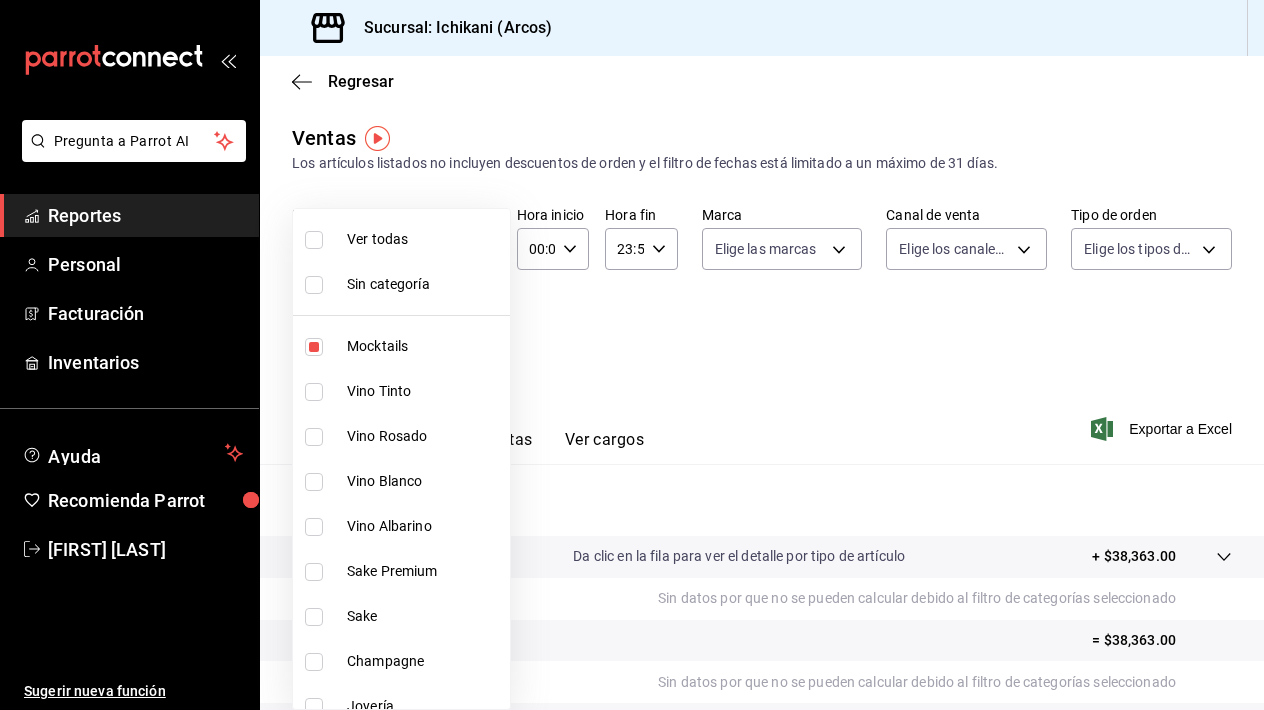 click on "Pregunta a Parrot AI Reportes   Personal   Facturación   Inventarios   Ayuda Recomienda Parrot   [FIRST] [LAST]   Sugerir nueva función   Sucursal: Ichikani (Arcos) Regresar Ventas Los artículos listados no incluyen descuentos de orden y el filtro de fechas está limitado a un máximo de 31 días. Fecha 2025-07-28 28 / 7 / 2025 - 2025-08-03 3 / 8 / 2025 Hora inicio 00:00 Hora inicio Hora fin 23:59 Hora fin Marca Elige las marcas Canal de venta Elige los canales de venta Tipo de orden Elige los tipos de orden Categorías Mocktails, Cafe Y Te, Bebidas Sin Alcohol 082e5db2-b2e4-4ea4-81ab-d0dab4d15ad6,60cbf6a9-471b-4a76-abb5-2d37da65842f,5768b4f9-1ced-4978-a8cf-8f244f3b414e Ver resumen Ver ventas Ver cargos Exportar a Excel Resumen Total artículos Da clic en la fila para ver el detalle por tipo de artículo + $38,363.00 Cargos por servicio  Sin datos por que no se pueden calcular debido al filtro de categorías seleccionado Venta bruta = $38,363.00 Descuentos totales Certificados de regalo Venta total" at bounding box center [632, 355] 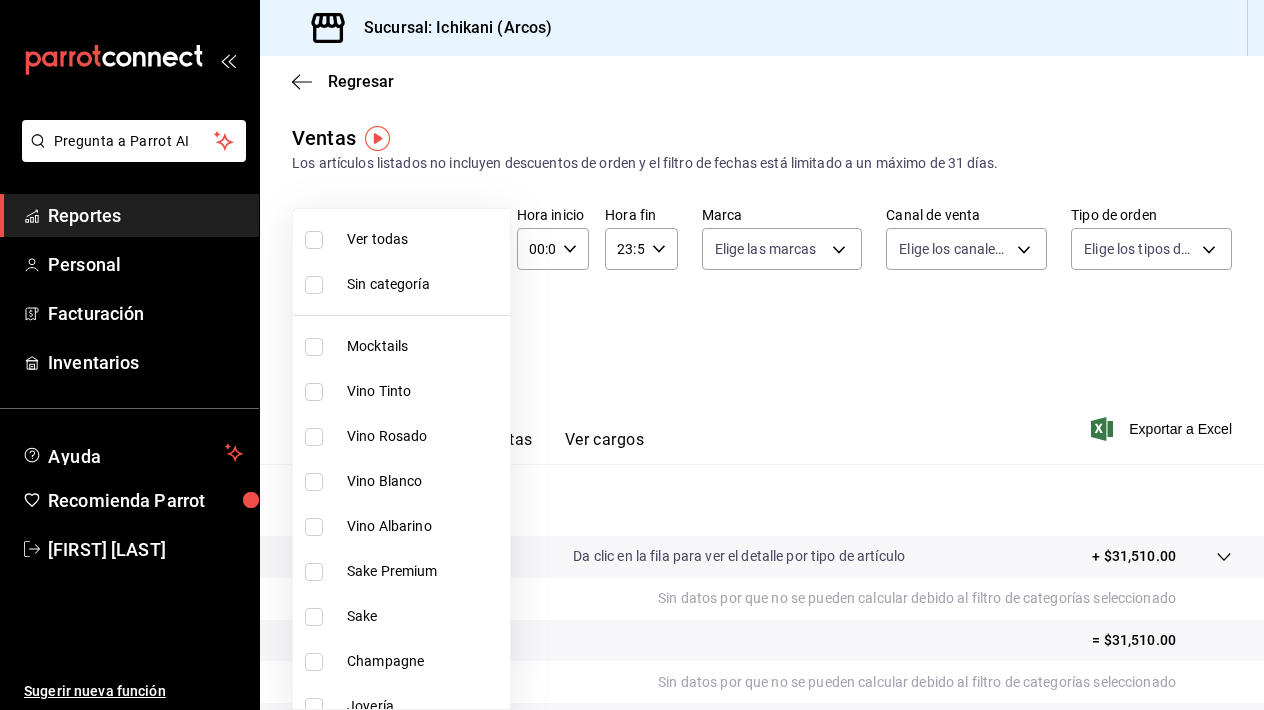 click at bounding box center (314, 240) 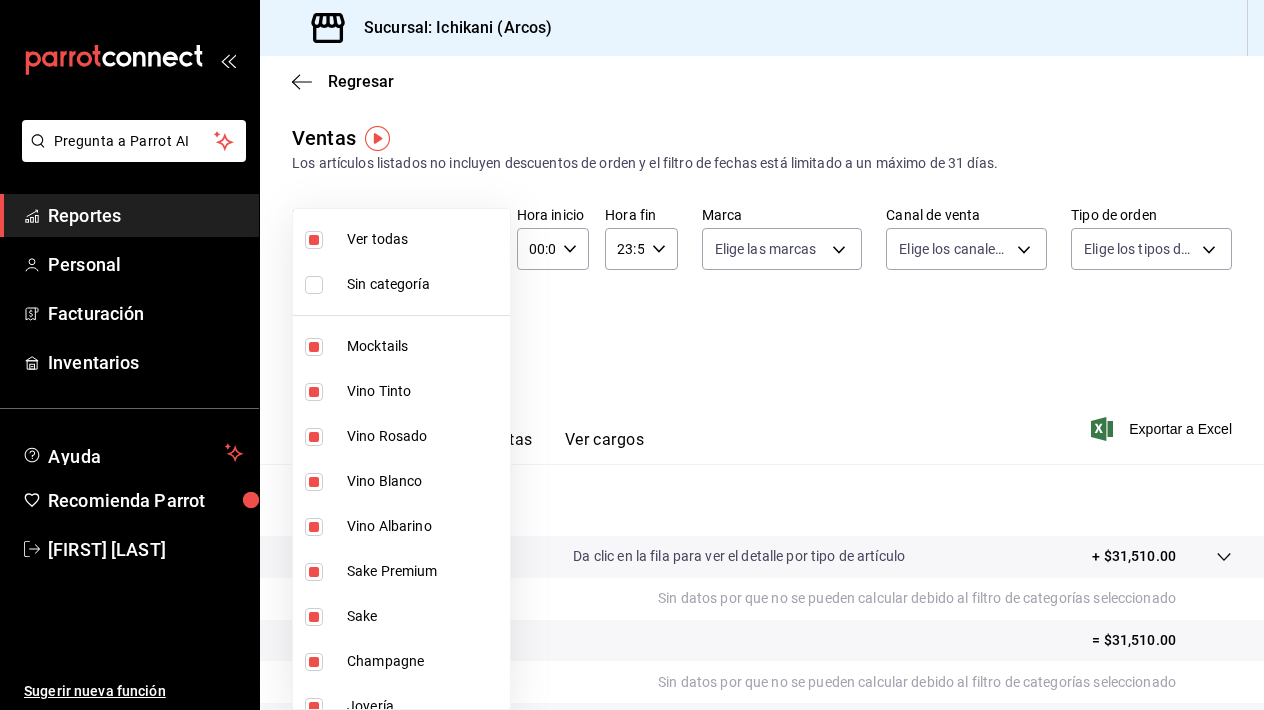 type on "082e5db2-b2e4-4ea4-81ab-d0dab4d15ad6,1675a30c-ad4c-4004-bd69-306a5eee9bbe,0b9f143f-d931-46e3-8d11-72414e3ea19f,e8b468cd-1034-4174-9e09-d9237c0a19ea,bf72f297-f4a7-4d10-885c-cdd56e8a19ad,94d13331-942a-4dca-bb6d-57ca63b0fe69,1e52dc7e-e5ba-4ea9-9e55-29332553723b,eaae503d-610a-4f15-939e-80a405ab1a56,5b7e036c-fe9d-4013-bdf4-424a78604634,c4334ceb-7bf5-4b37-b705-7fb50ec18e1b,8d6bccd2-8577-4922-83f5-02ed52b1586d,0a00b441-ba59-490c-80f5-5a10042ccc93,21fe28a5-0eac-4238-aee5-fb1650804abc,6e1668be-12a3-4ad3-9124-a6f54204f130,1c9acddf-fcfc-4cbb-b1a3-6e7e9118265d,48bd75b3-74be-43a7-ae65-8ddefee5b8b3,a91fbb21-0903-4d89-8f2b-6b82758f9efa,88912e74-692e-447d-91ac-37f40942ec66,66cc22f4-f343-41ac-8a1a-a032c8ec86da,ef8b50a8-3260-4c60-a560-9705a734d733,c8bf1581-ed55-490e-baeb-c28fdae30aad,908a2e16-0615-4f14-a2d7-15ae0f23913a,4fbcc307-49f1-429b-adb1-e77c7e42feeb,07c1c730-0a15-4302-846b-59db27999e2d,806e46be-041c-4cf5-a6ed-3c5953acc67d,13e85e46-1a9d-4ce4-94d9-648e9b2a0e22,edbd5797-af89-46e4-a5ff-d72367cc8924,60cbf6a9-471b-4a76-abb..." 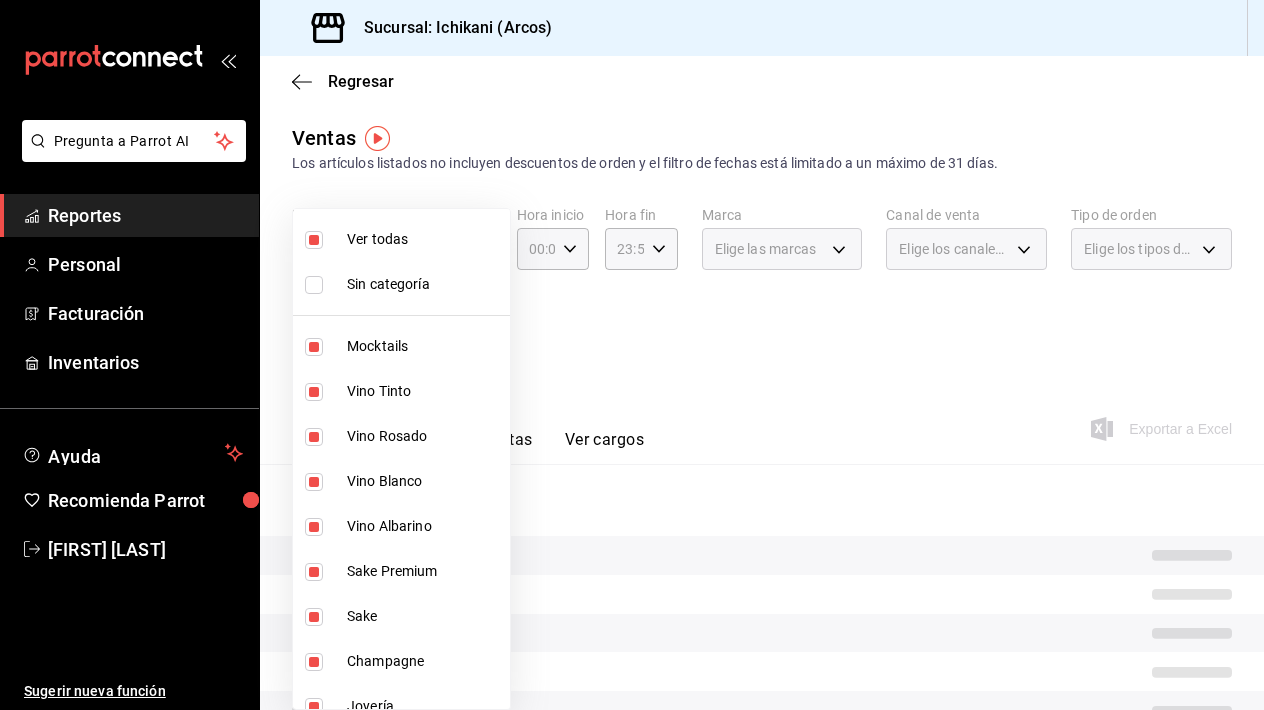 click at bounding box center (314, 240) 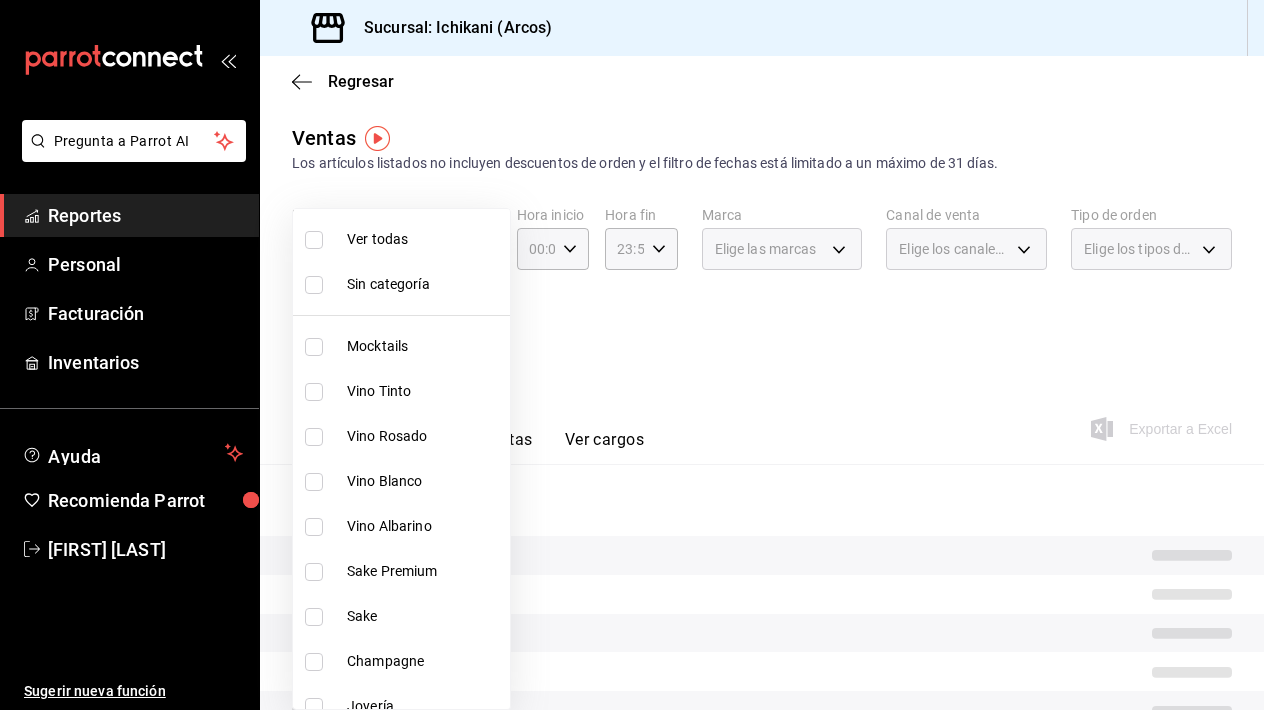 click at bounding box center [314, 392] 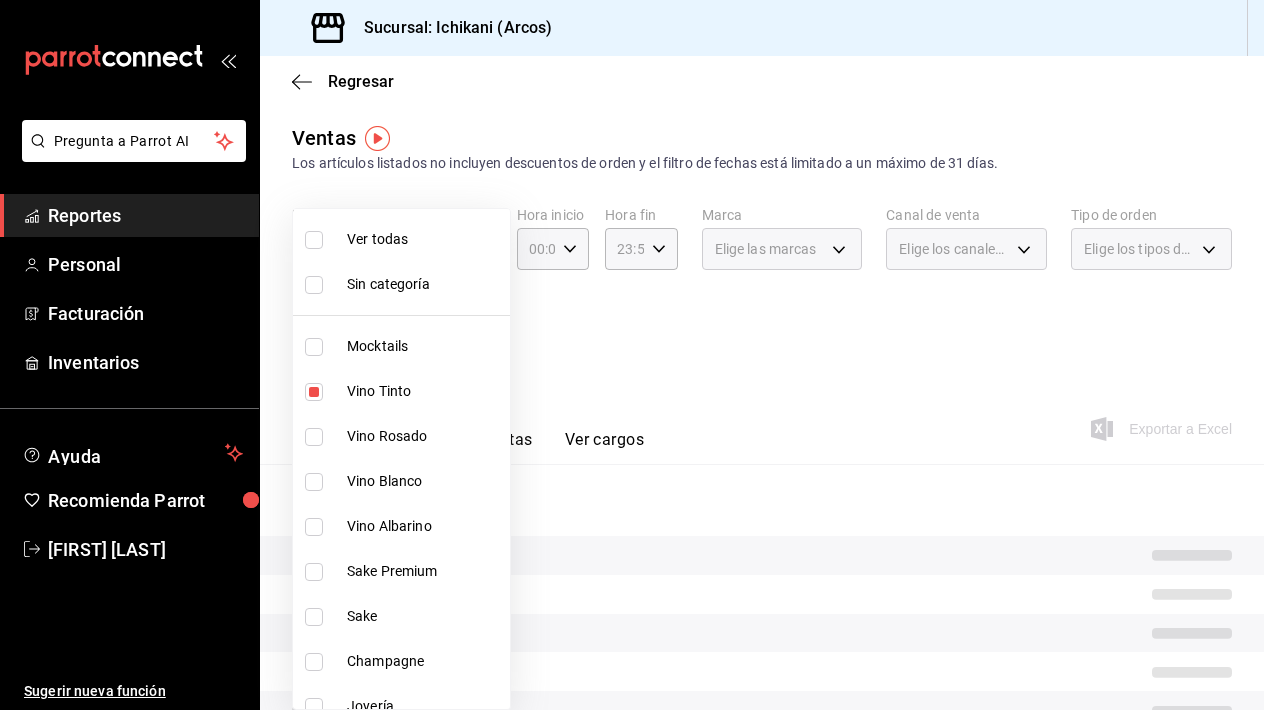 type on "1675a30c-ad4c-4004-bd69-306a5eee9bbe" 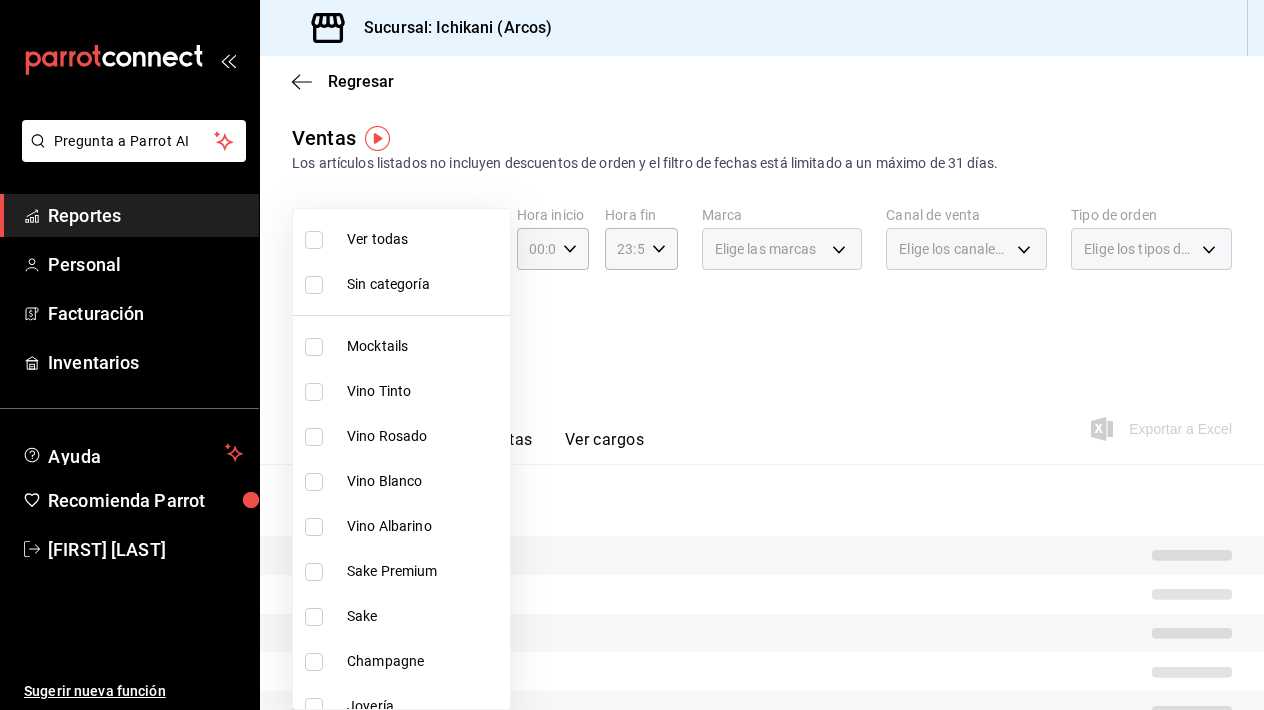 type 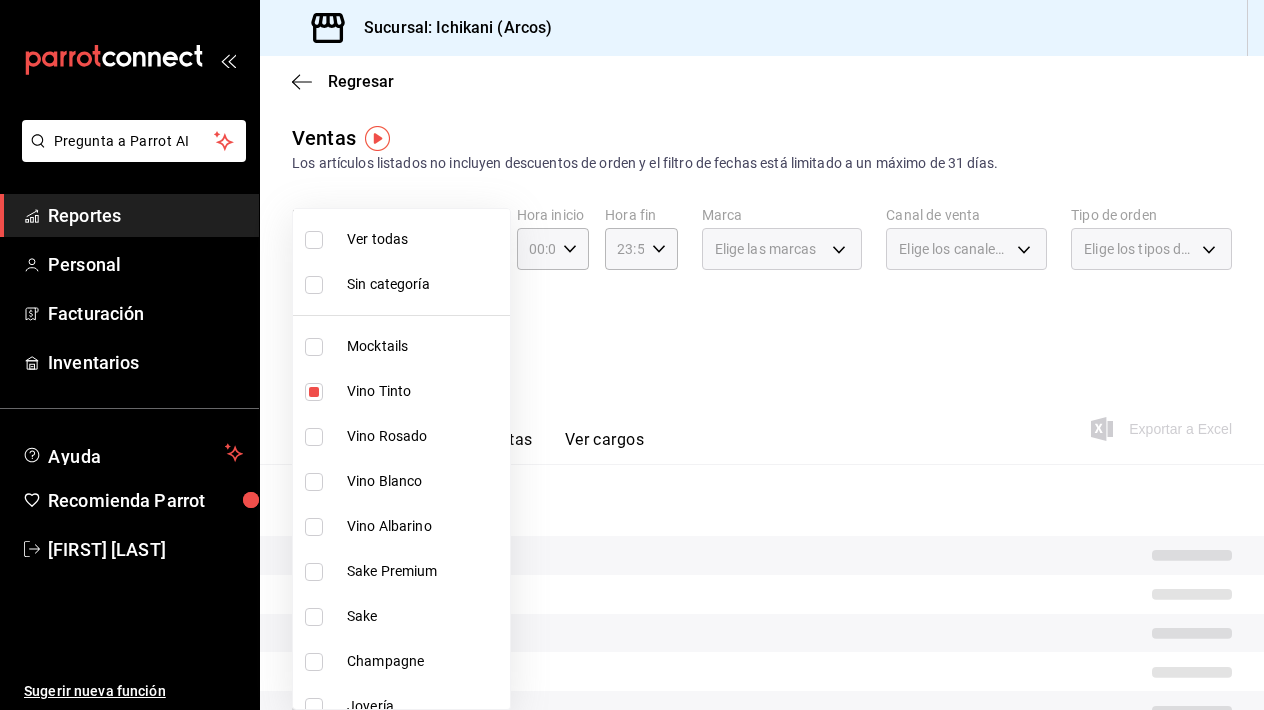 type on "1675a30c-ad4c-4004-bd69-306a5eee9bbe" 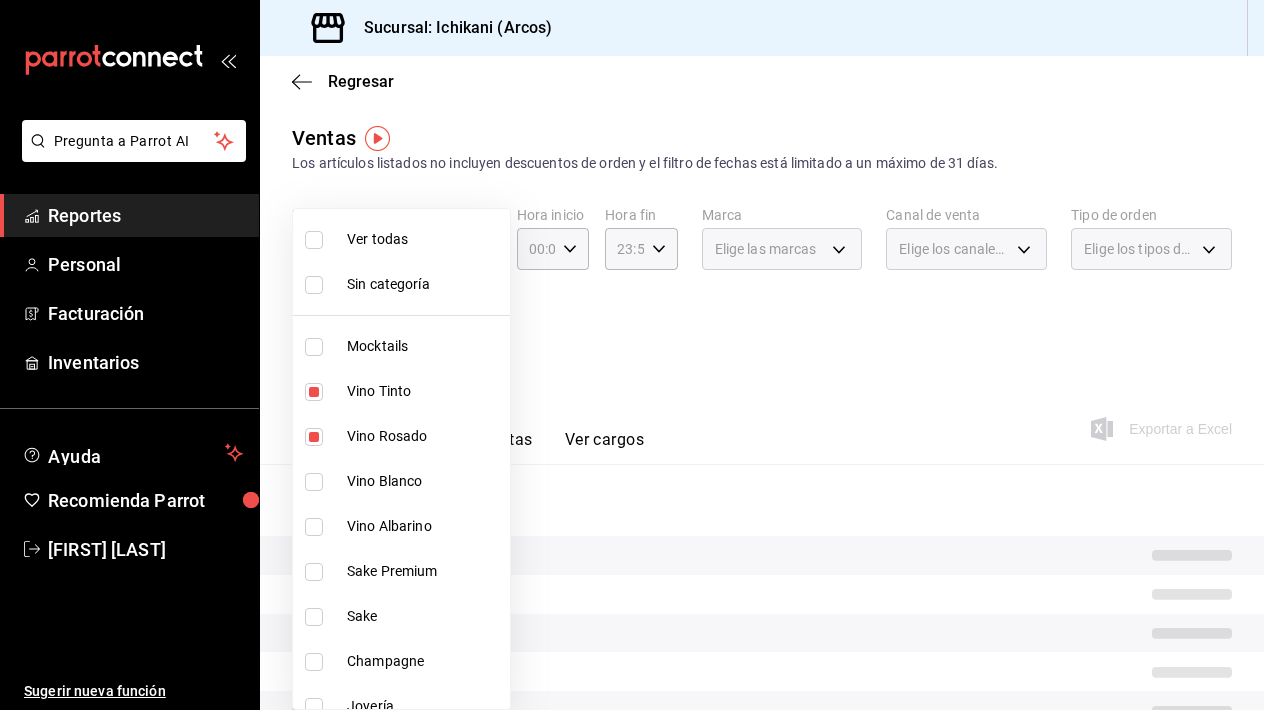 click at bounding box center (314, 482) 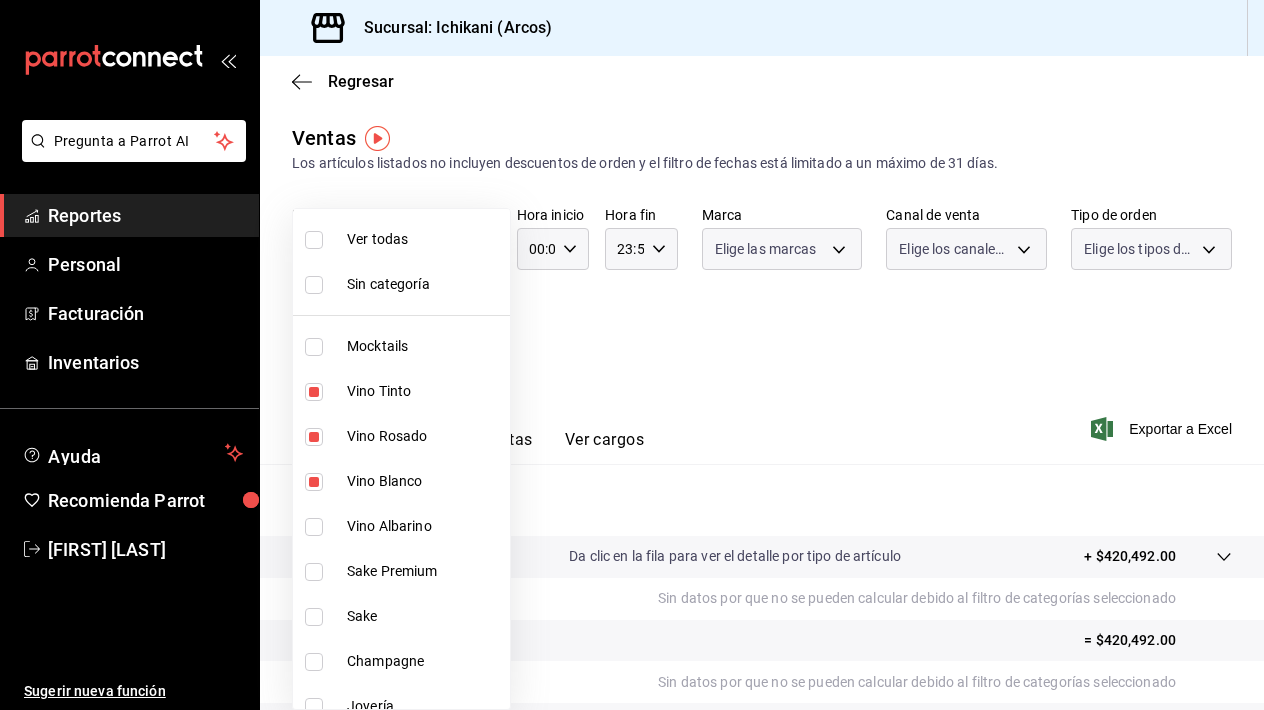 click at bounding box center (314, 527) 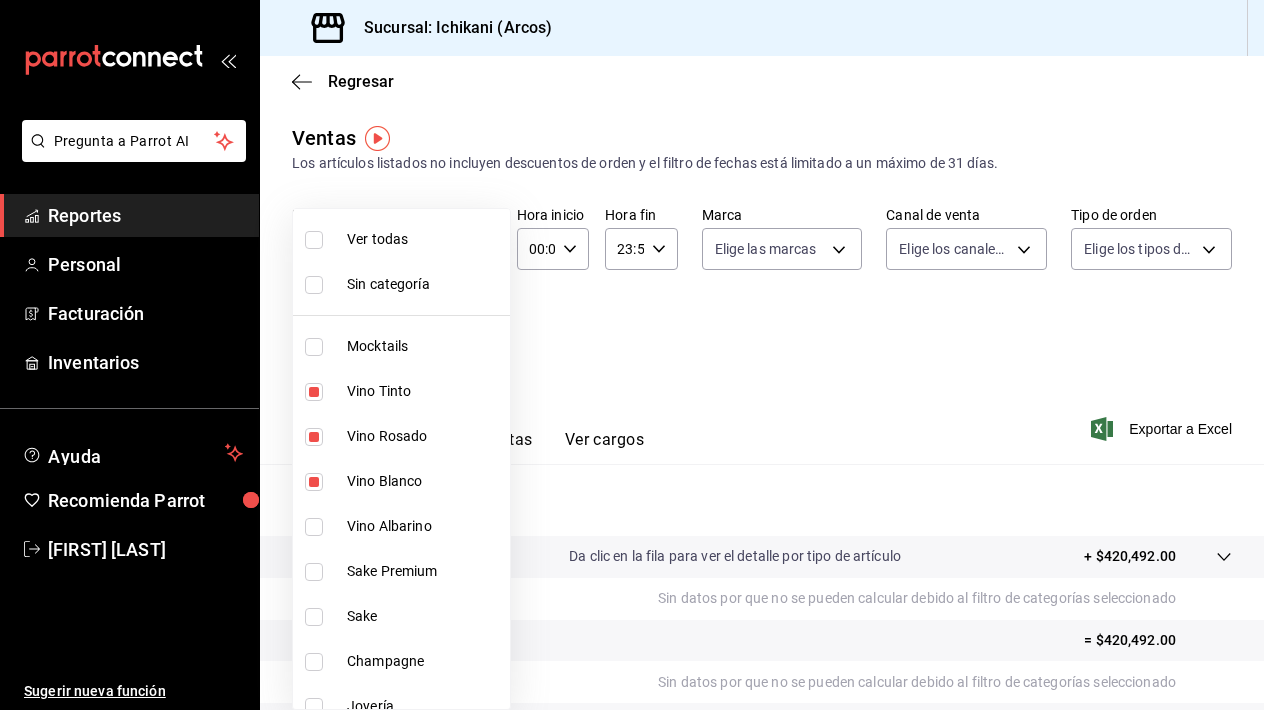 type on "1675a30c-ad4c-4004-bd69-306a5eee9bbe,0b9f143f-d931-46e3-8d11-72414e3ea19f,e8b468cd-1034-4174-9e09-d9237c0a19ea,bf72f297-f4a7-4d10-885c-cdd56e8a19ad" 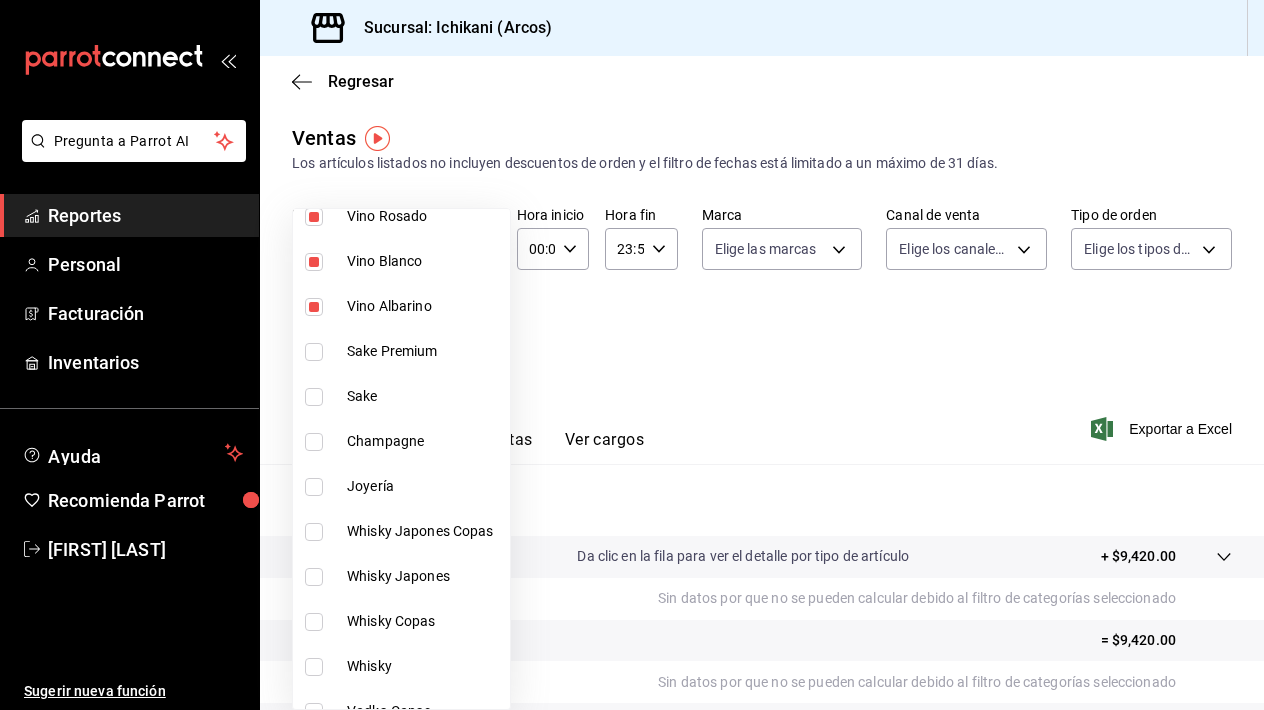 scroll, scrollTop: 221, scrollLeft: 0, axis: vertical 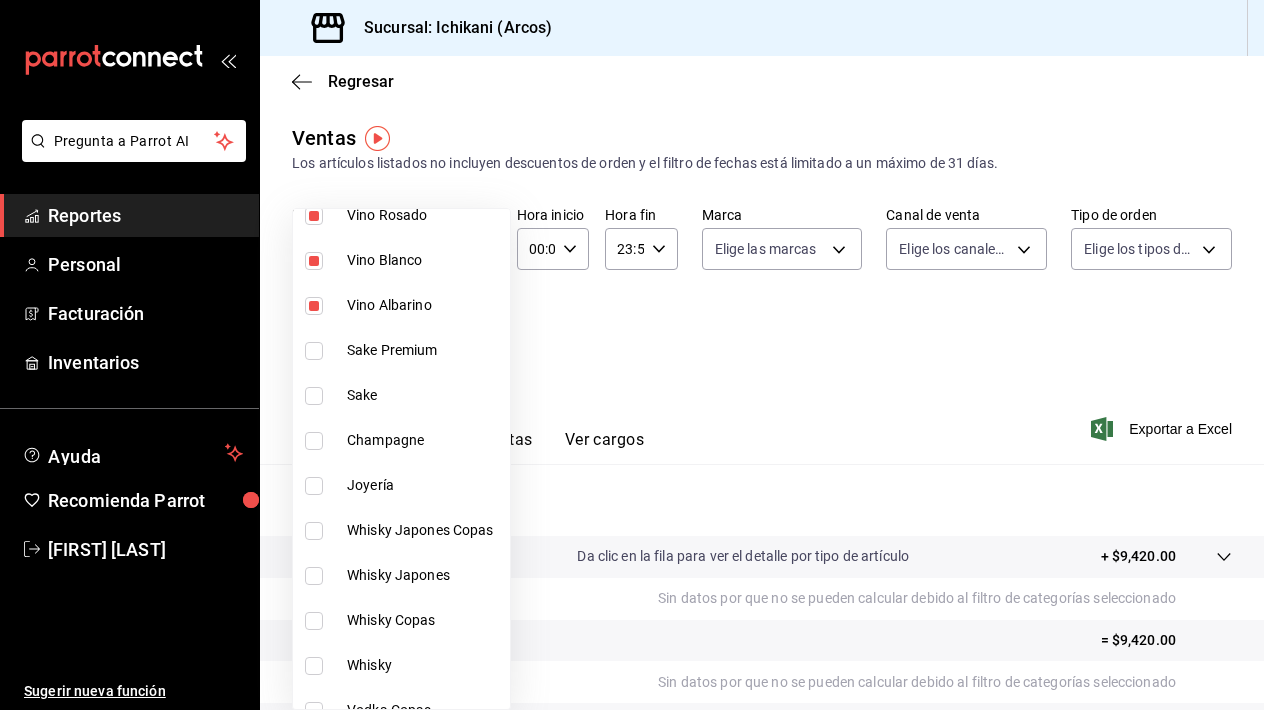 click at bounding box center [314, 441] 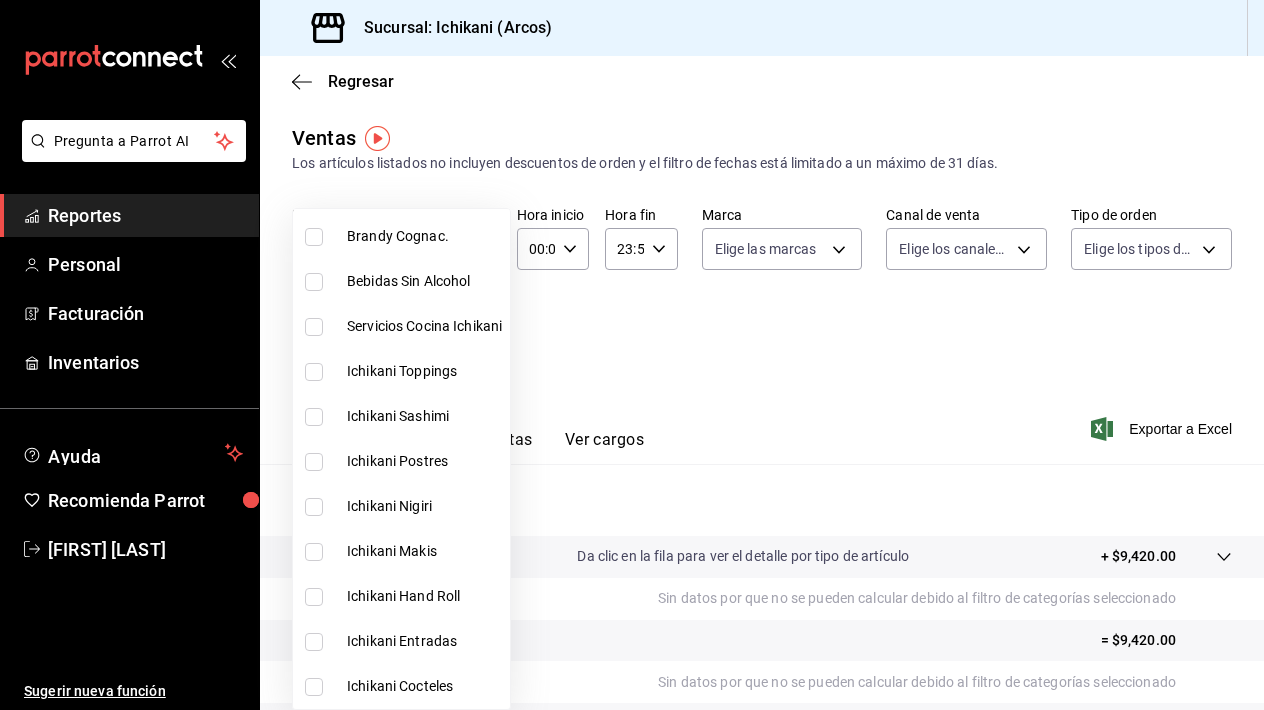 scroll, scrollTop: 1415, scrollLeft: 0, axis: vertical 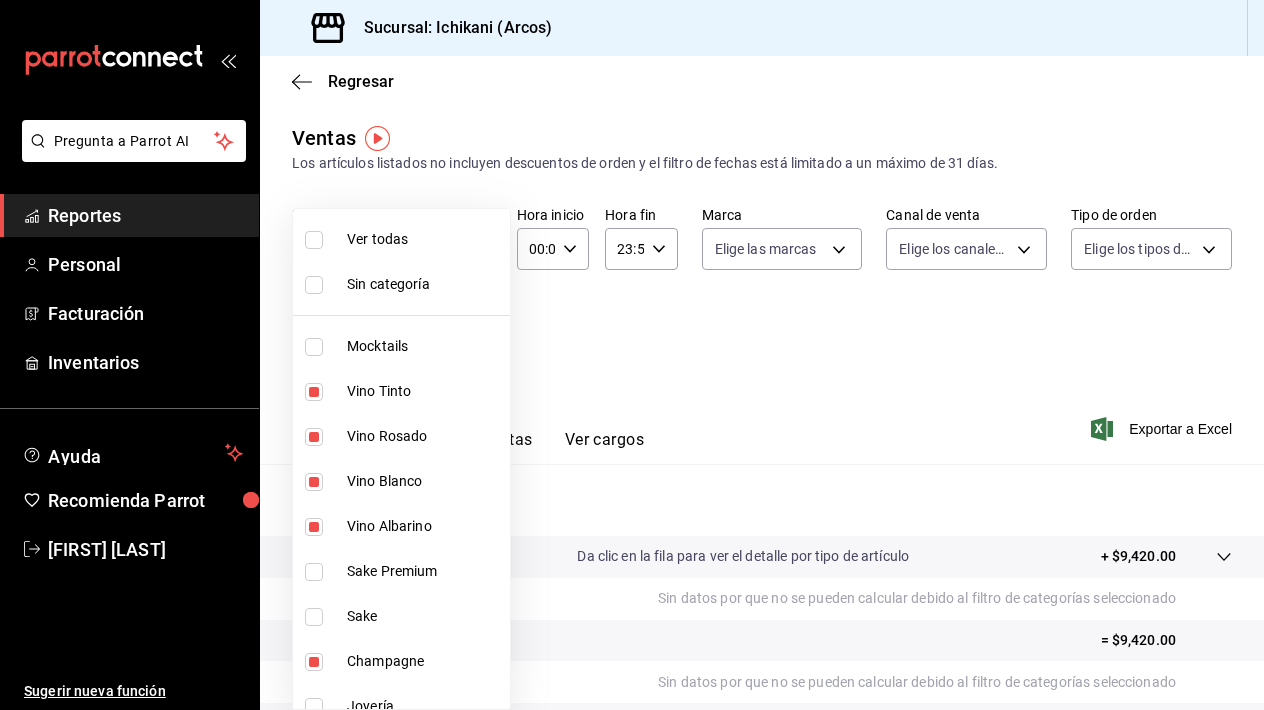 click on "Pregunta a Parrot AI Reportes   Personal   Facturación   Inventarios   Ayuda Recomienda Parrot   Mario Noe Dorantes   Sugerir nueva función   Sucursal: Ichikani (Arcos) Regresar Ventas Los artículos listados no incluyen descuentos de orden y el filtro de fechas está limitado a un máximo de 31 días. Fecha 2025-07-28 28 / 7 / 2025 - 2025-08-03 3 / 8 / 2025 Hora inicio 00:00 Hora inicio Hora fin 23:59 Hora fin Marca Elige las marcas Canal de venta Elige los canales de venta Tipo de orden Elige los tipos de orden Categorías Vino Tinto, Vino Rosado, Vino Blanco, Vino Albarino, Champagne 1675a30c-ad4c-4004-bd69-306a5eee9bbe,0b9f143f-d931-46e3-8d11-72414e3ea19f,e8b468cd-1034-4174-9e09-d9237c0a19ea,bf72f297-f4a7-4d10-885c-cdd56e8a19ad,eaae503d-610a-4f15-939e-80a405ab1a56 Ver resumen Ver ventas Ver cargos Exportar a Excel Resumen Total artículos Da clic en la fila para ver el detalle por tipo de artículo + $9,420.00 Cargos por servicio Venta bruta = $9,420.00 Descuentos totales Certificados de regalo Reportes" at bounding box center (632, 355) 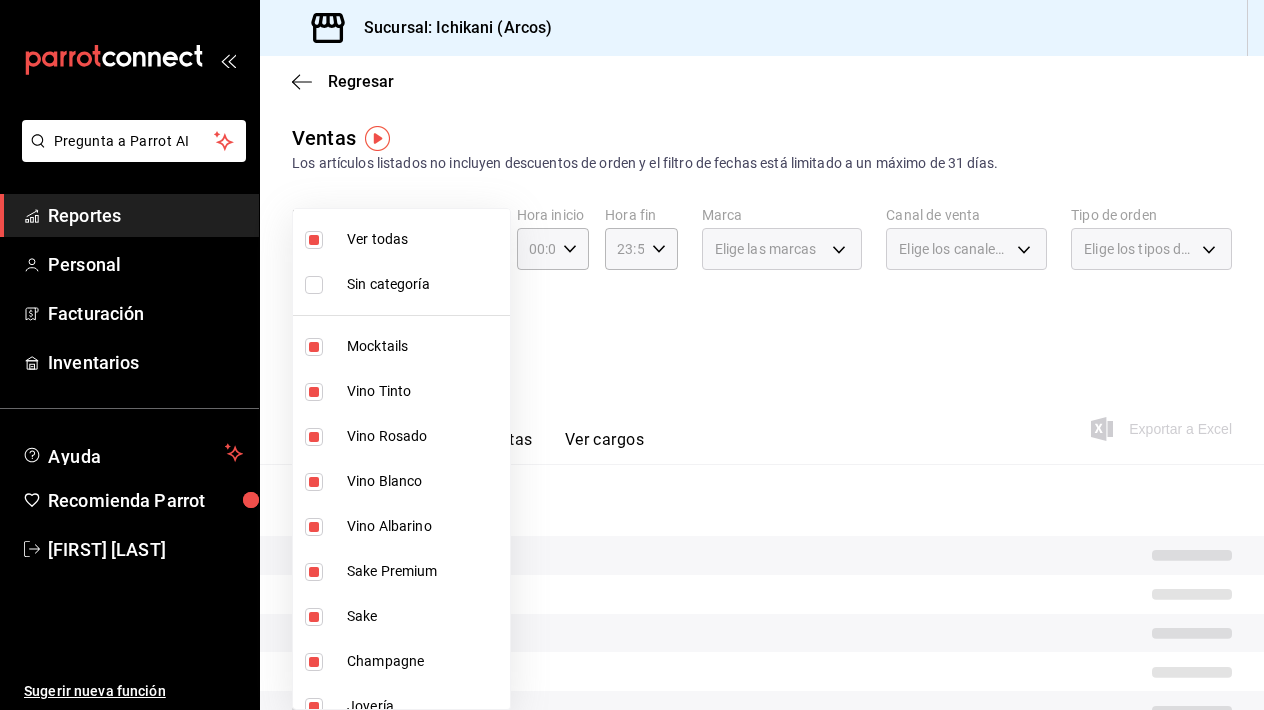 click at bounding box center (314, 240) 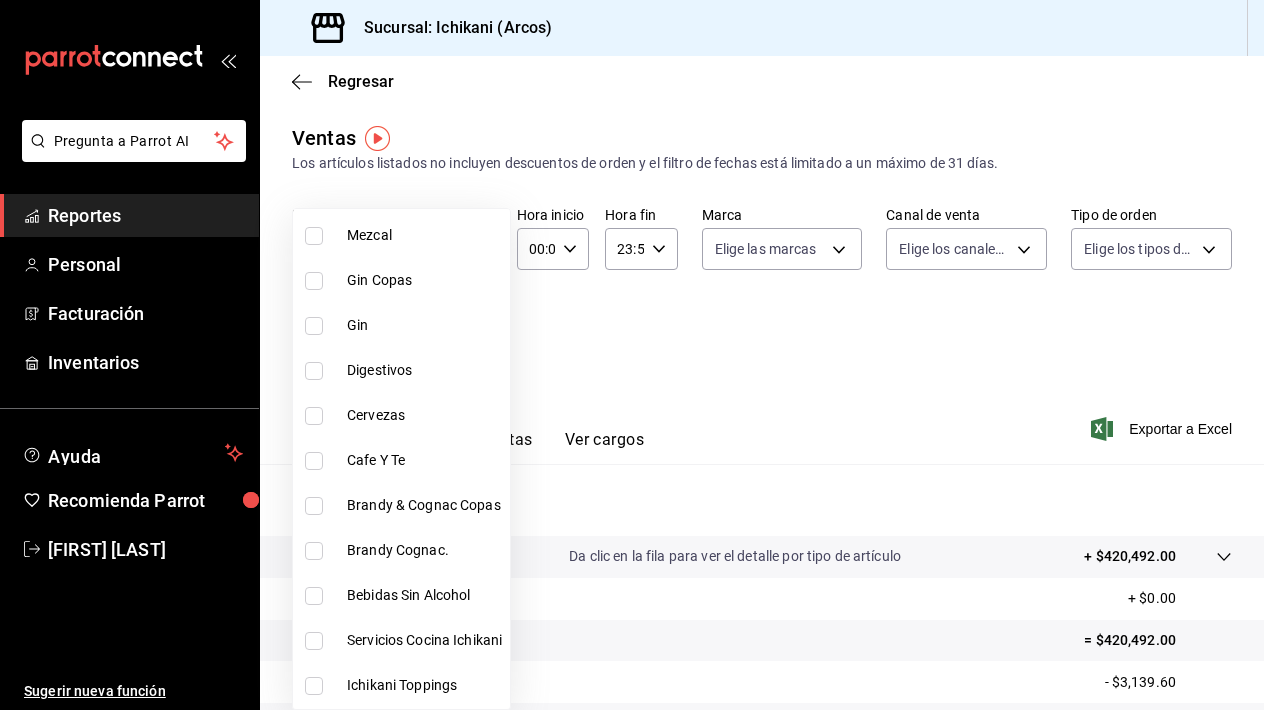scroll, scrollTop: 1133, scrollLeft: 0, axis: vertical 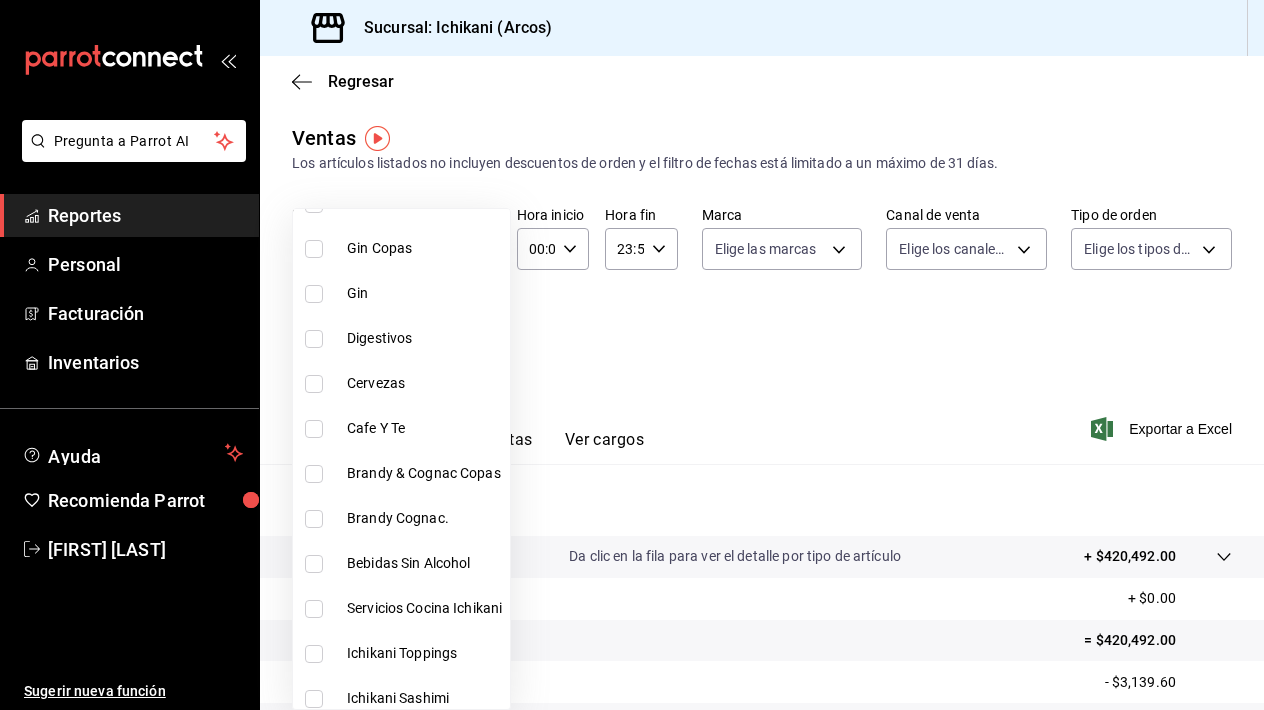 click at bounding box center (314, 384) 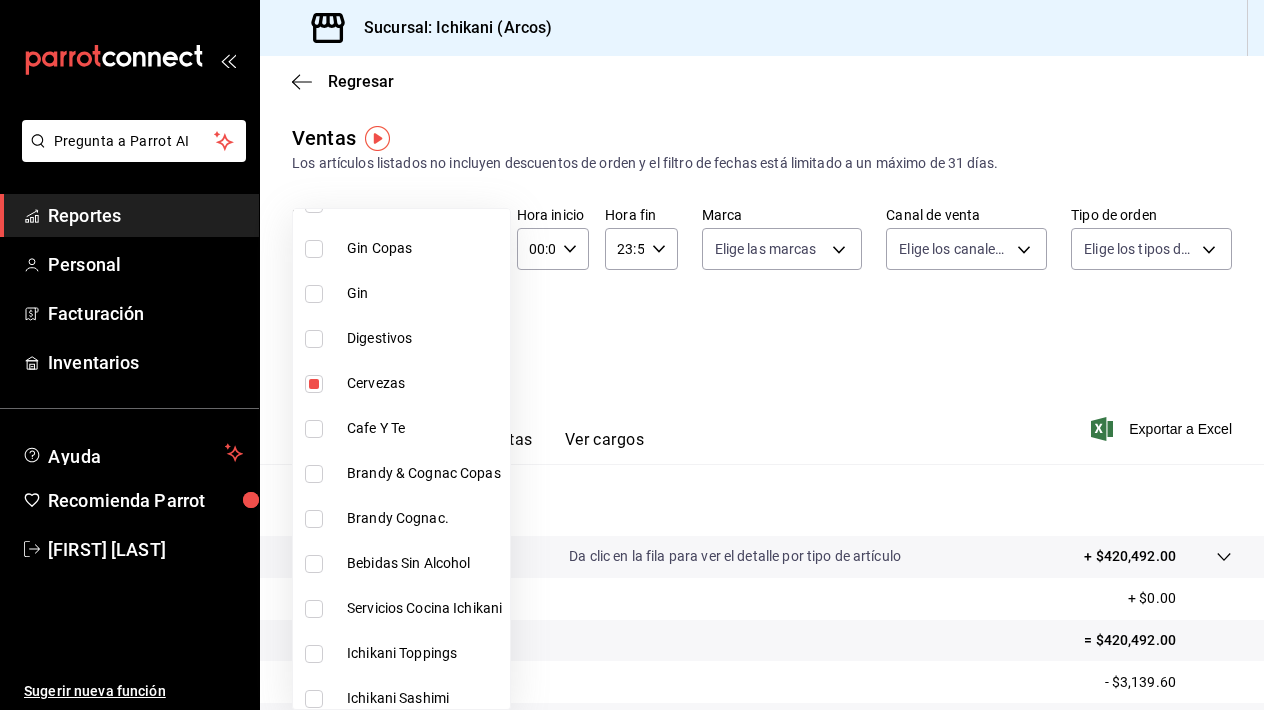 type on "edbd5797-af89-46e4-a5ff-d72367cc8924" 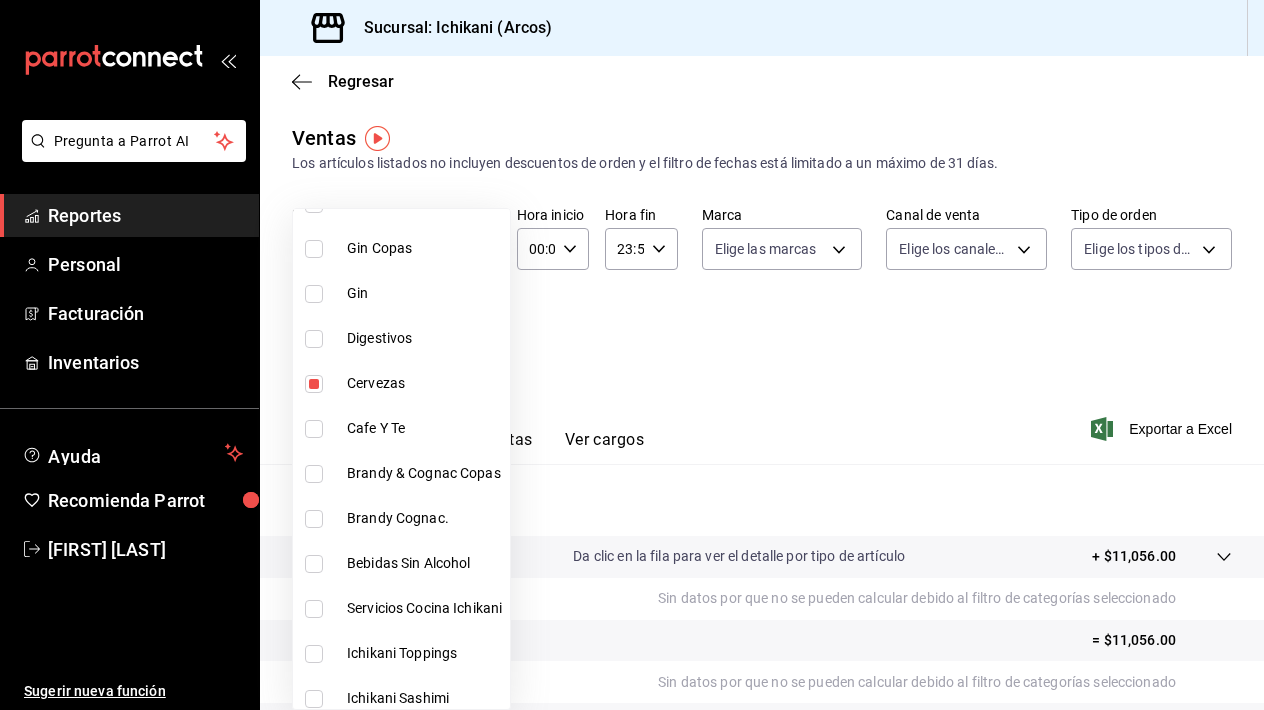 click at bounding box center [632, 355] 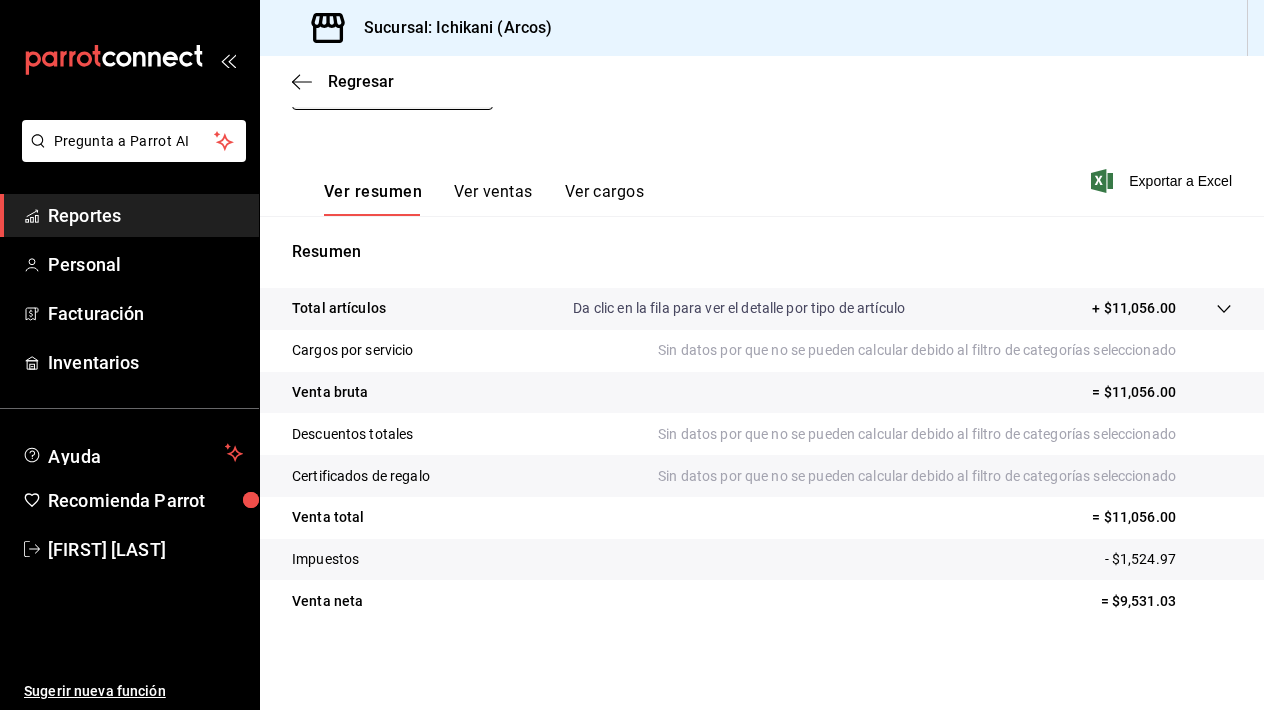scroll, scrollTop: 248, scrollLeft: 0, axis: vertical 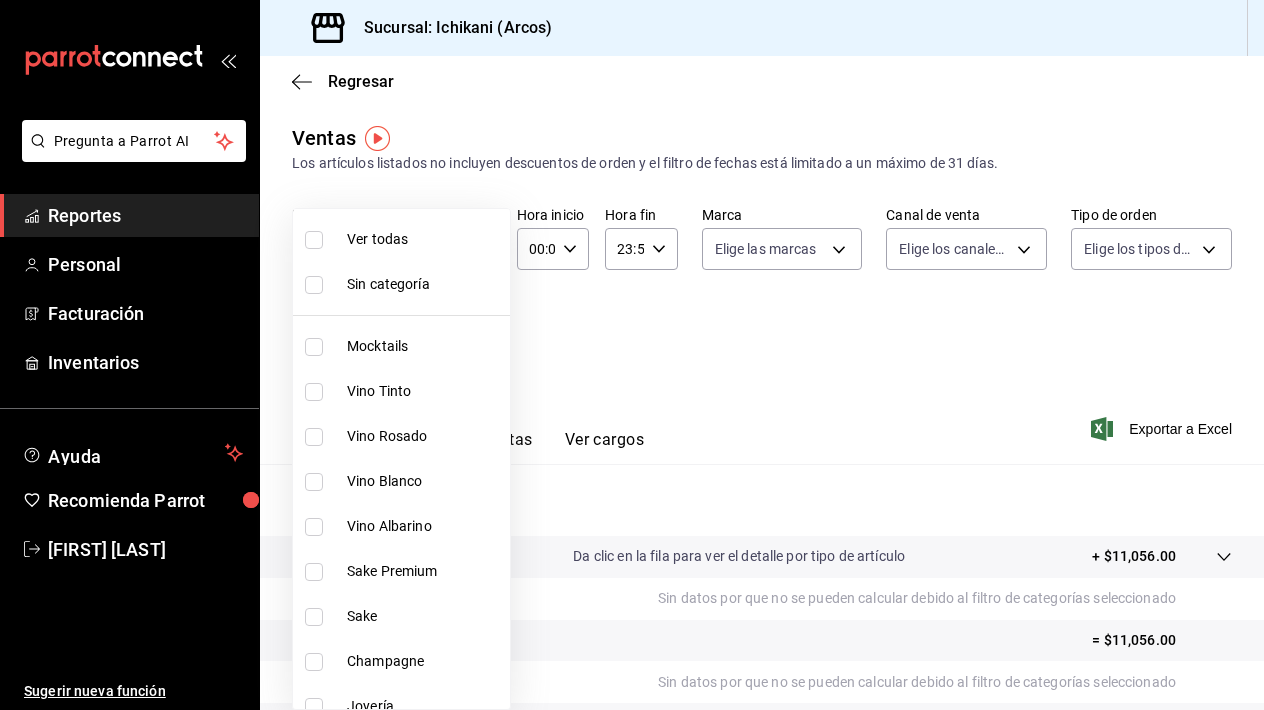 click on "Pregunta a Parrot AI Reportes   Personal   Facturación   Inventarios   Ayuda Recomienda Parrot   [FIRST] [LAST]   Sugerir nueva función   Sucursal: Ichikani (Arcos) Regresar Ventas Los artículos listados no incluyen descuentos de orden y el filtro de fechas está limitado a un máximo de 31 días. Fecha 2025-07-28 28 / 7 / 2025 - 2025-08-03 3 / 8 / 2025 Hora inicio 00:00 Hora inicio Hora fin 23:59 Hora fin Marca Elige las marcas Canal de venta Elige los canales de venta Tipo de orden Elige los tipos de orden Categorías Cervezas [UUID] Ver resumen Ver ventas Ver cargos Exportar a Excel Resumen Total artículos Da clic en la fila para ver el detalle por tipo de artículo + $11,056.00 Cargos por servicio  Sin datos por que no se pueden calcular debido al filtro de categorías seleccionado Venta bruta = $11,056.00 Descuentos totales  Sin datos por que no se pueden calcular debido al filtro de categorías seleccionado Certificados de regalo Venta total = $11,056.00 Impuestos" at bounding box center (632, 355) 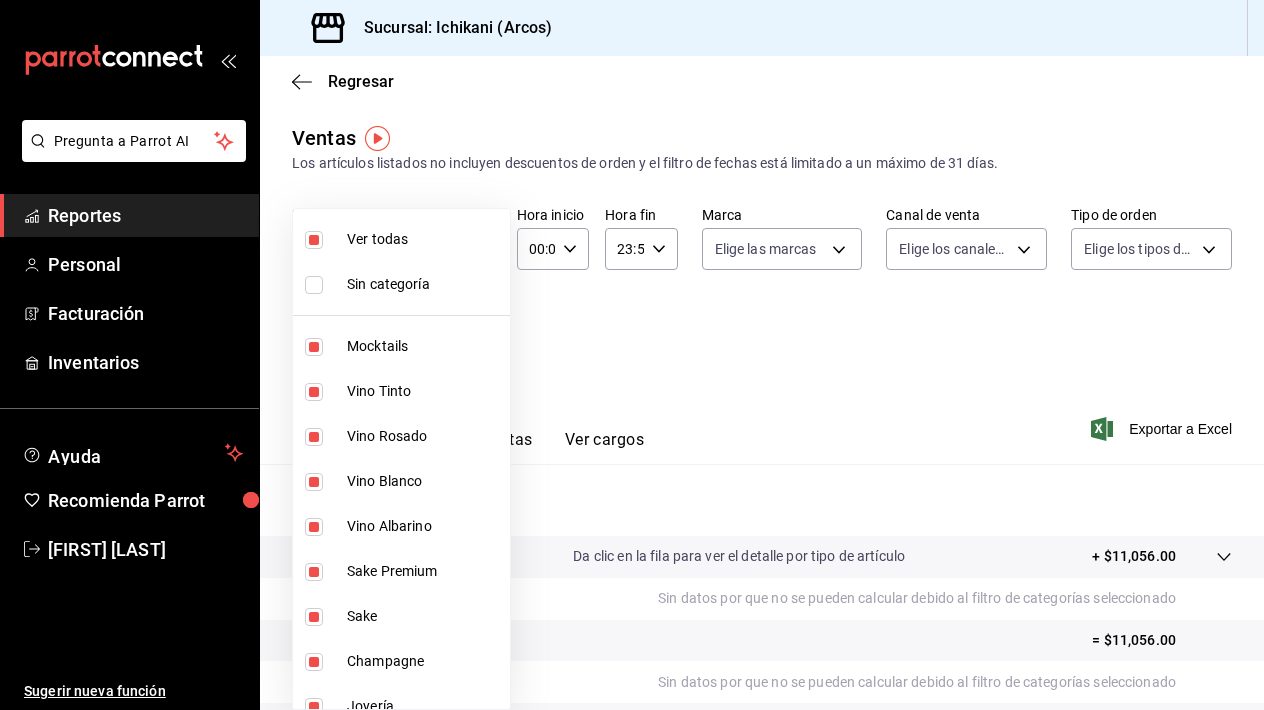 type on "082e5db2-b2e4-4ea4-81ab-d0dab4d15ad6,1675a30c-ad4c-4004-bd69-306a5eee9bbe,0b9f143f-d931-46e3-8d11-72414e3ea19f,e8b468cd-1034-4174-9e09-d9237c0a19ea,bf72f297-f4a7-4d10-885c-cdd56e8a19ad,94d13331-942a-4dca-bb6d-57ca63b0fe69,1e52dc7e-e5ba-4ea9-9e55-29332553723b,eaae503d-610a-4f15-939e-80a405ab1a56,5b7e036c-fe9d-4013-bdf4-424a78604634,c4334ceb-7bf5-4b37-b705-7fb50ec18e1b,8d6bccd2-8577-4922-83f5-02ed52b1586d,0a00b441-ba59-490c-80f5-5a10042ccc93,21fe28a5-0eac-4238-aee5-fb1650804abc,6e1668be-12a3-4ad3-9124-a6f54204f130,1c9acddf-fcfc-4cbb-b1a3-6e7e9118265d,48bd75b3-74be-43a7-ae65-8ddefee5b8b3,a91fbb21-0903-4d89-8f2b-6b82758f9efa,88912e74-692e-447d-91ac-37f40942ec66,66cc22f4-f343-41ac-8a1a-a032c8ec86da,ef8b50a8-3260-4c60-a560-9705a734d733,c8bf1581-ed55-490e-baeb-c28fdae30aad,908a2e16-0615-4f14-a2d7-15ae0f23913a,4fbcc307-49f1-429b-adb1-e77c7e42feeb,07c1c730-0a15-4302-846b-59db27999e2d,806e46be-041c-4cf5-a6ed-3c5953acc67d,13e85e46-1a9d-4ce4-94d9-648e9b2a0e22,edbd5797-af89-46e4-a5ff-d72367cc8924,60cbf6a9-471b-4a76-abb..." 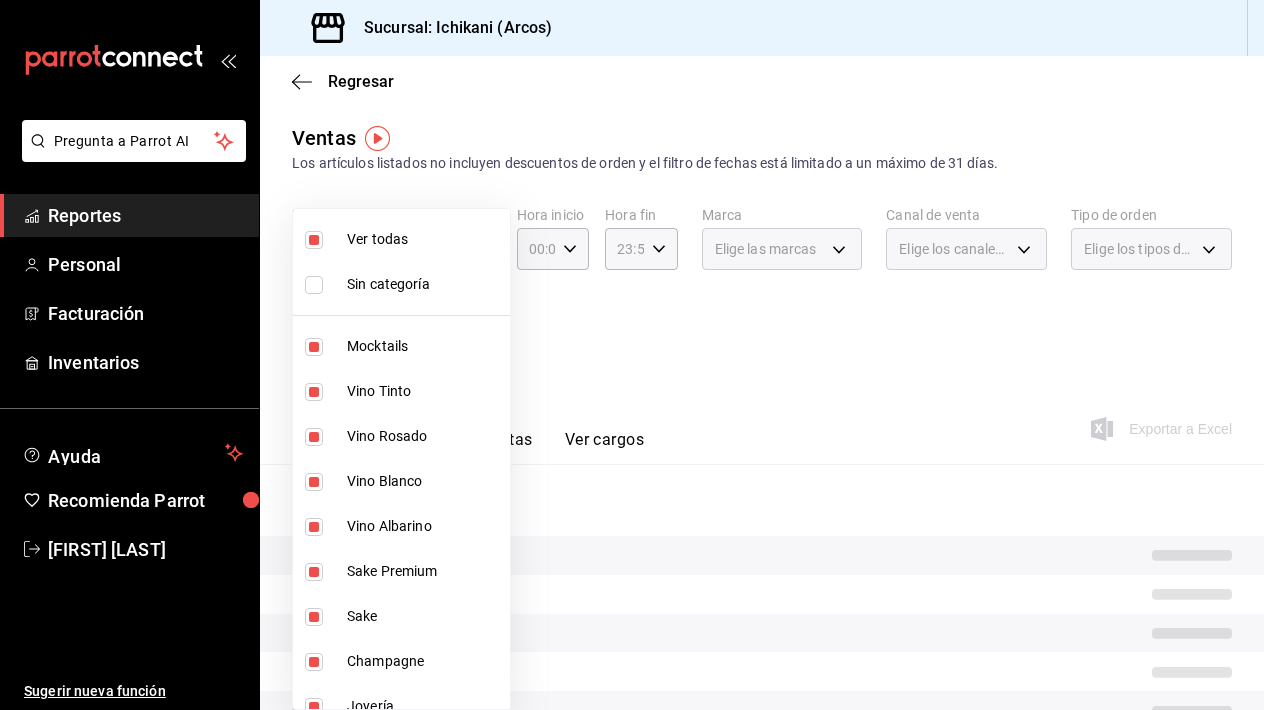 click at bounding box center [314, 240] 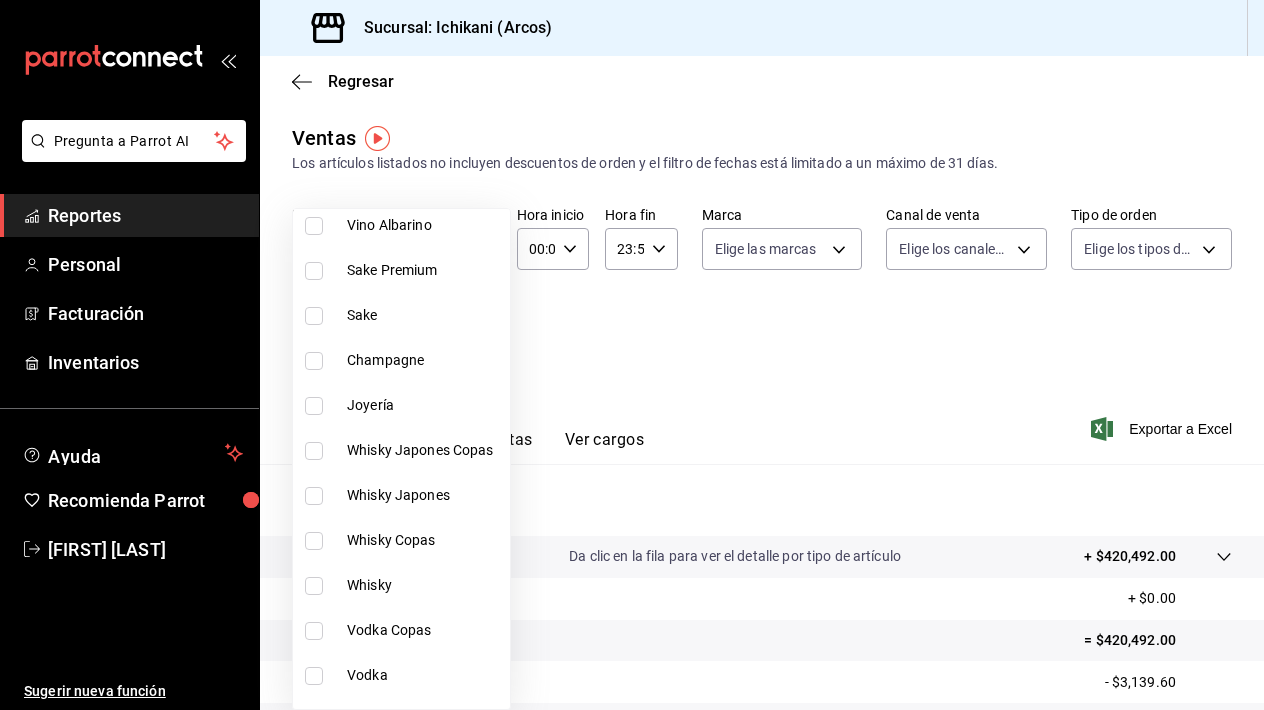 scroll, scrollTop: 323, scrollLeft: 0, axis: vertical 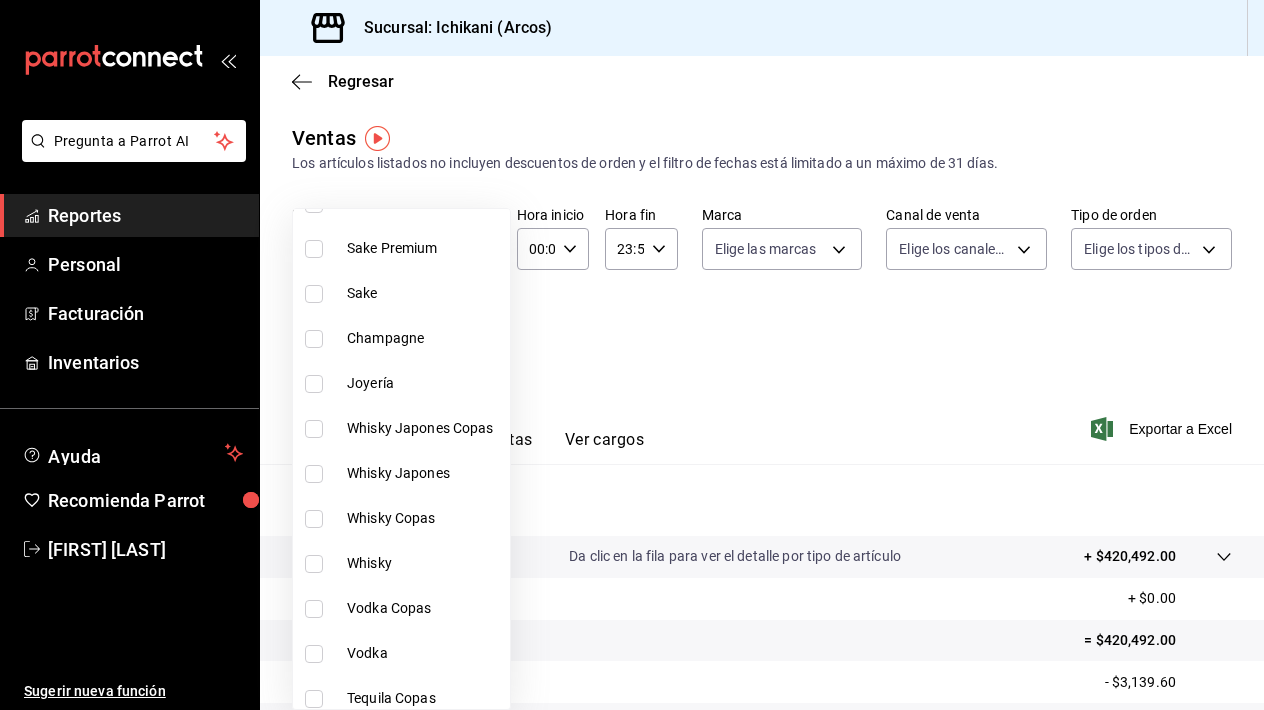 click at bounding box center (314, 429) 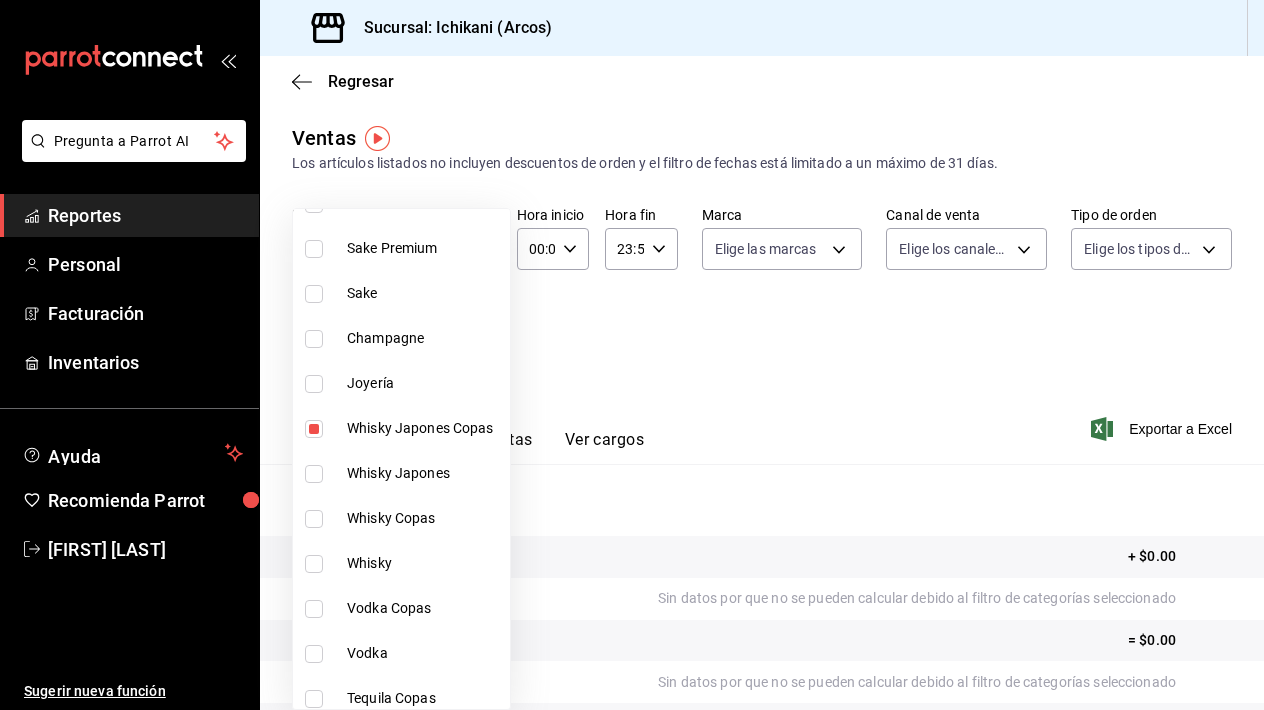 click at bounding box center (314, 474) 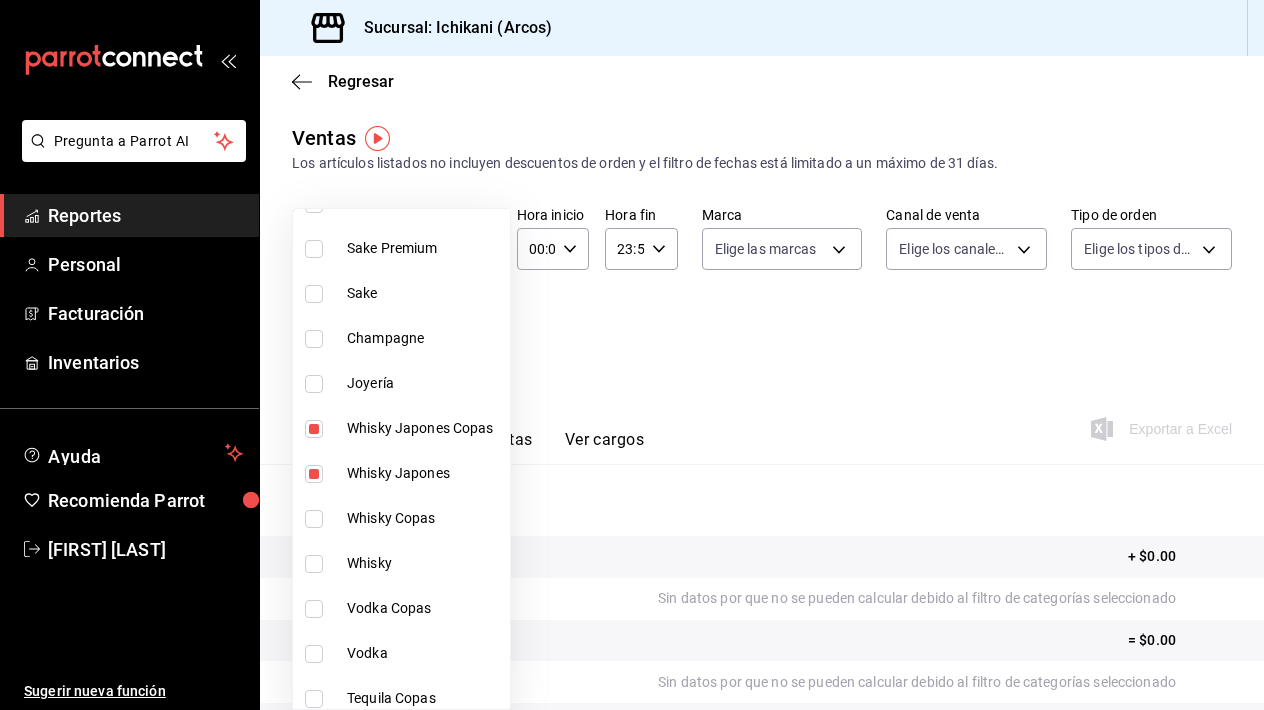 click at bounding box center [314, 519] 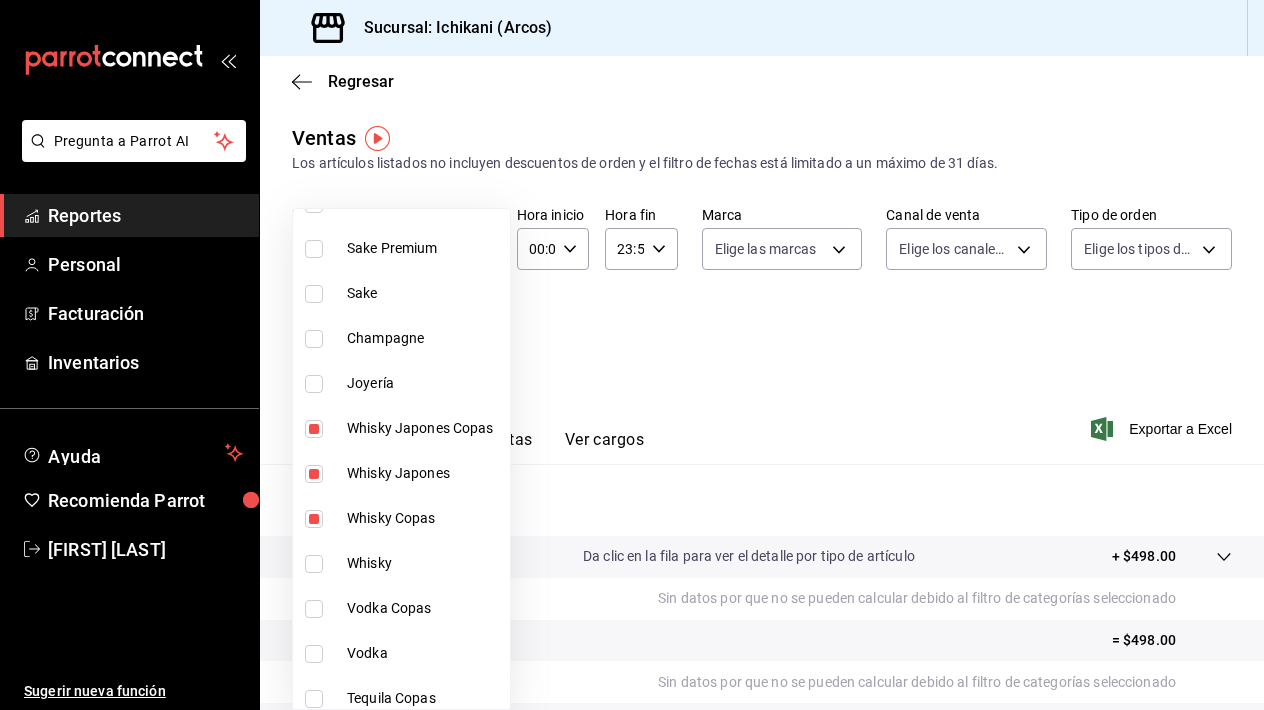 click at bounding box center [314, 564] 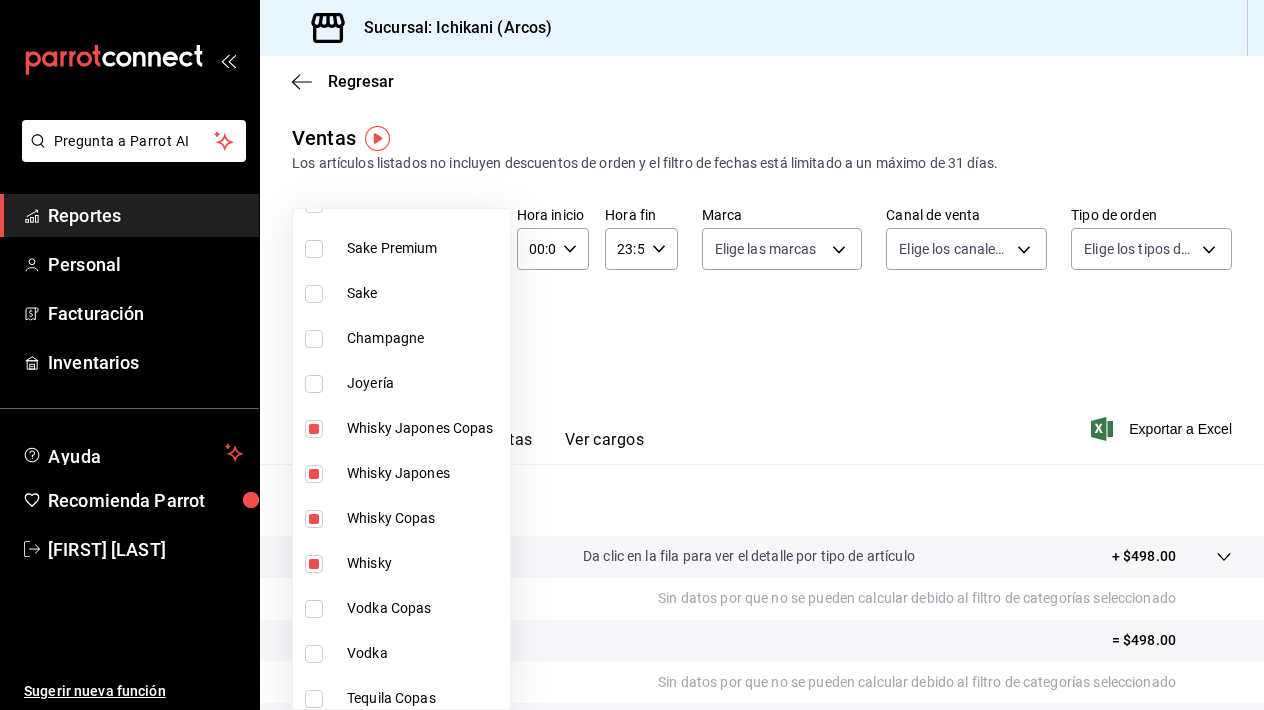 click at bounding box center [314, 609] 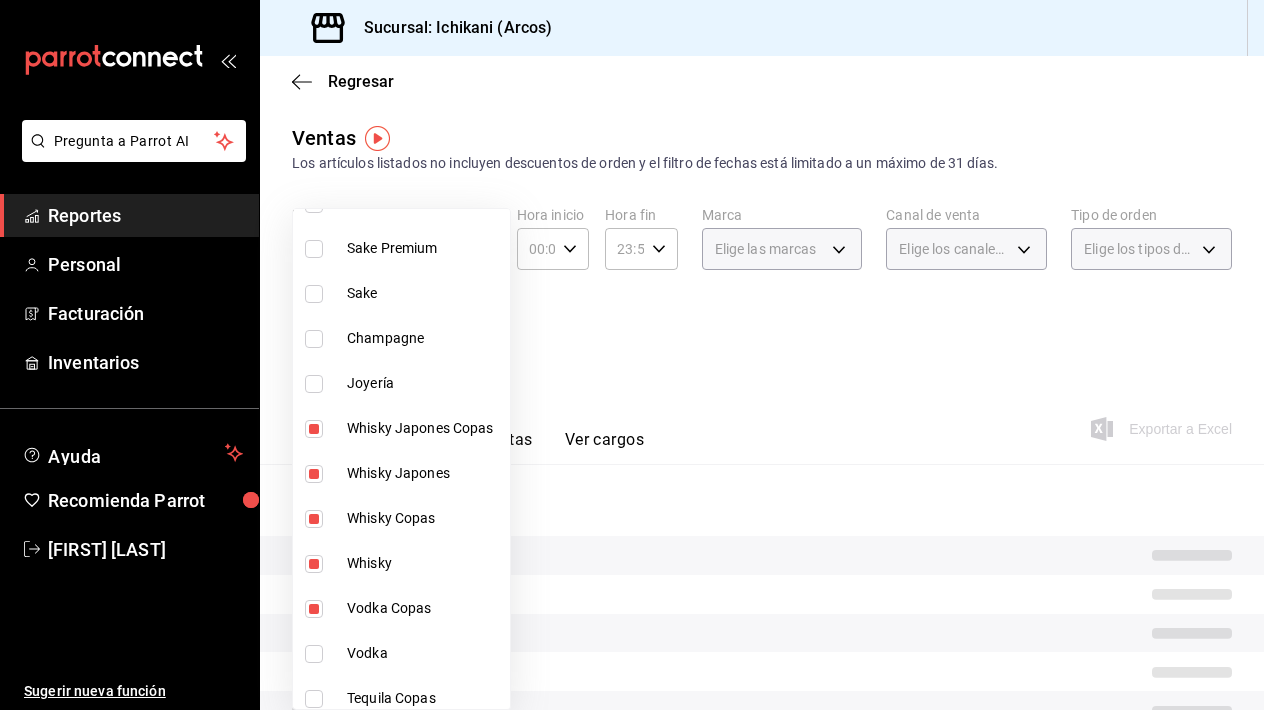 click at bounding box center [314, 654] 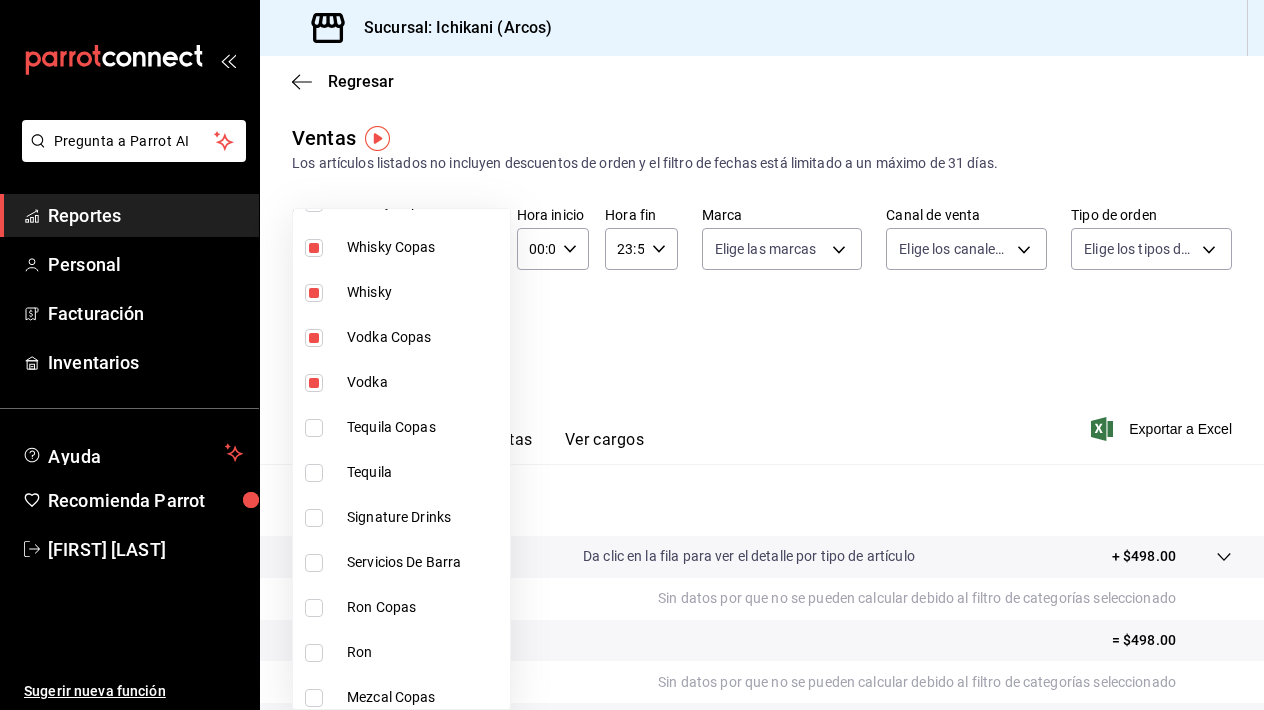 scroll, scrollTop: 628, scrollLeft: 0, axis: vertical 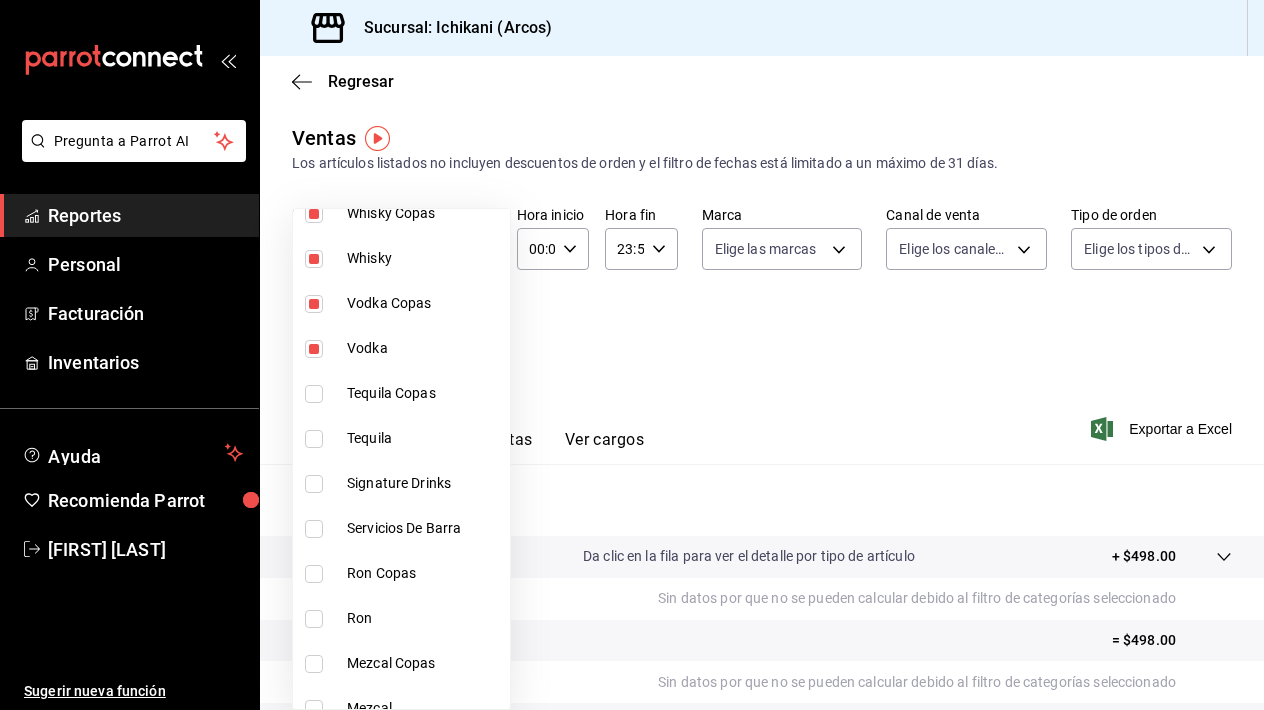 click at bounding box center [314, 394] 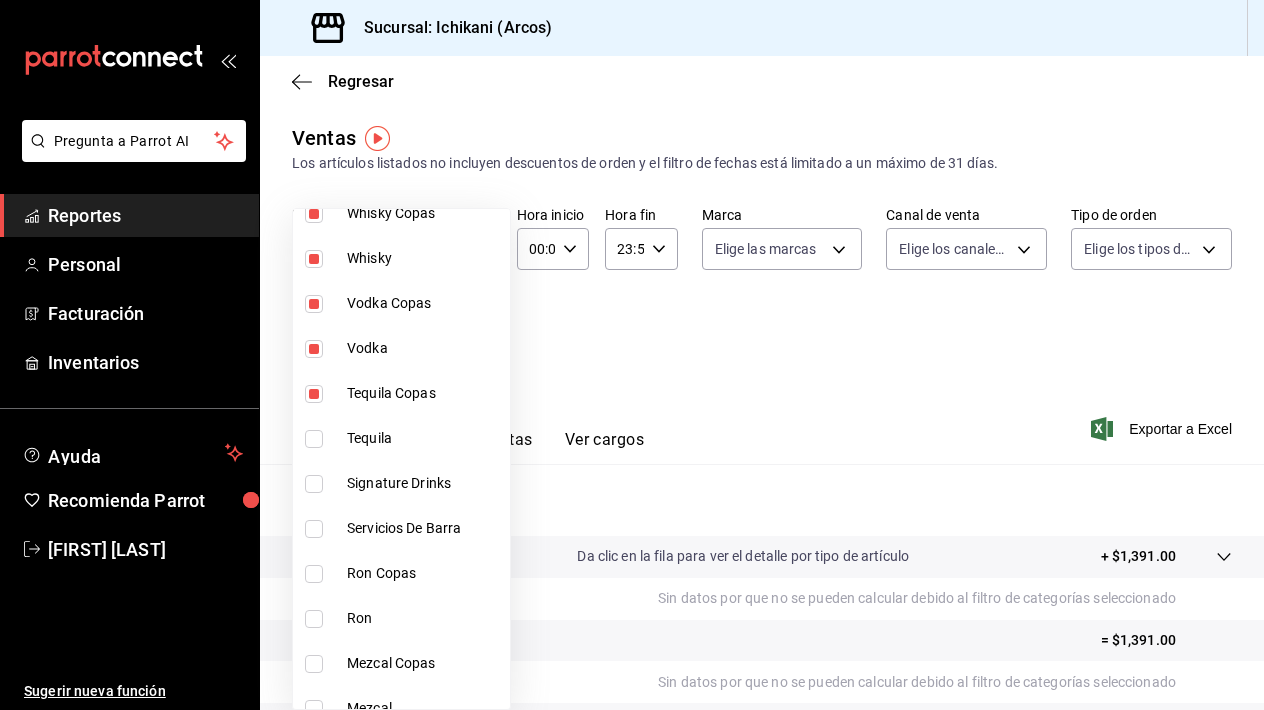 click at bounding box center [314, 439] 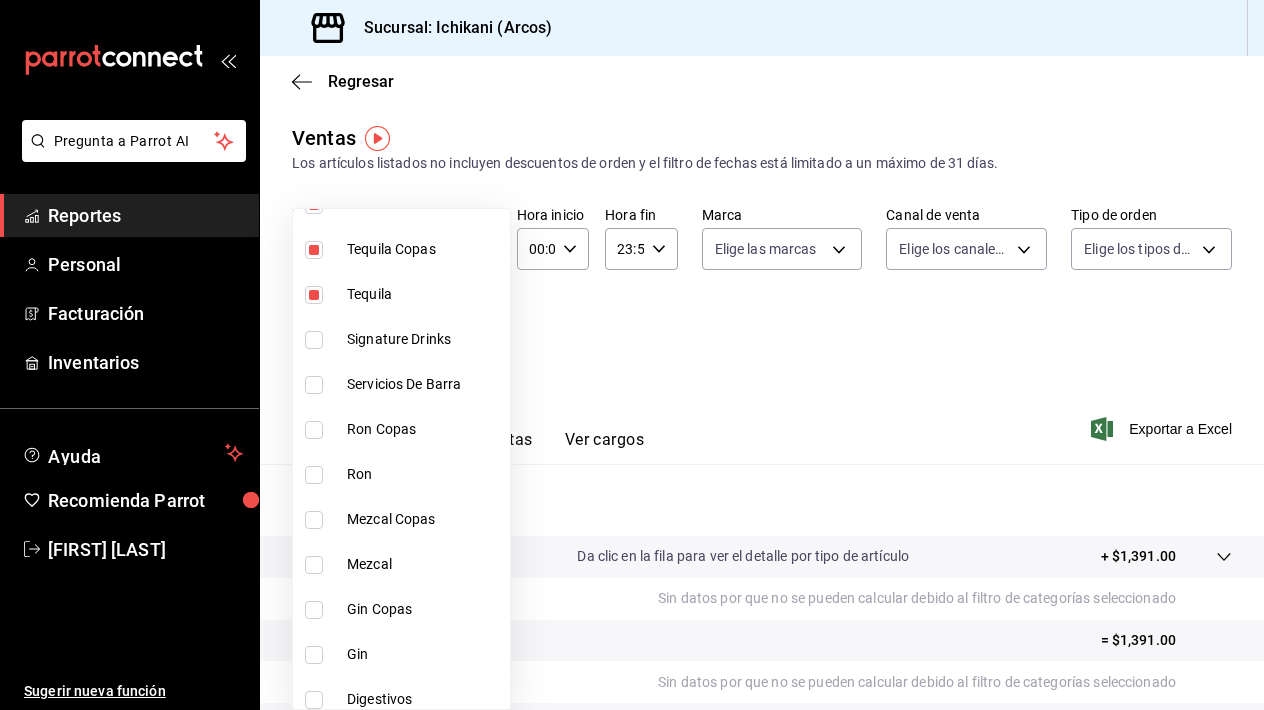 scroll, scrollTop: 778, scrollLeft: 0, axis: vertical 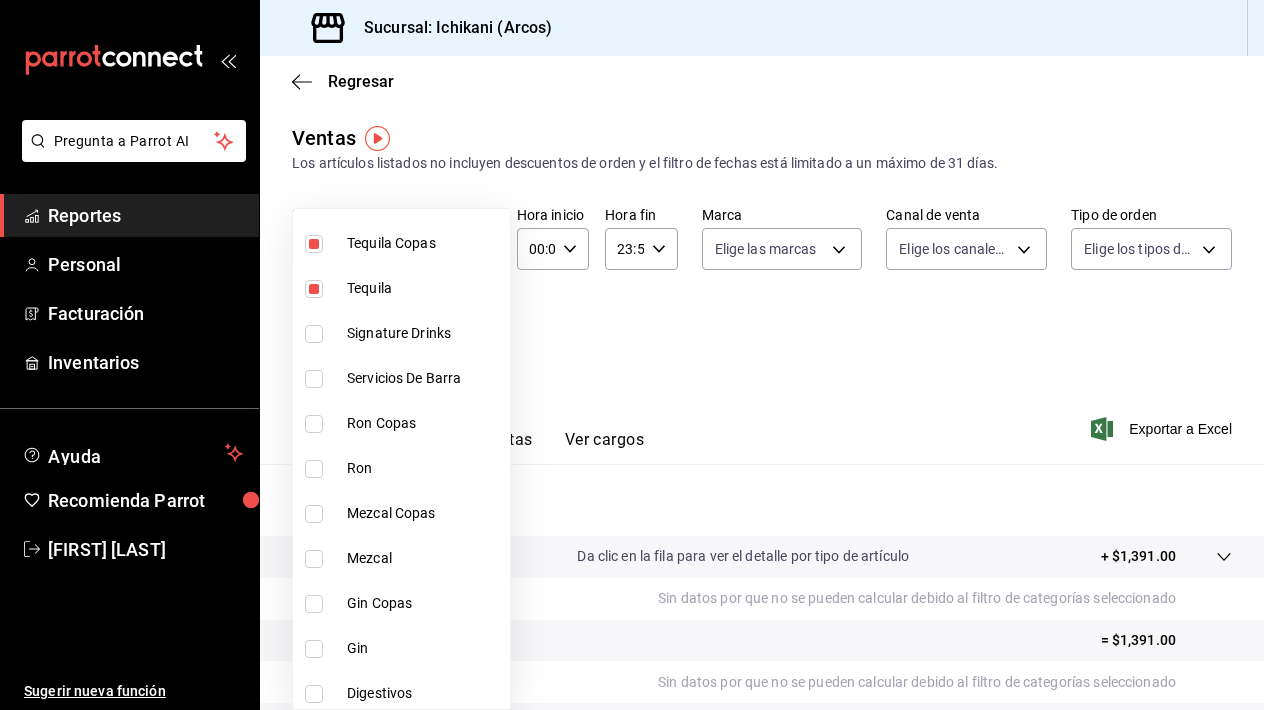 click at bounding box center (314, 424) 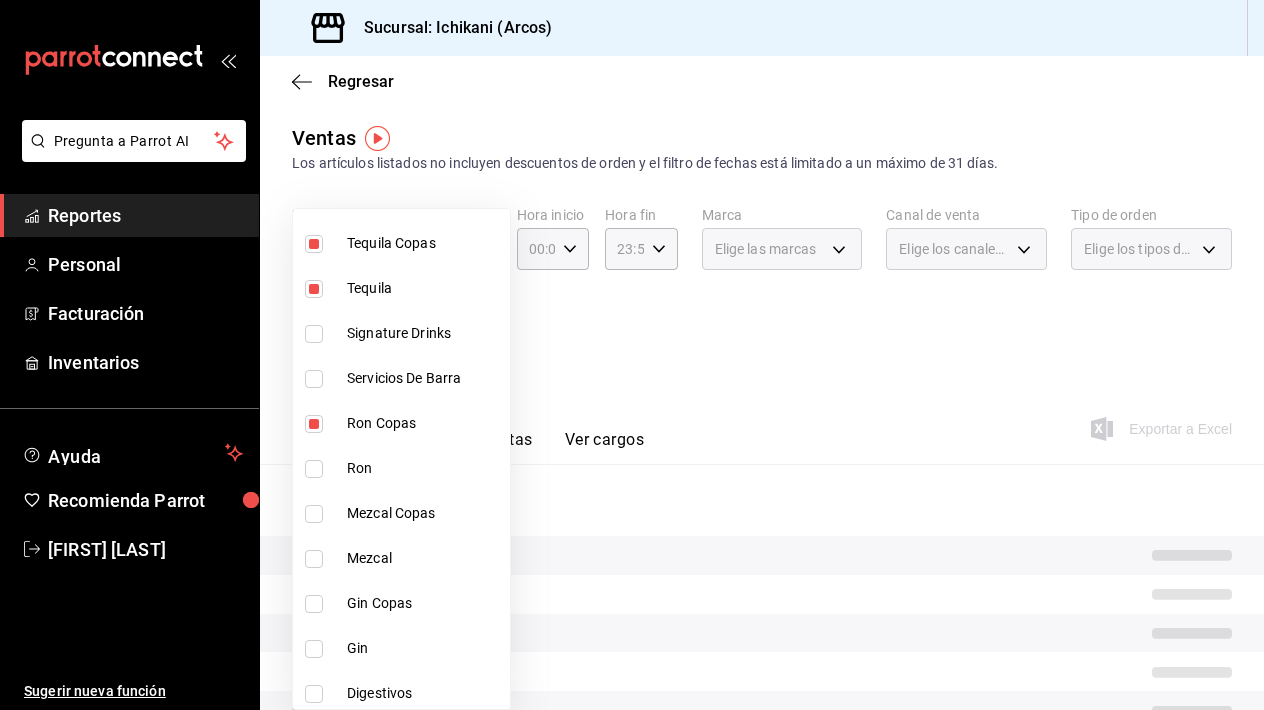 click at bounding box center [314, 469] 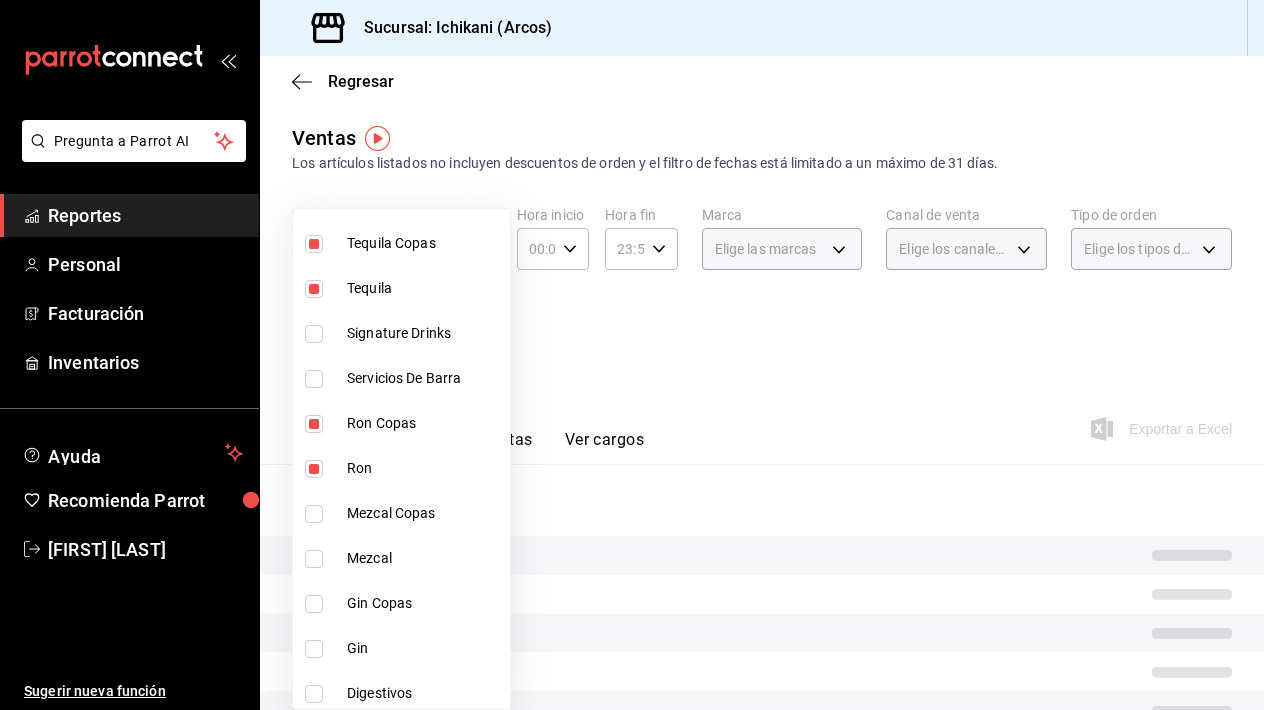 click at bounding box center [314, 514] 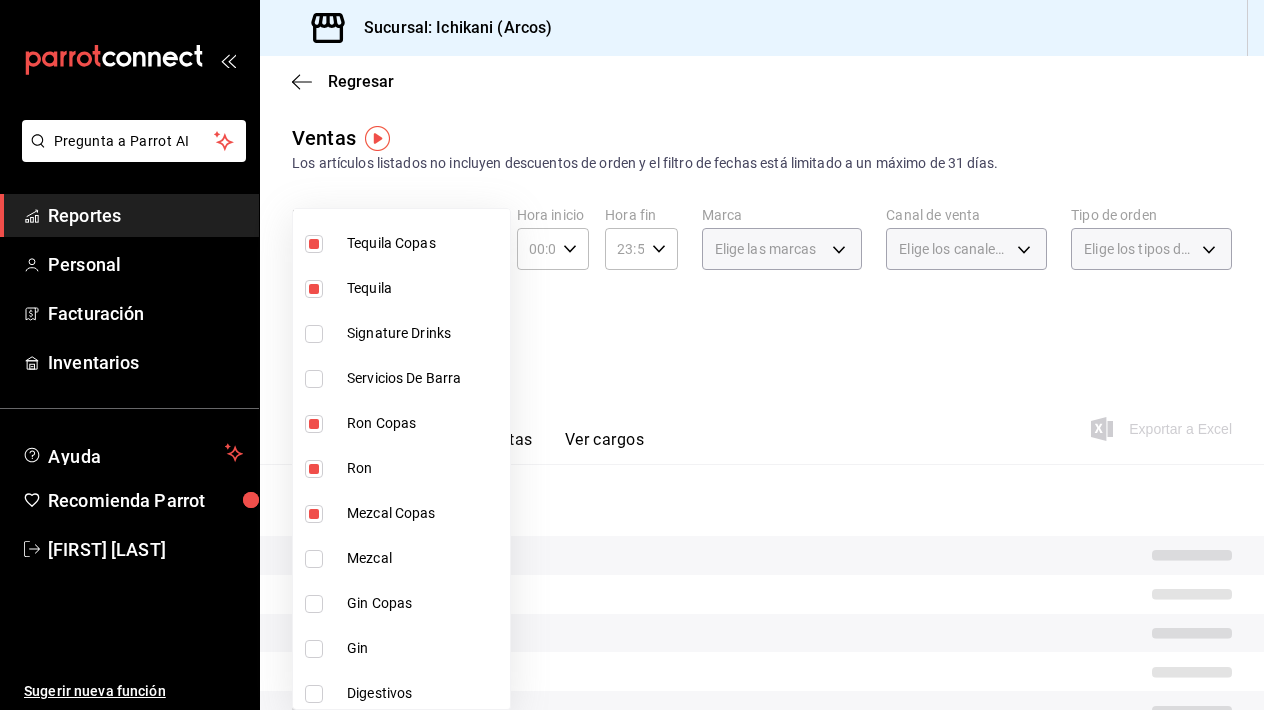 click at bounding box center (314, 559) 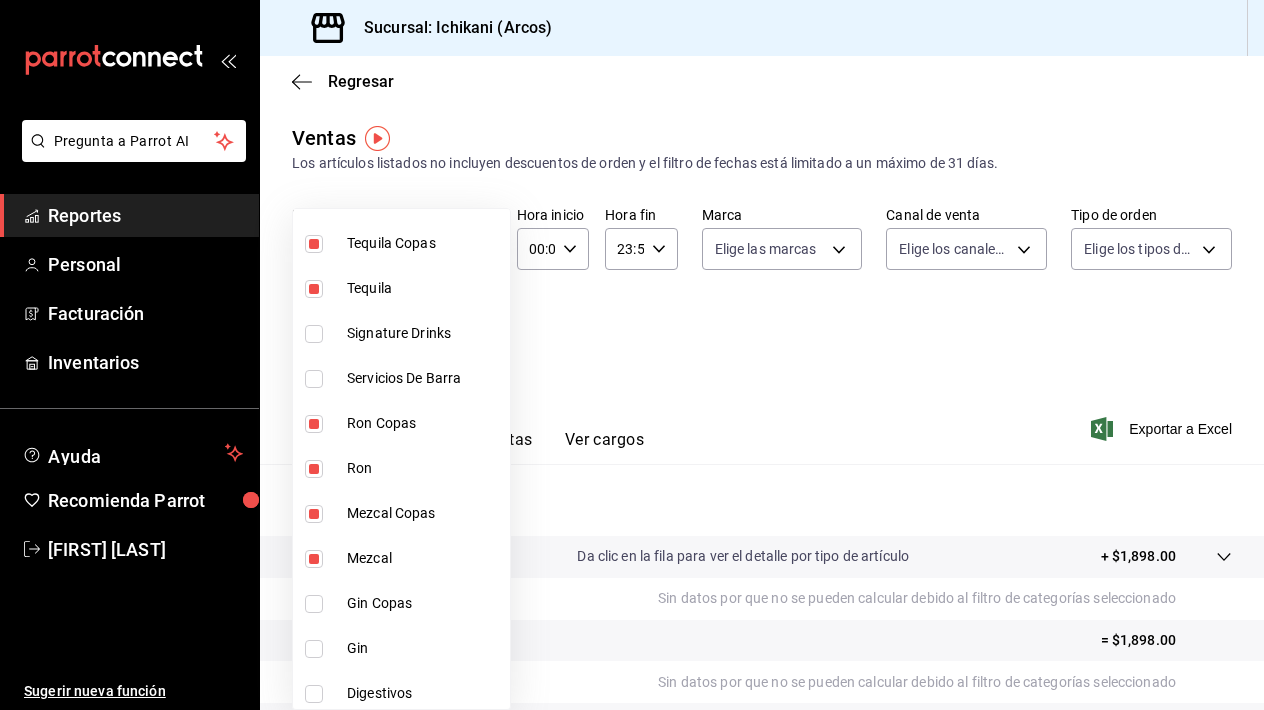 click at bounding box center (314, 604) 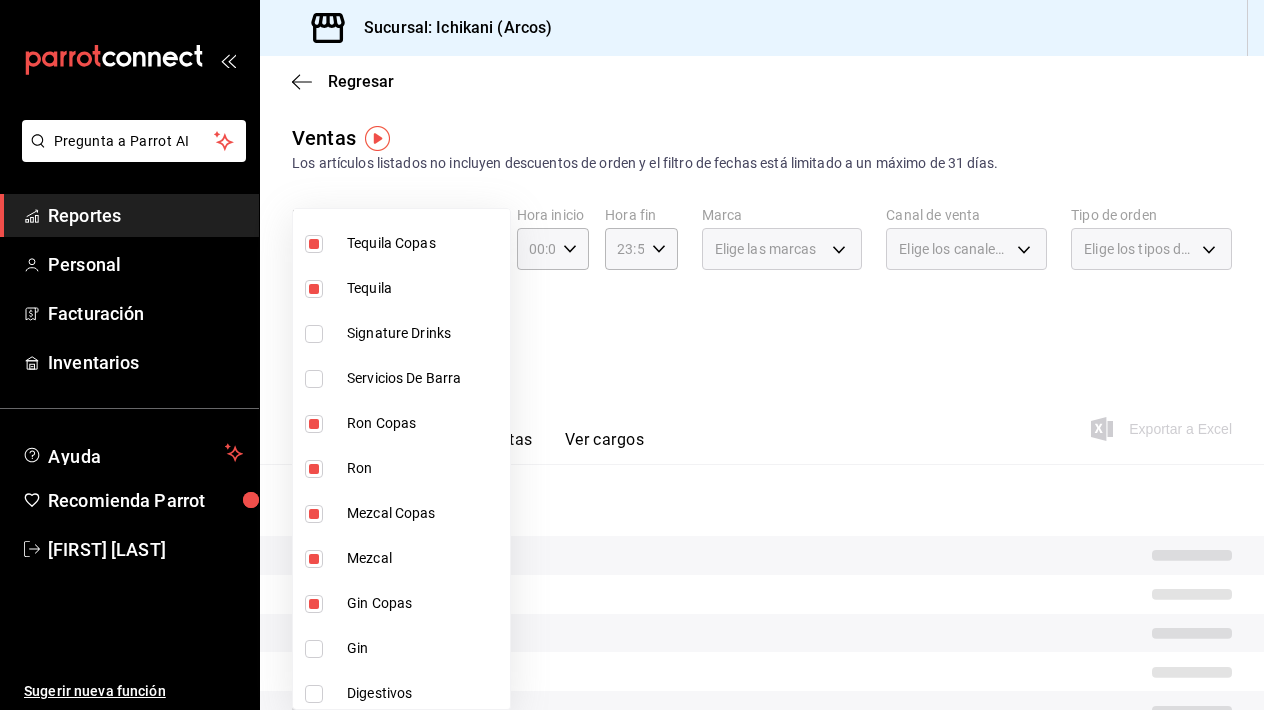 click on "Gin" at bounding box center [401, 648] 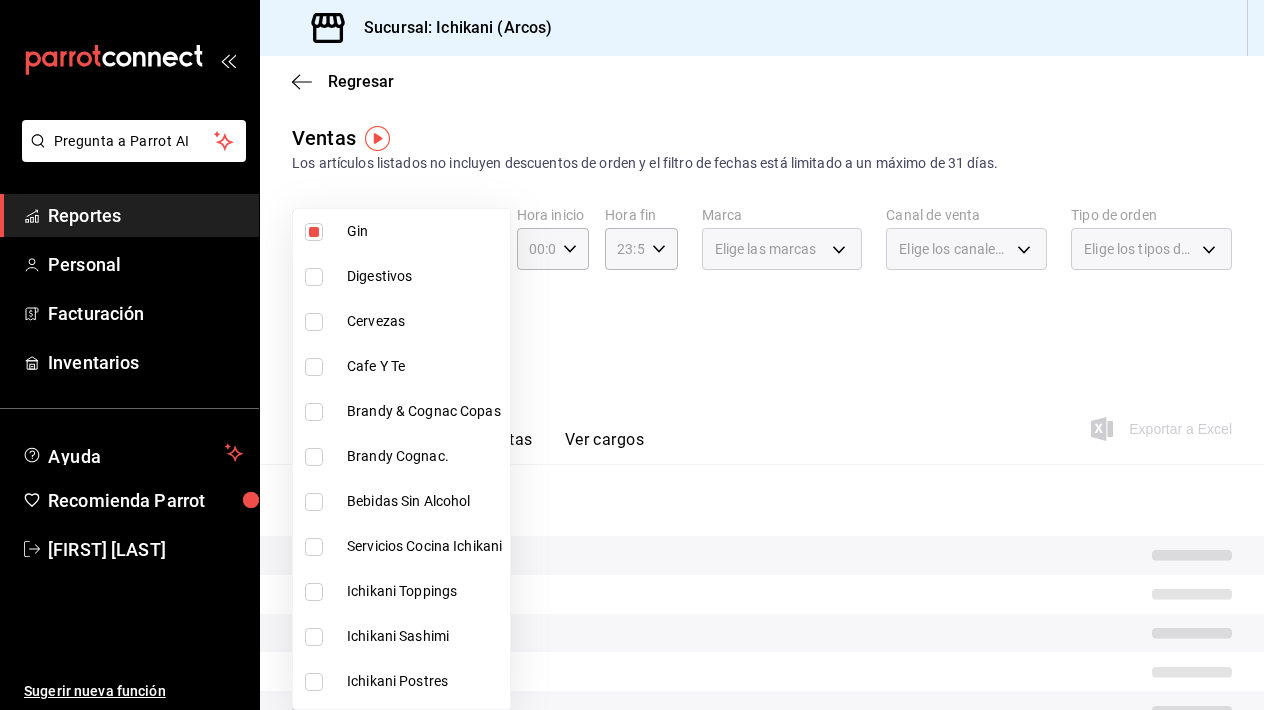 scroll, scrollTop: 1199, scrollLeft: 0, axis: vertical 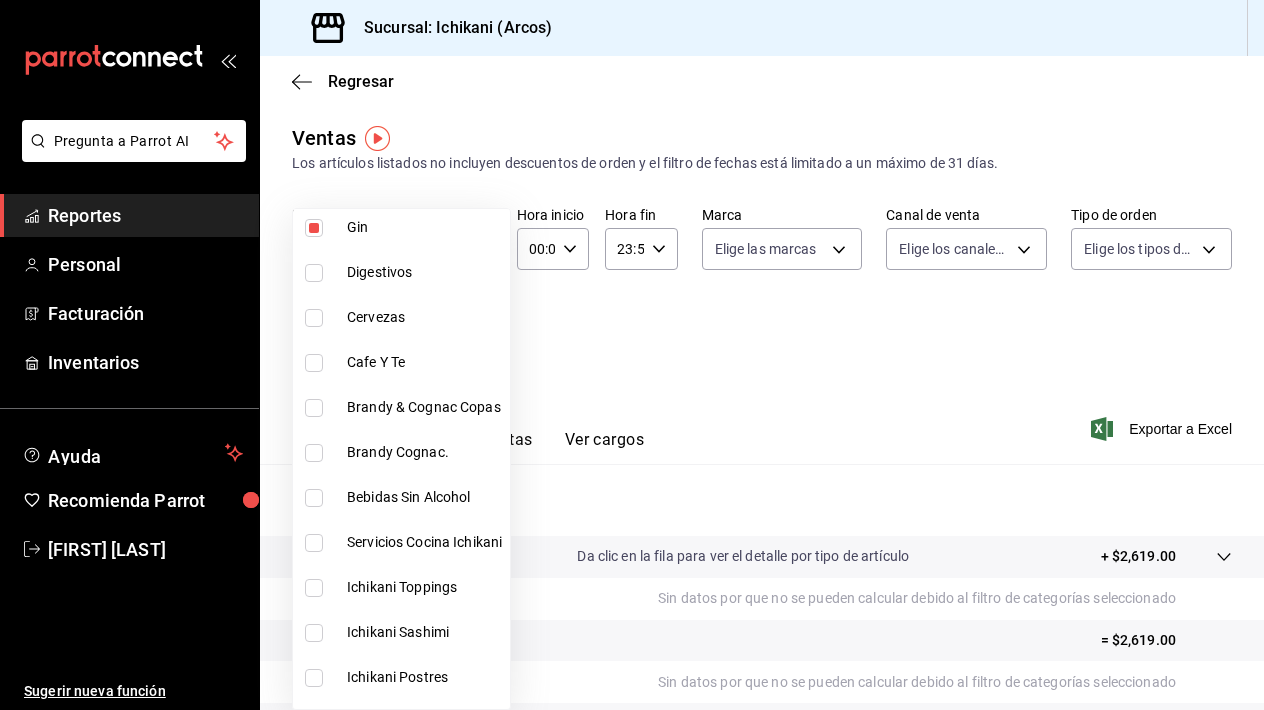 click at bounding box center (314, 408) 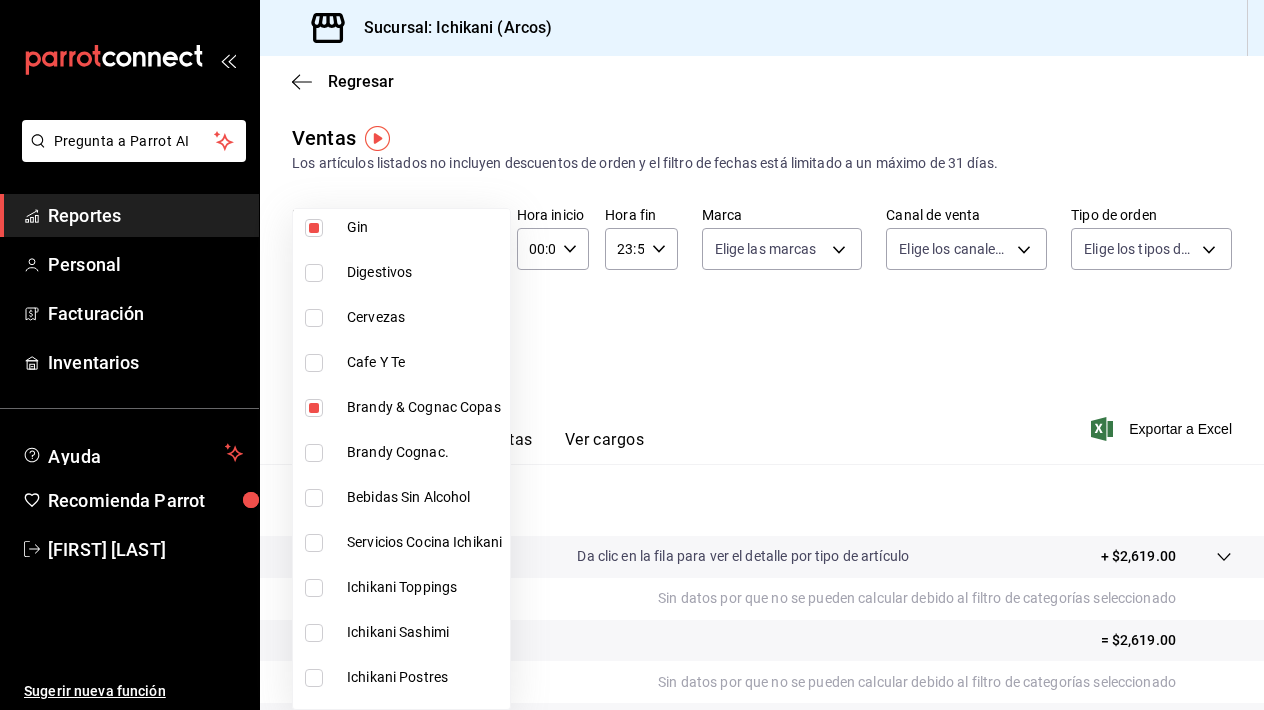 click at bounding box center (314, 453) 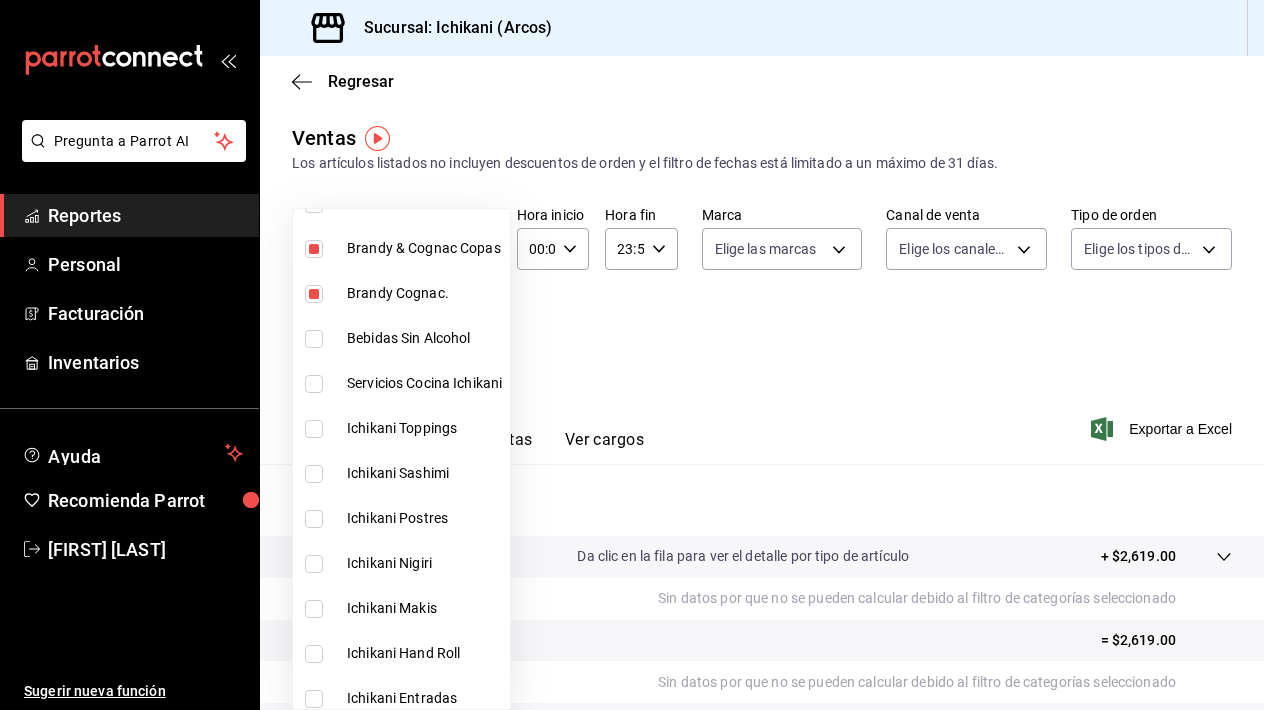 scroll, scrollTop: 1325, scrollLeft: 0, axis: vertical 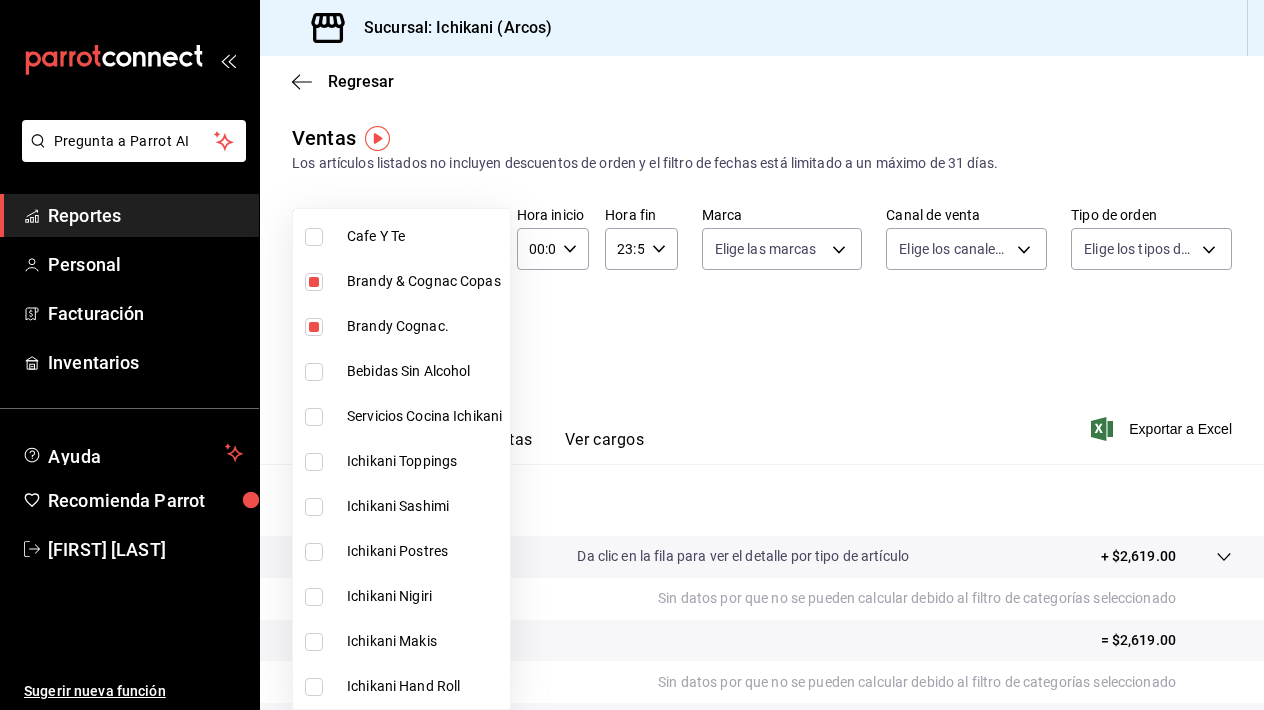 click at bounding box center (632, 355) 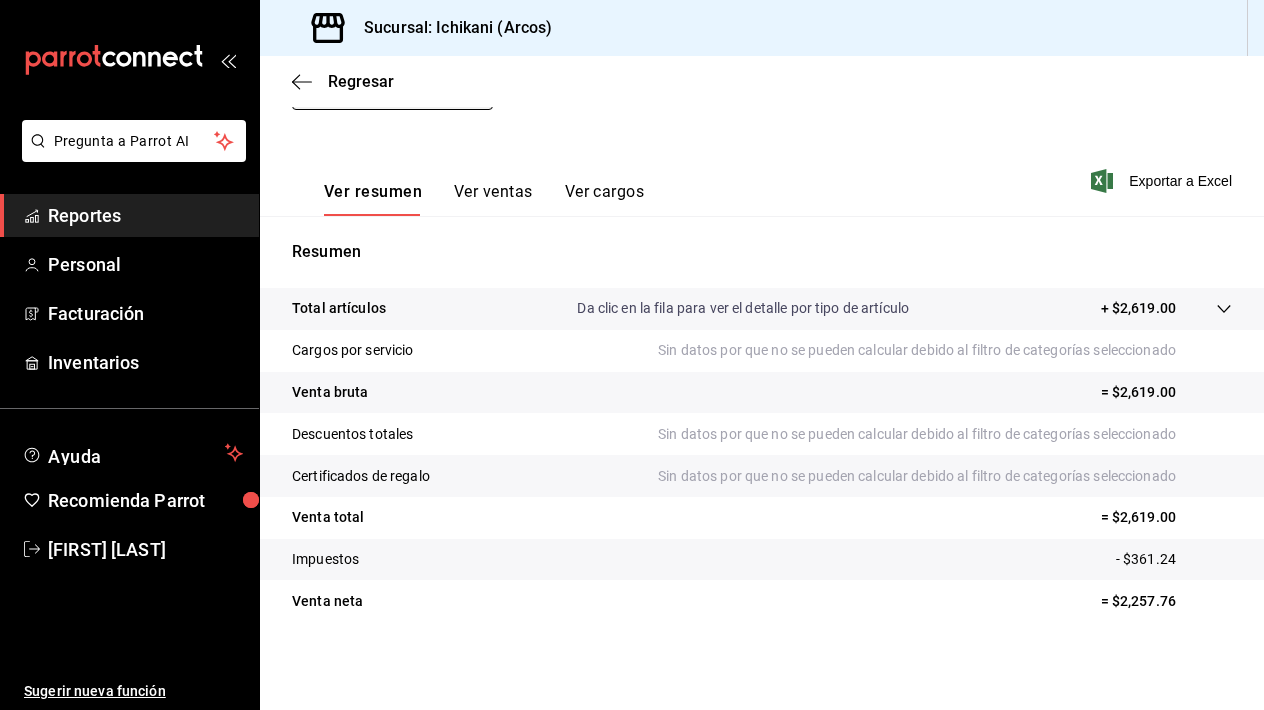 scroll, scrollTop: 248, scrollLeft: 0, axis: vertical 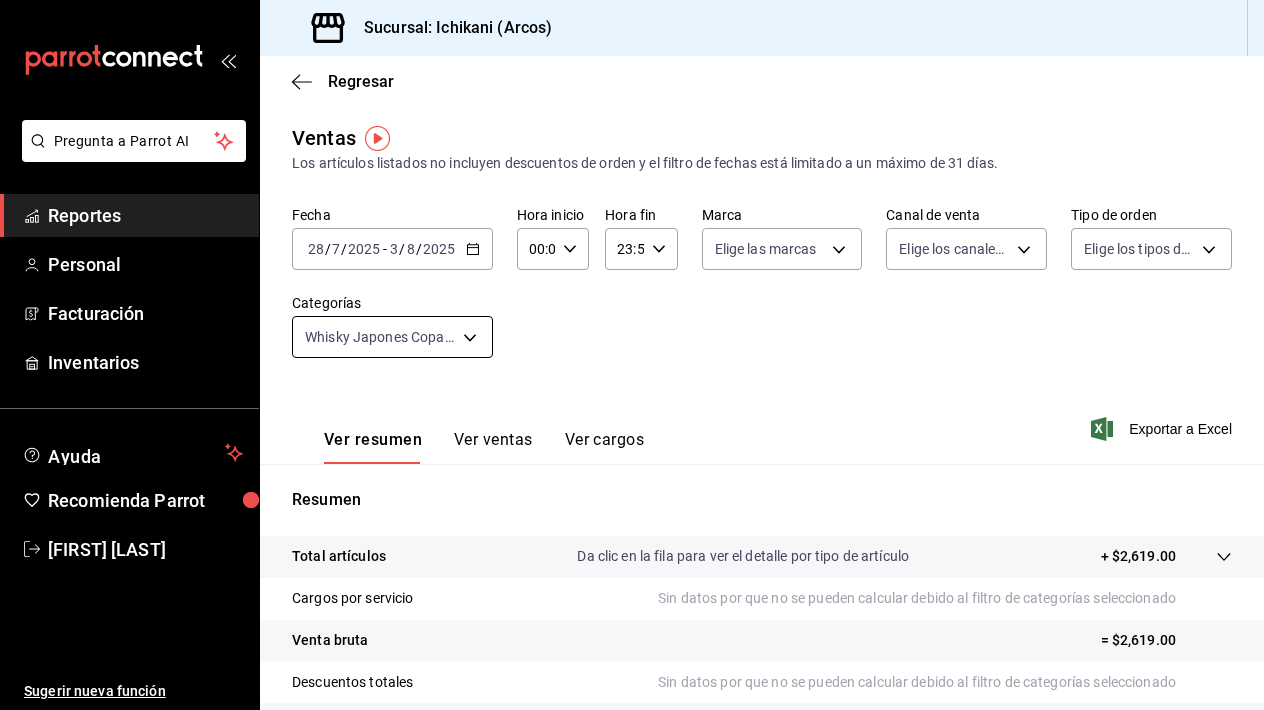 click on "Pregunta a Parrot AI Reportes   Personal   Facturación   Inventarios   Ayuda Recomienda Parrot   [FIRST] [LAST]   Sugerir nueva función   Sucursal: Ichikani (Arcos) Regresar Ventas Los artículos listados no incluyen descuentos de orden y el filtro de fechas está limitado a un máximo de 31 días. Fecha 2025-07-28 28 / 7 / 2025 - 2025-08-03 3 / 8 / 2025 Hora inicio 00:00 Hora inicio Hora fin 23:59 Hora fin Marca Elige las marcas Canal de venta Elige los canales de venta Tipo de orden Elige los tipos de orden Categorías Whisky Japones Copas, Whisky Japones, Whisky Copas, Whisky, Vodka Copas, Vodka, Tequila Copas, Tequila, Ron Copas, Ron, Mezcal Copas, Mezcal, Gin Copas, Gin, Brandy & Cognac Copas, Brandy  Cognac. Ver resumen Ver ventas Ver cargos Exportar a Excel Resumen Total artículos Da clic en la fila para ver el detalle por tipo de artículo + $2,619.00 Cargos por servicio  Sin datos por que no se pueden calcular debido al filtro de categorías seleccionado Venta bruta = $2,619.00 Venta total" at bounding box center [632, 355] 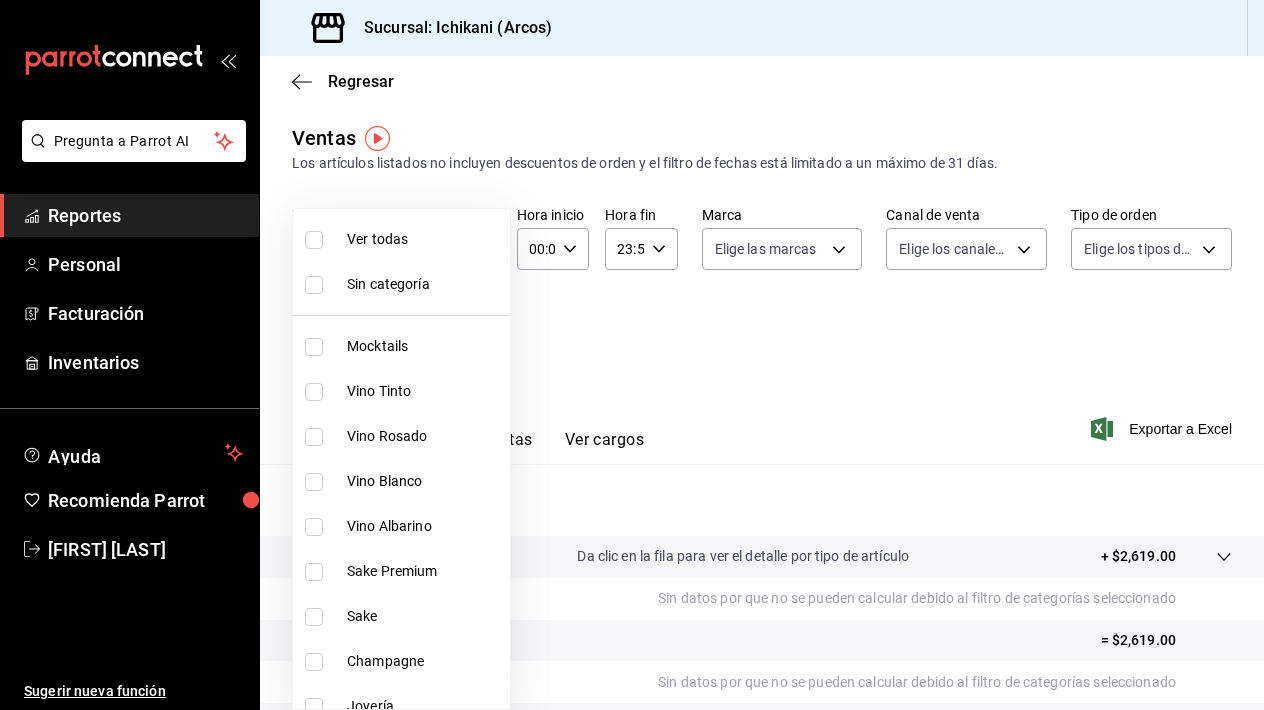click at bounding box center (314, 240) 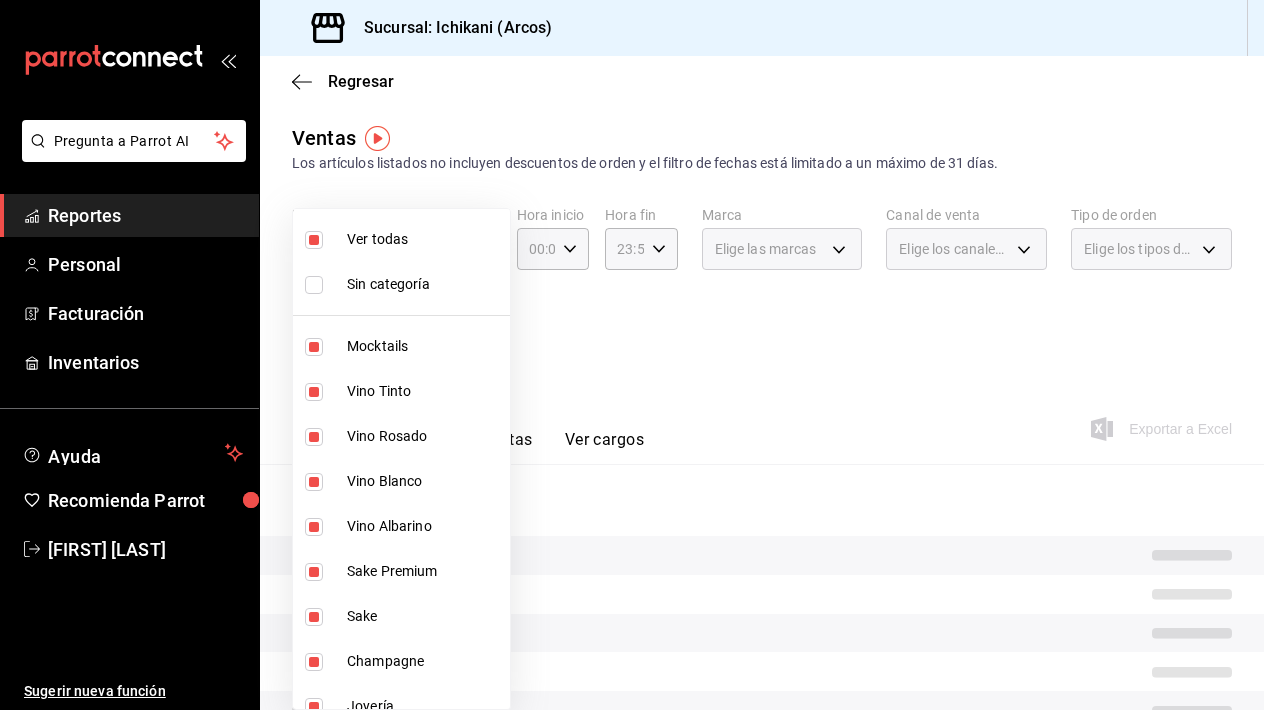 click at bounding box center [314, 240] 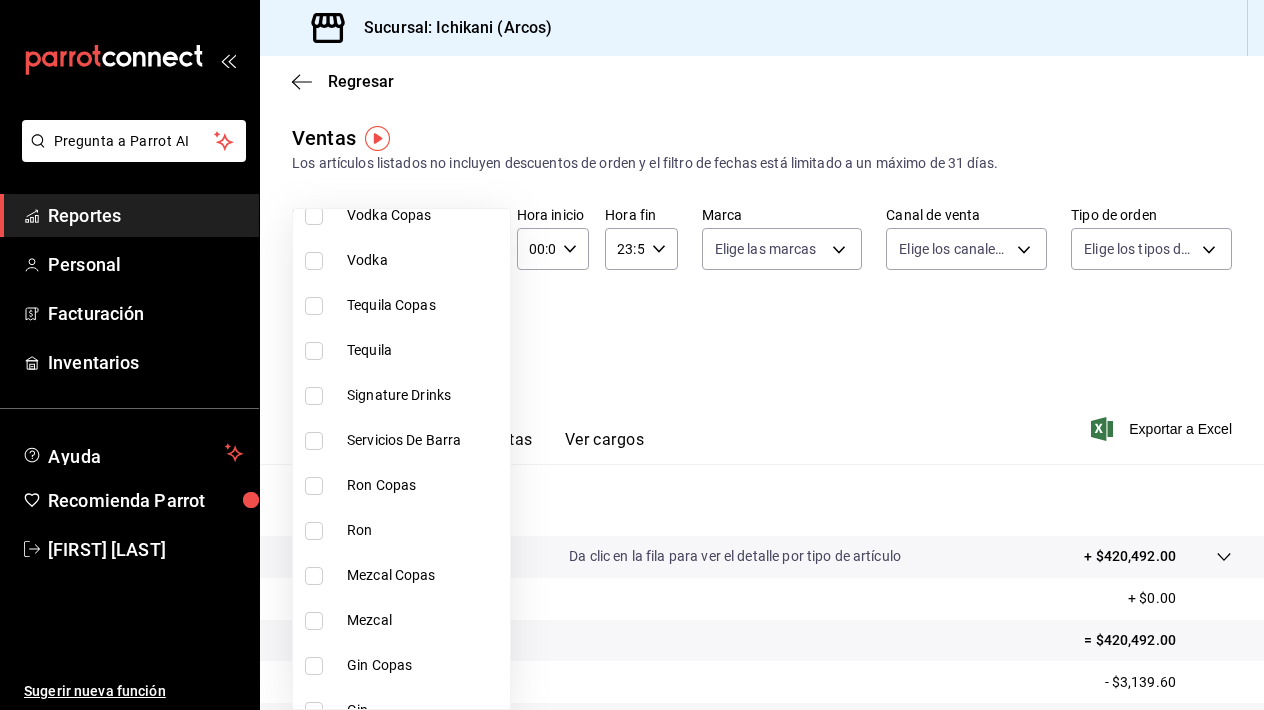 scroll, scrollTop: 718, scrollLeft: 0, axis: vertical 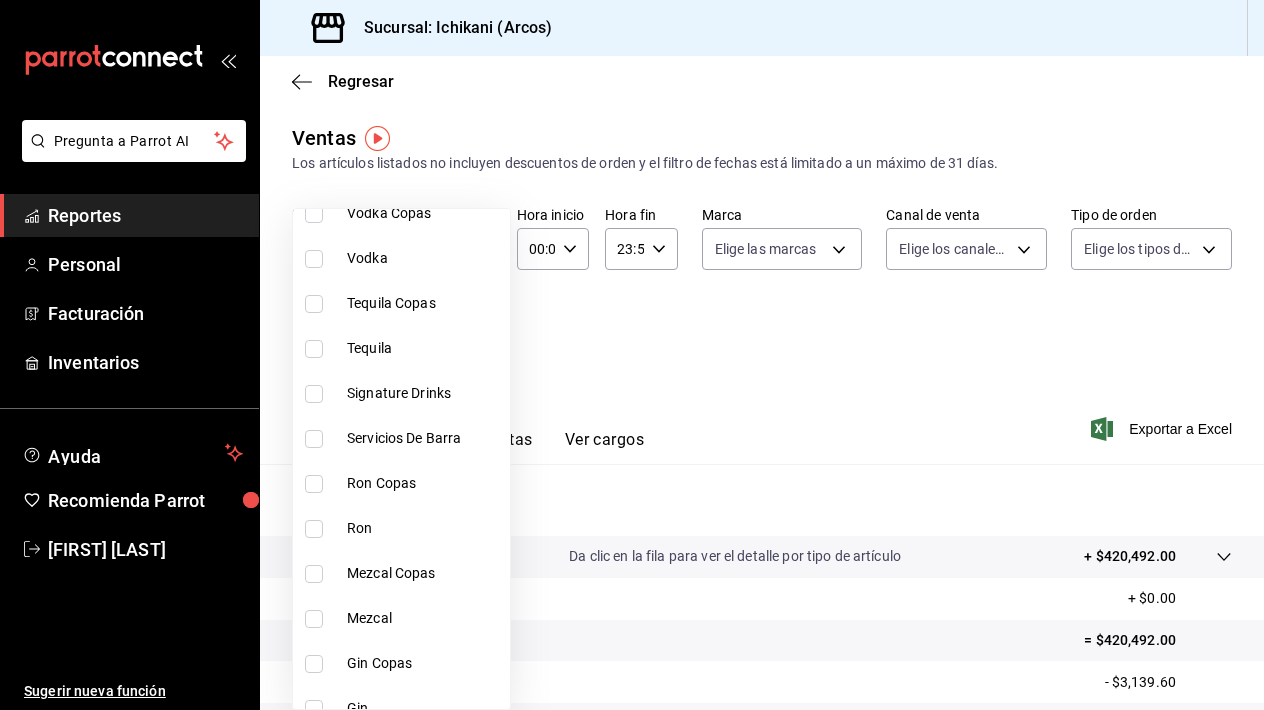 click at bounding box center [314, 394] 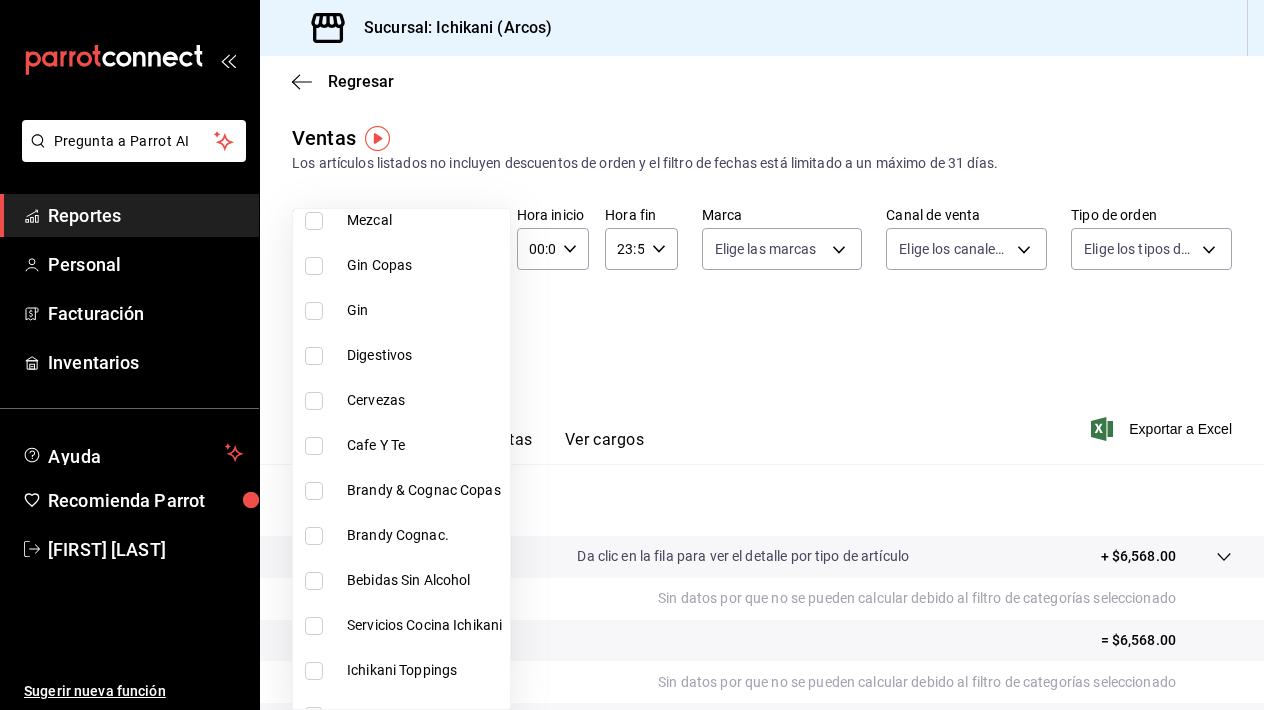 scroll, scrollTop: 1118, scrollLeft: 0, axis: vertical 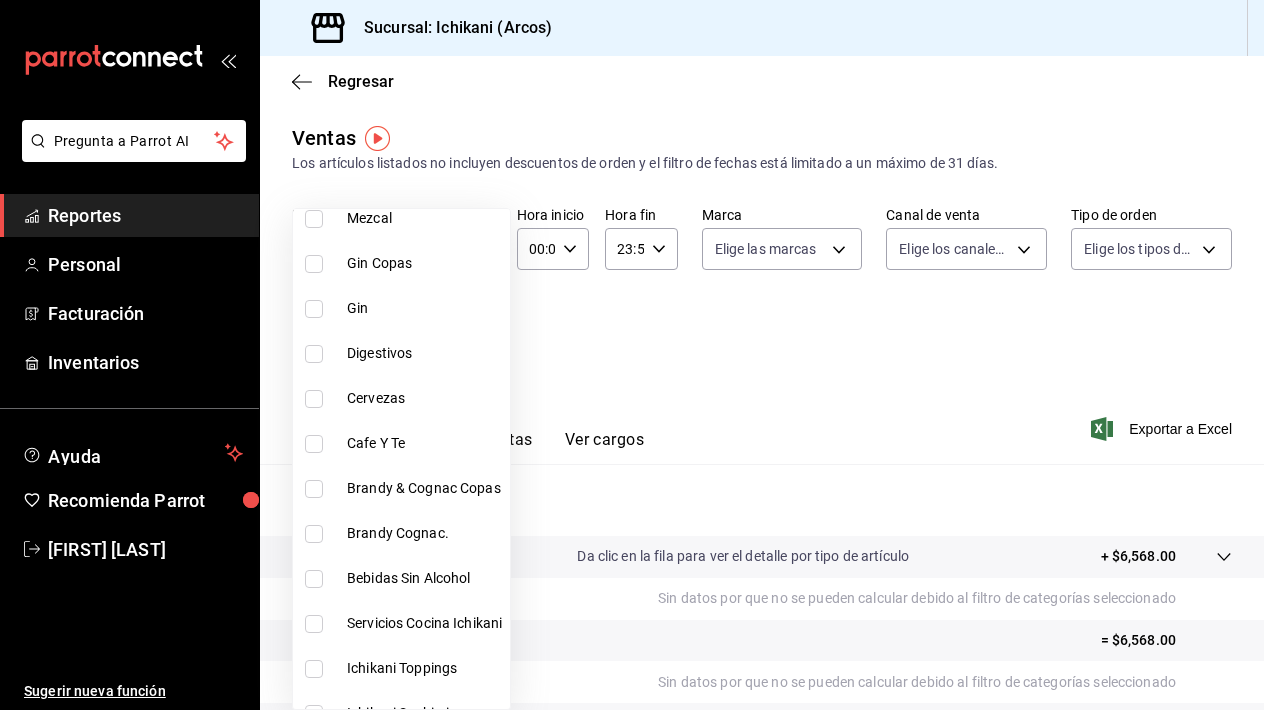click at bounding box center (314, 354) 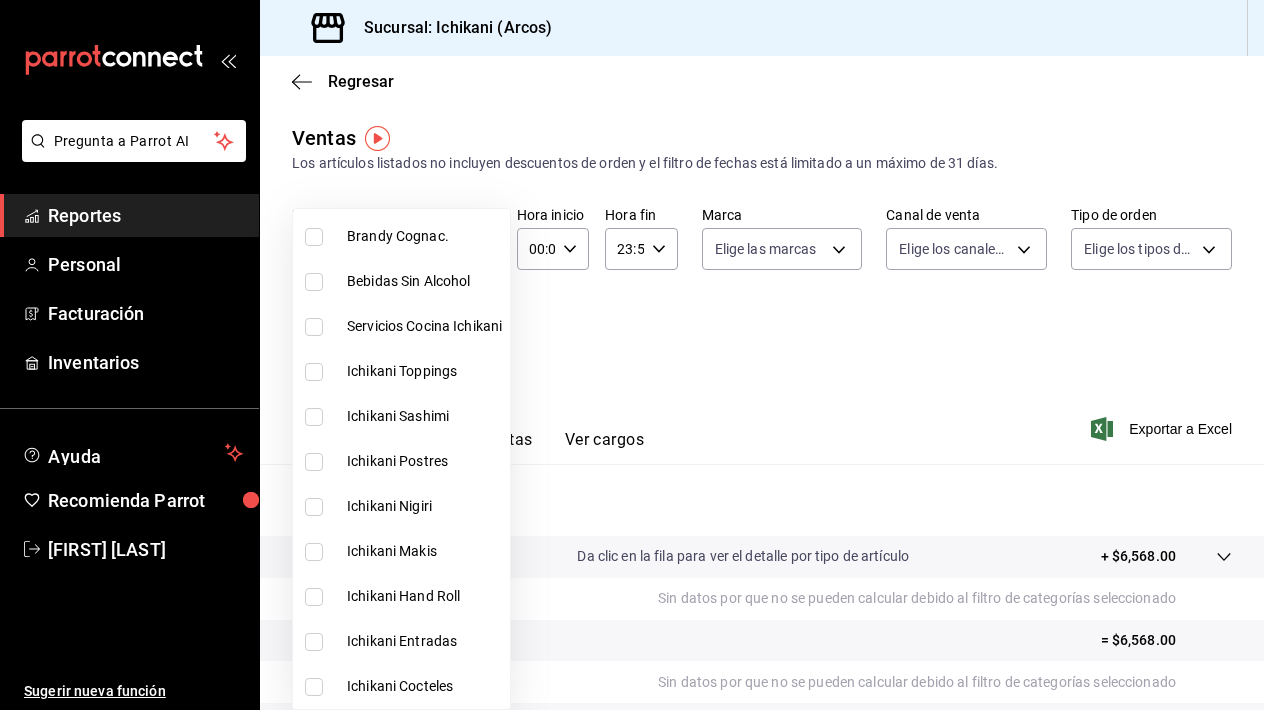 scroll, scrollTop: 1415, scrollLeft: 0, axis: vertical 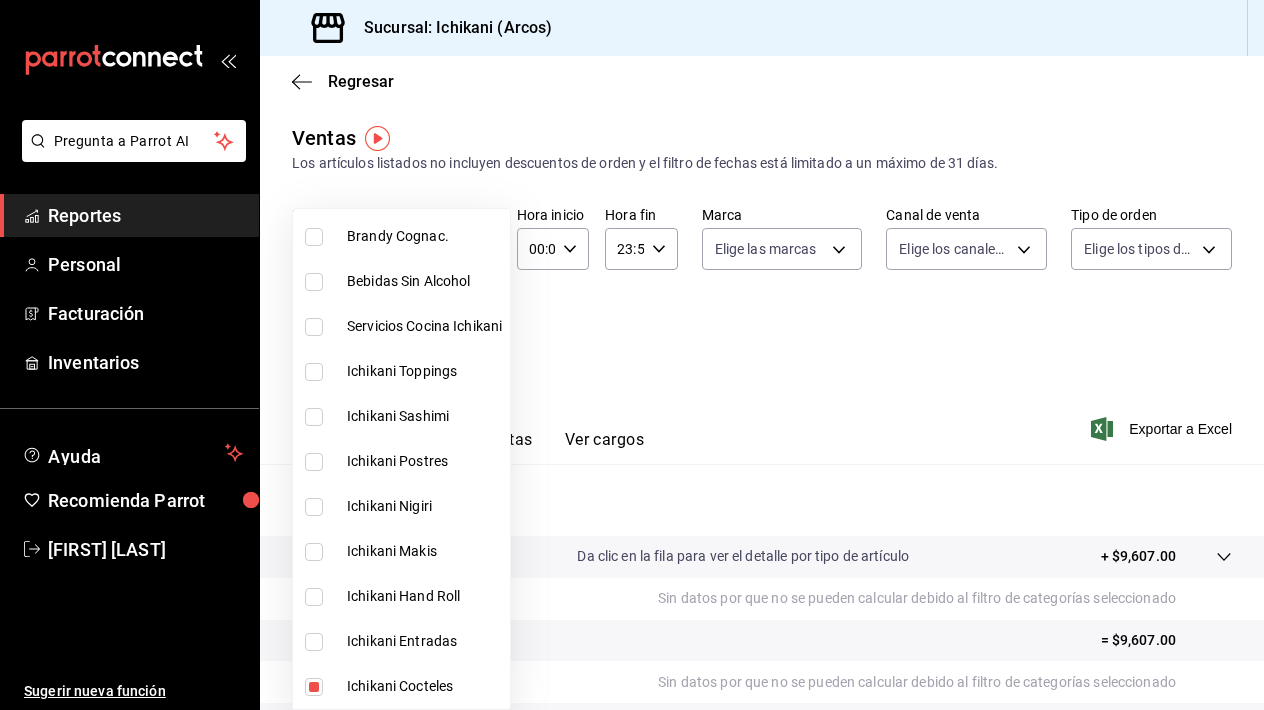 click at bounding box center [632, 355] 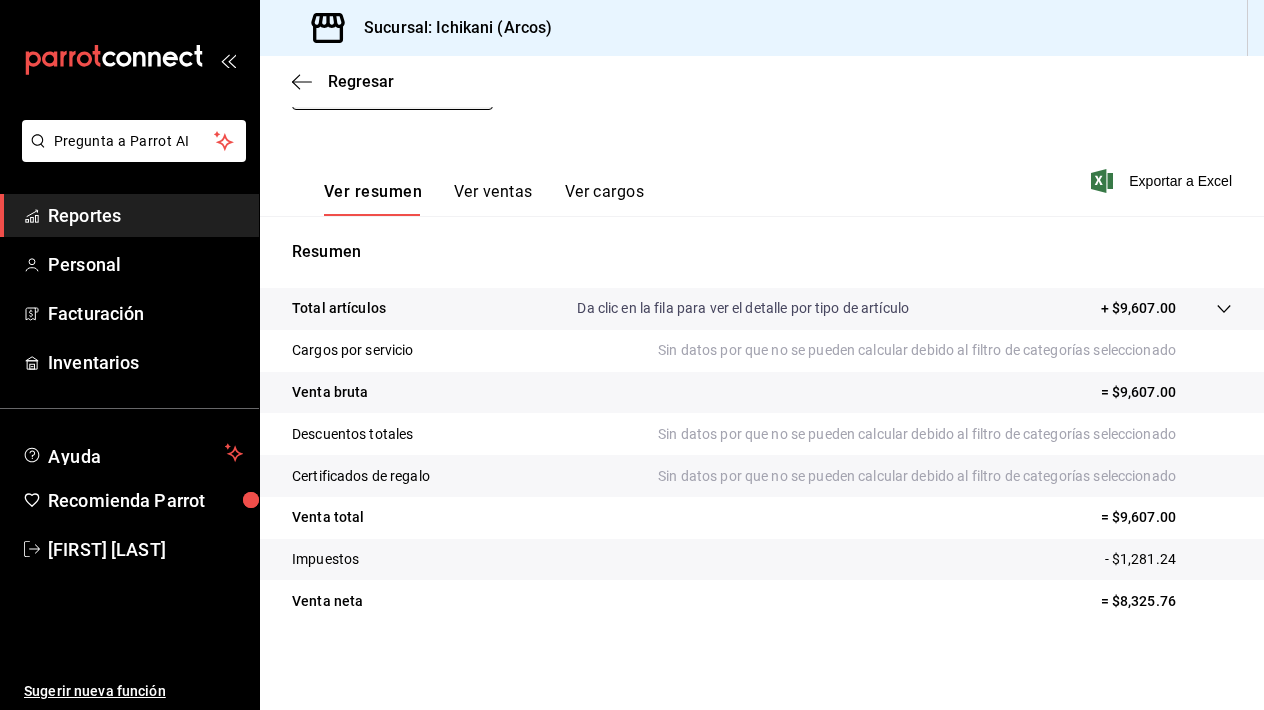 scroll, scrollTop: 248, scrollLeft: 0, axis: vertical 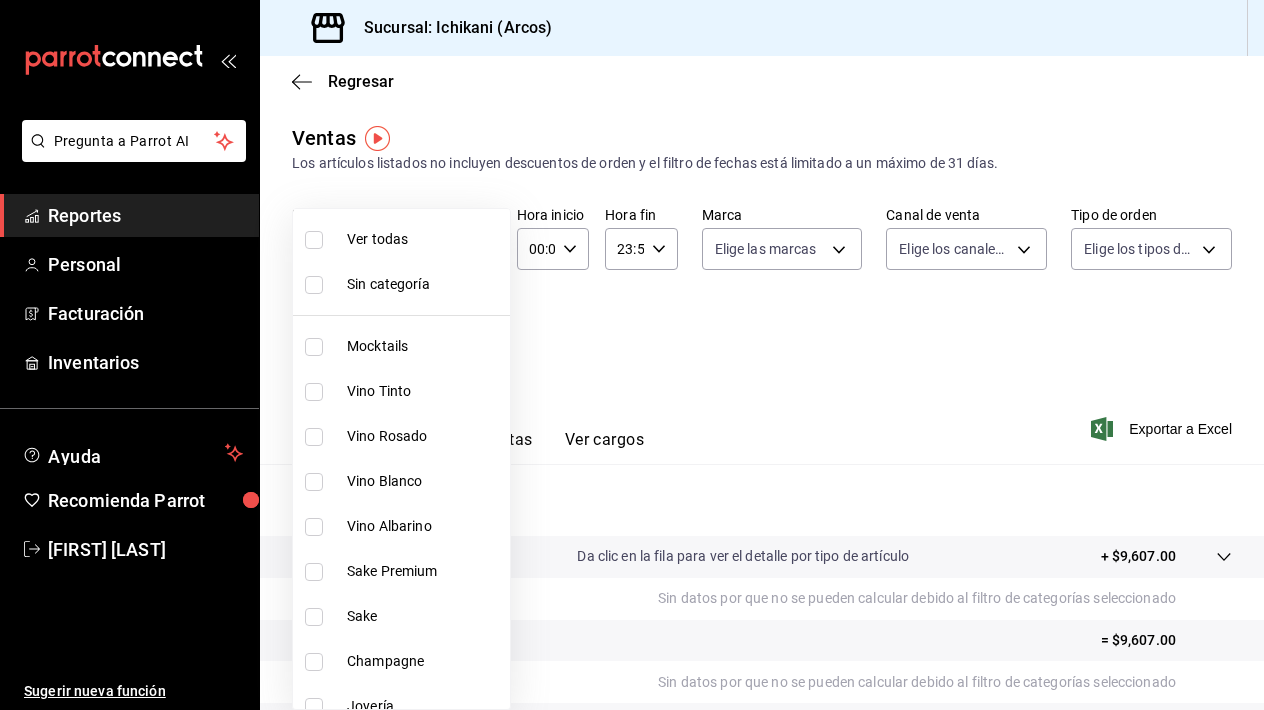 click on "Pregunta a Parrot AI Reportes   Personal   Facturación   Inventarios   Ayuda Recomienda Parrot   [FIRST] [LAST]   Sugerir nueva función   Sucursal: Ichikani (Arcos) Regresar Ventas Los artículos listados no incluyen descuentos de orden y el filtro de fechas está limitado a un máximo de 31 días. Fecha 2025-07-28 28 / 7 / 2025 - 2025-08-03 3 / 8 / 2025 Hora inicio 00:00 Hora inicio Hora fin 23:59 Hora fin Marca Elige las marcas Canal de venta Elige los canales de venta Tipo de orden Elige los tipos de orden Categorías Signature Drinks, Digestivos, Ichikani Cocteles [UUID] Ver resumen Ver ventas Ver cargos Exportar a Excel Resumen Total artículos Da clic en la fila para ver el detalle por tipo de artículo + $9,607.00 Cargos por servicio  Sin datos por que no se pueden calcular debido al filtro de categorías seleccionado Venta bruta = $9,607.00 Descuentos totales Certificados de regalo Venta total" at bounding box center (632, 355) 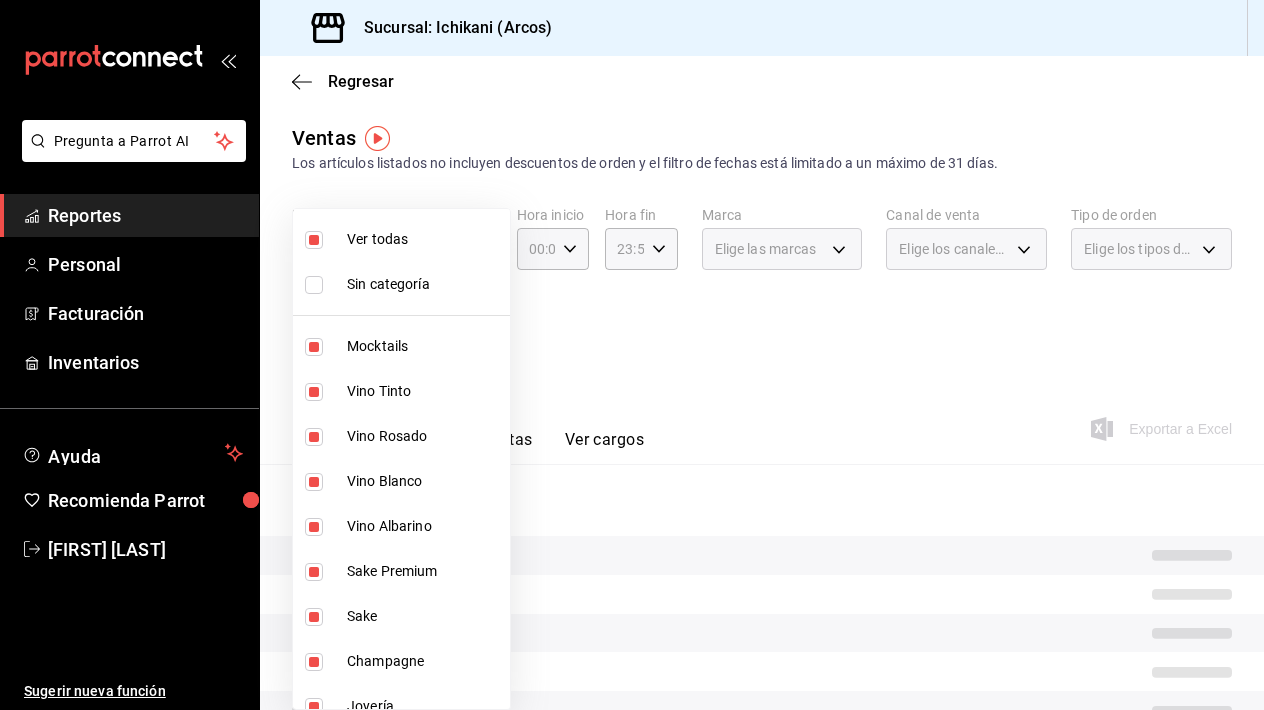 click at bounding box center [314, 240] 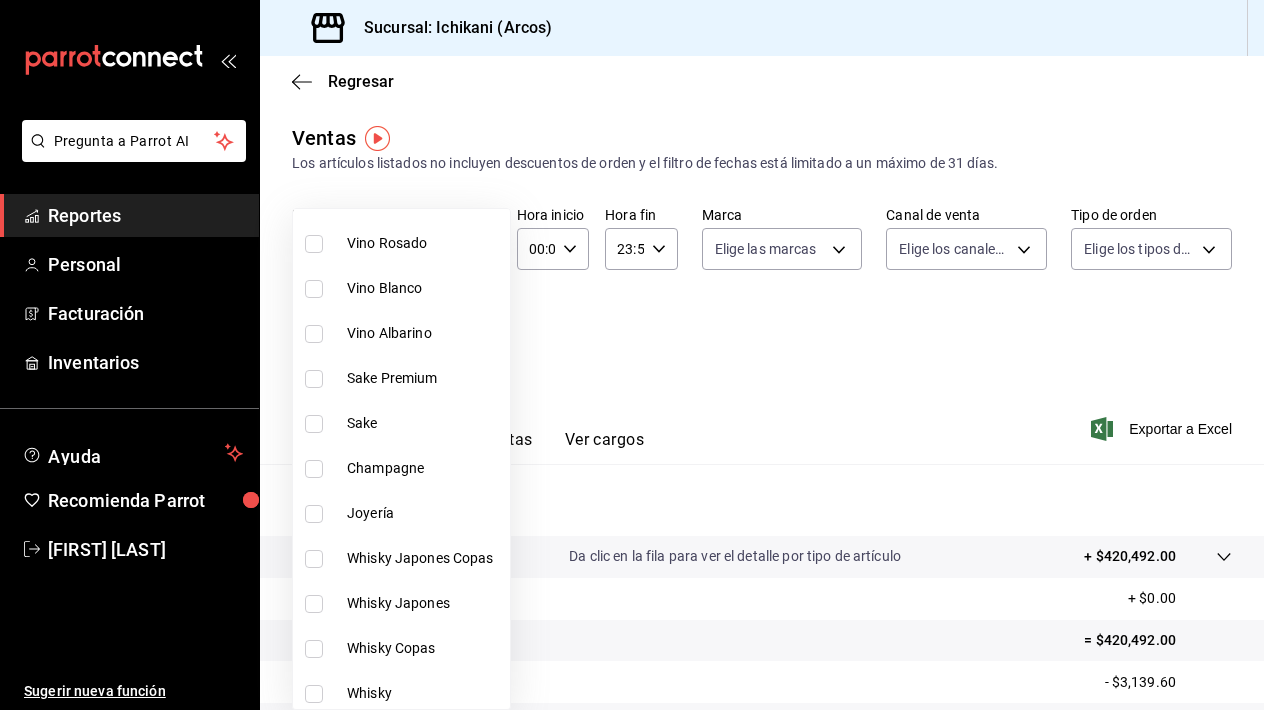scroll, scrollTop: 217, scrollLeft: 0, axis: vertical 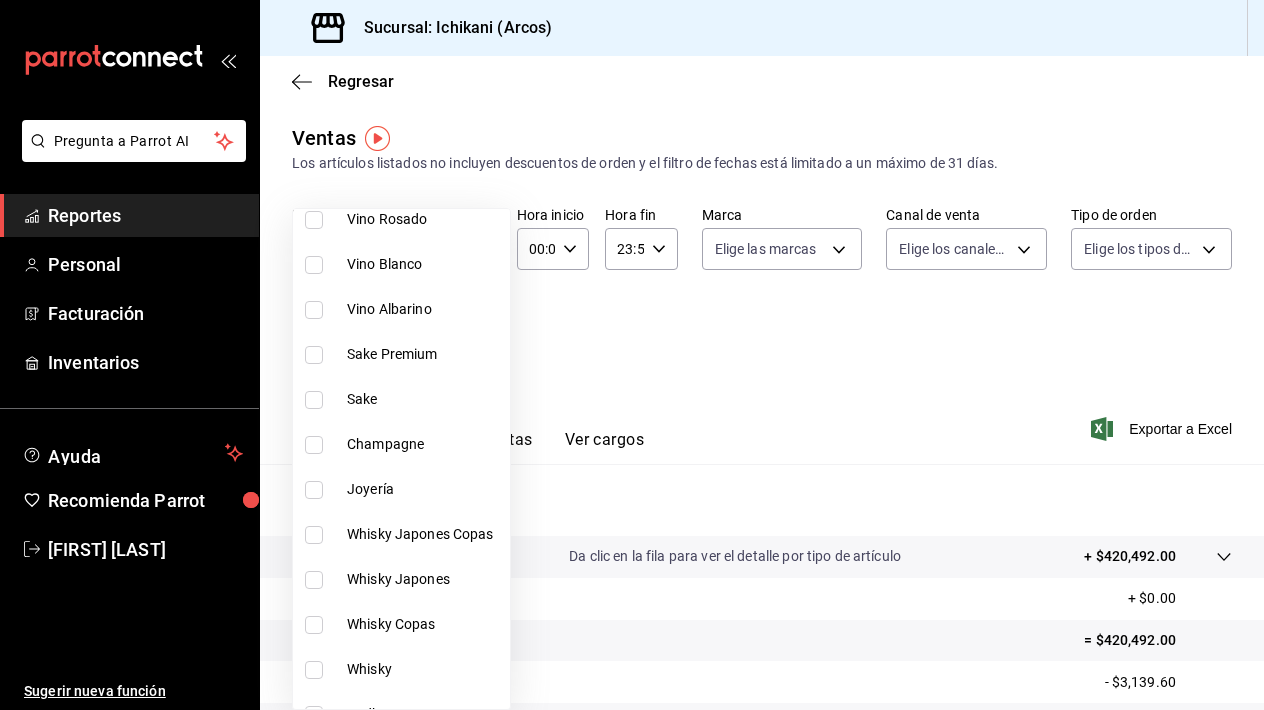 click at bounding box center (314, 355) 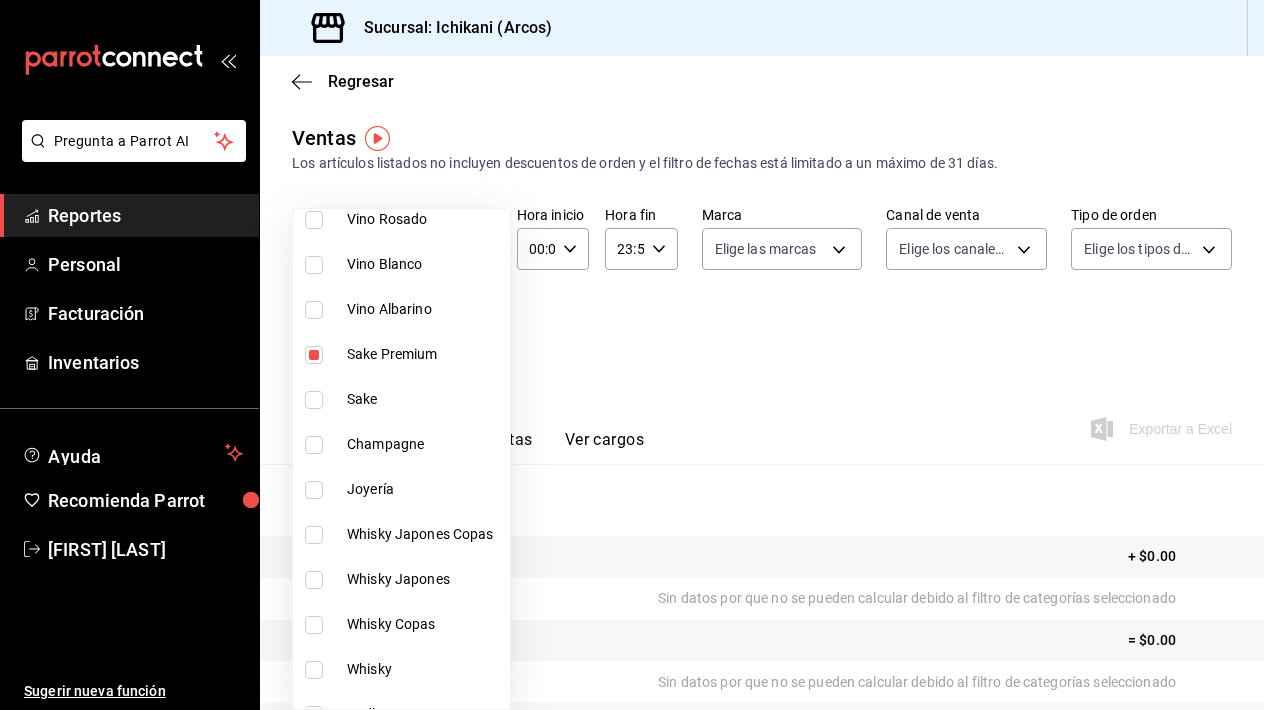click at bounding box center (314, 400) 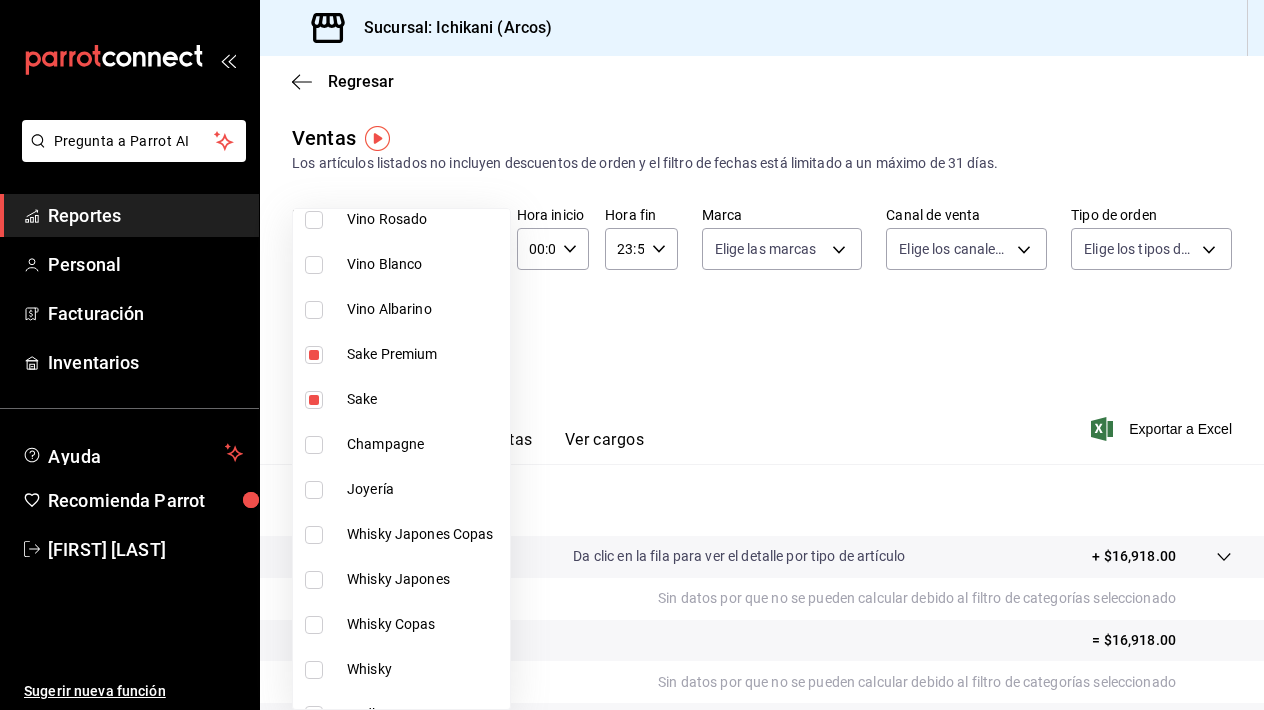 click at bounding box center (632, 355) 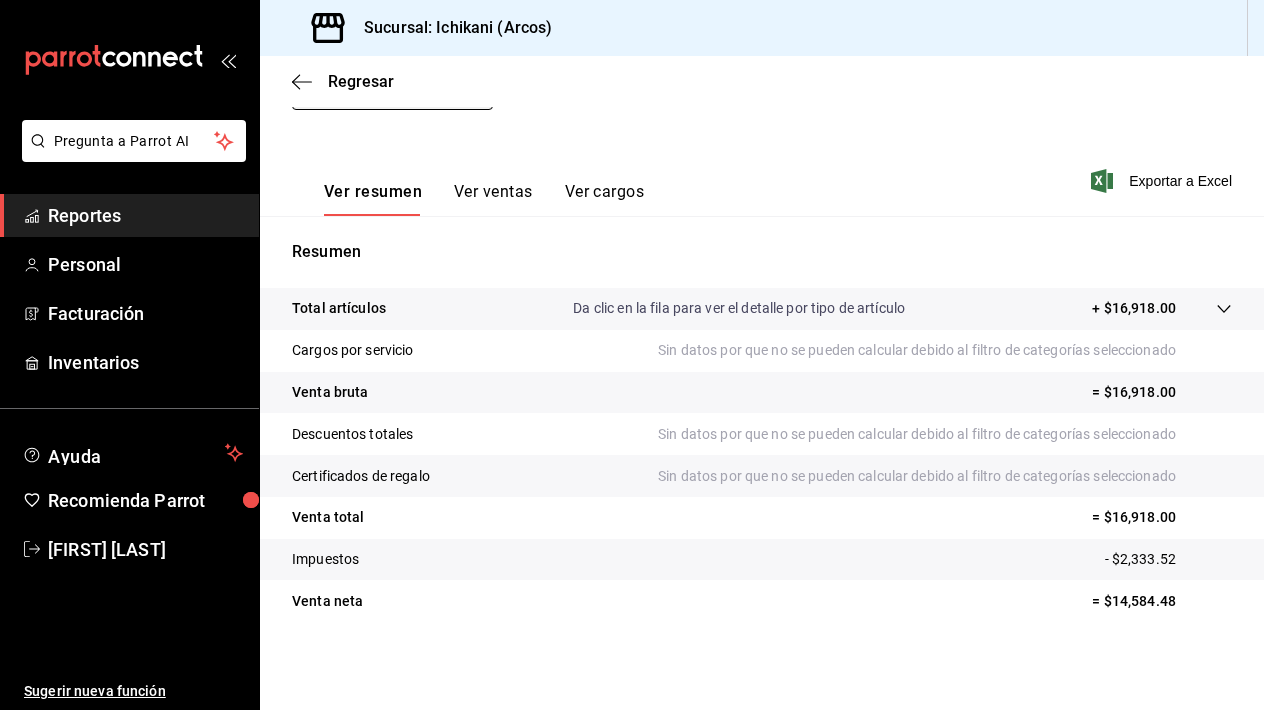 scroll, scrollTop: 248, scrollLeft: 0, axis: vertical 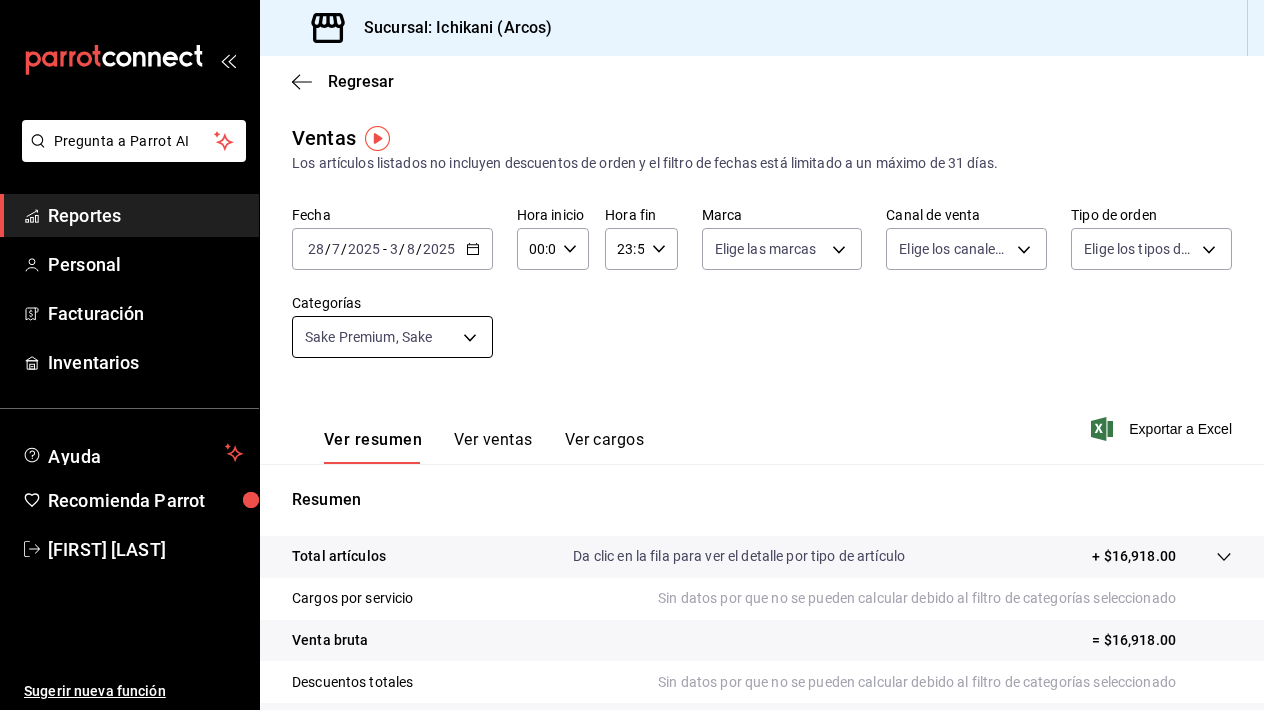 click on "Pregunta a Parrot AI Reportes   Personal   Facturación   Inventarios   Ayuda Recomienda Parrot   [FIRST] [LAST]   Sugerir nueva función   Sucursal: Ichikani (Arcos) Regresar Ventas Los artículos listados no incluyen descuentos de orden y el filtro de fechas está limitado a un máximo de 31 días. Fecha 2025-07-28 28 / 7 / 2025 - 2025-08-03 3 / 8 / 2025 Hora inicio 00:00 Hora inicio Hora fin 23:59 Hora fin Marca Elige las marcas Canal de venta Elige los canales de venta Tipo de orden Elige los tipos de orden Categorías Sake Premium, Sake [UUID] Ver resumen Ver ventas Ver cargos Exportar a Excel Resumen Total artículos Da clic en la fila para ver el detalle por tipo de artículo + $16,918.00 Cargos por servicio  Sin datos por que no se pueden calcular debido al filtro de categorías seleccionado Venta bruta = $16,918.00 Descuentos totales  Sin datos por que no se pueden calcular debido al filtro de categorías seleccionado Venta total" at bounding box center [632, 355] 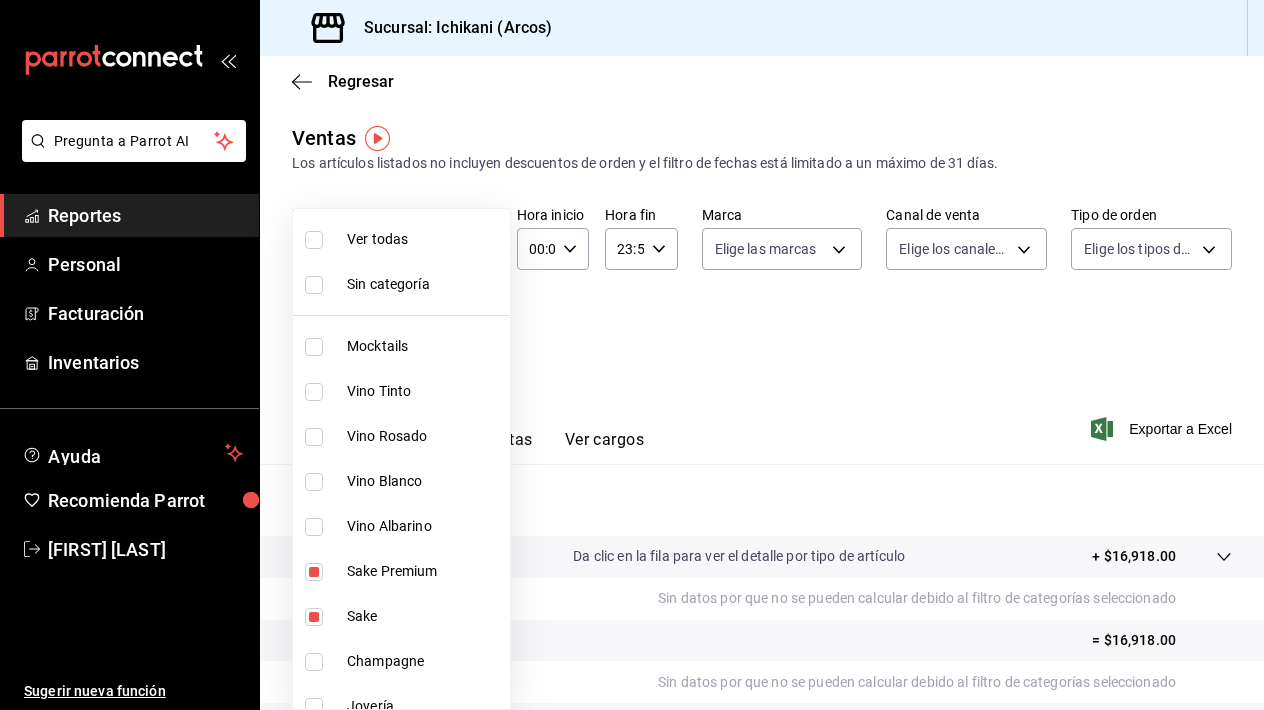 click at bounding box center (314, 240) 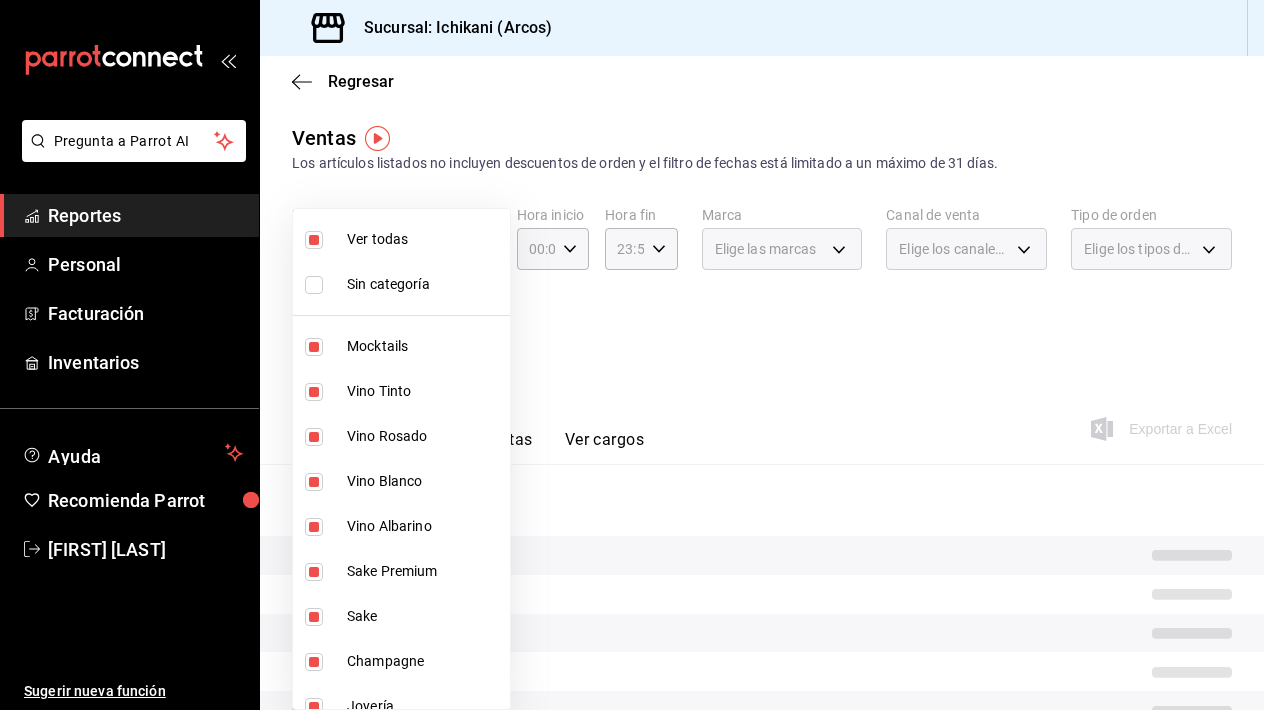 click at bounding box center (314, 240) 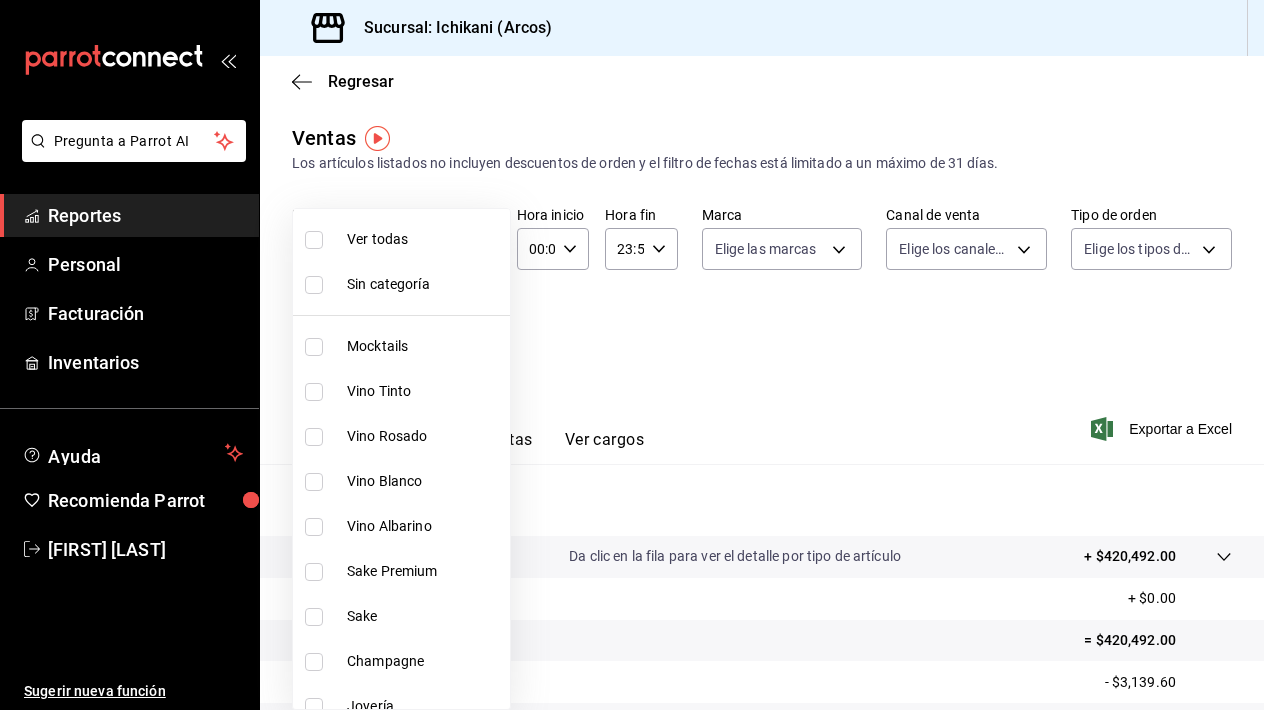 click at bounding box center [314, 347] 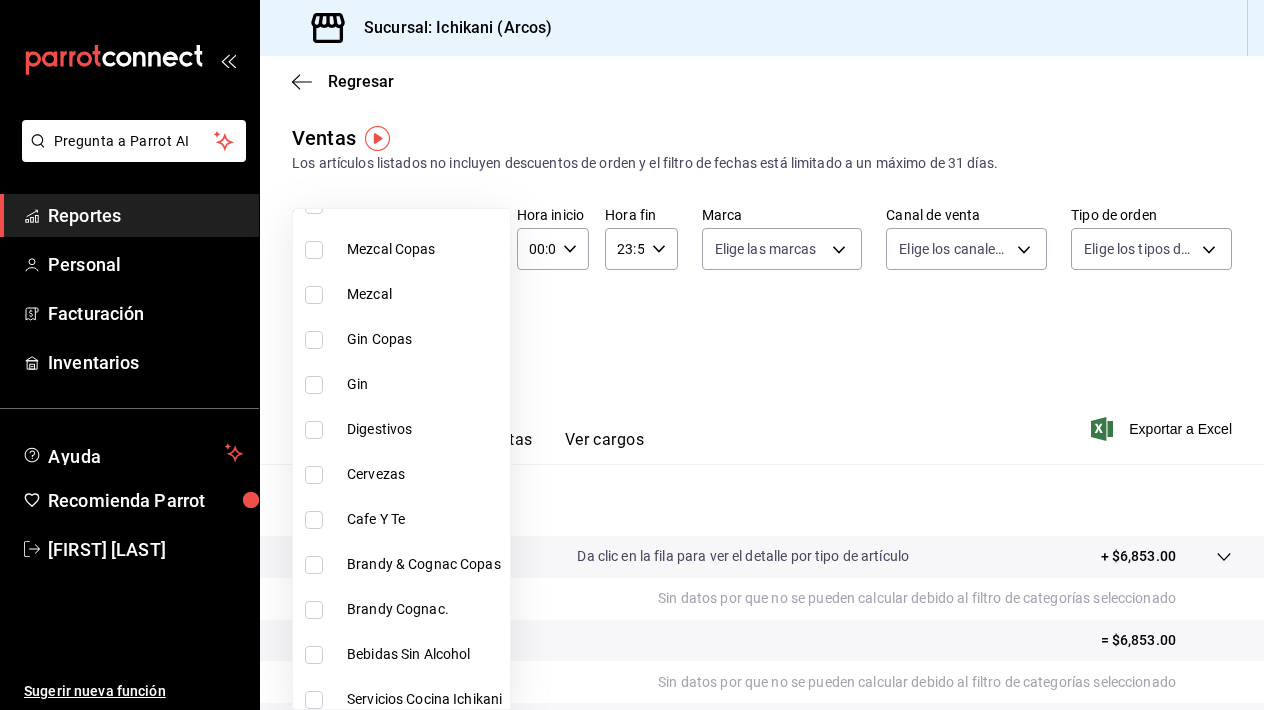 scroll, scrollTop: 1057, scrollLeft: 0, axis: vertical 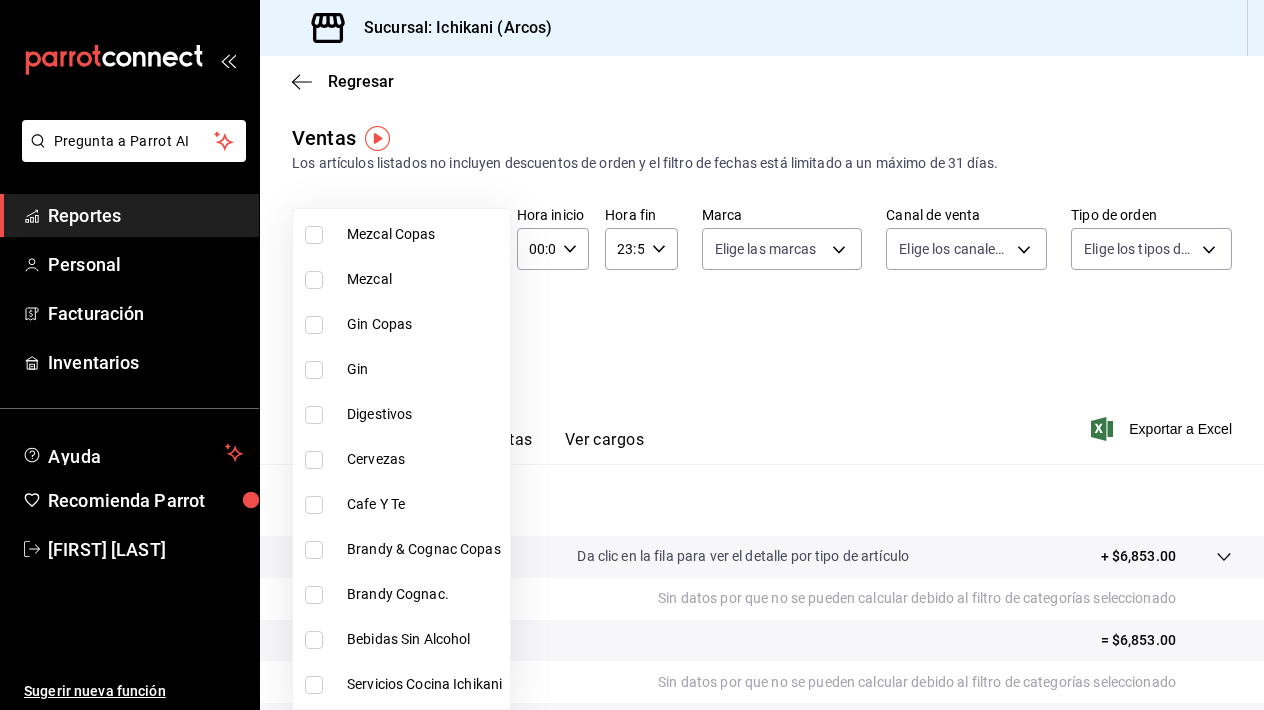 click at bounding box center [314, 505] 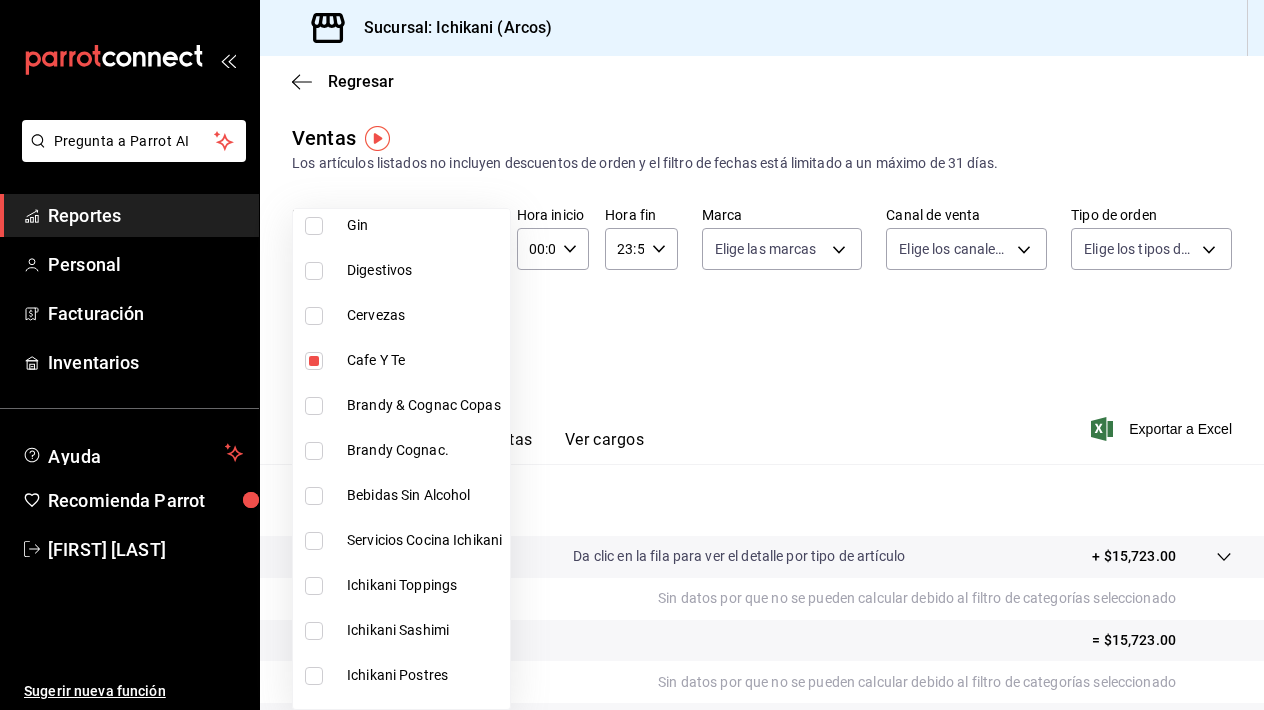 scroll, scrollTop: 1208, scrollLeft: 0, axis: vertical 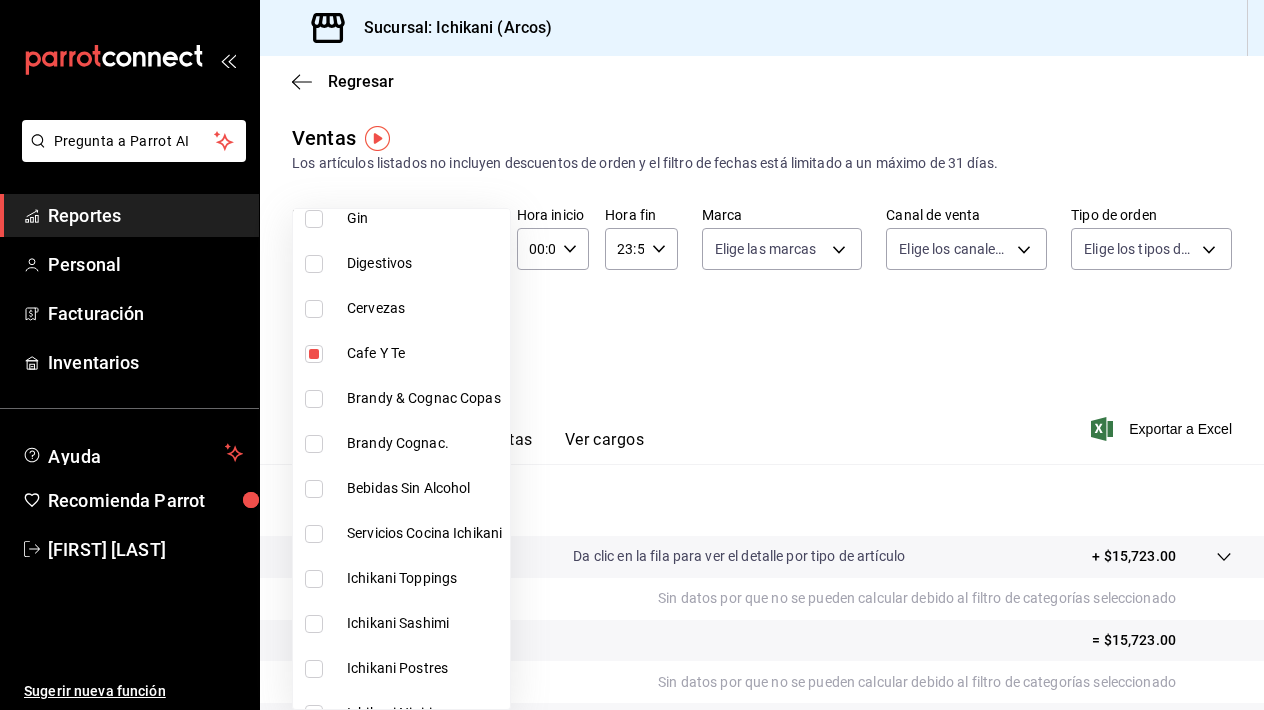 click on "Bebidas Sin Alcohol" at bounding box center (401, 488) 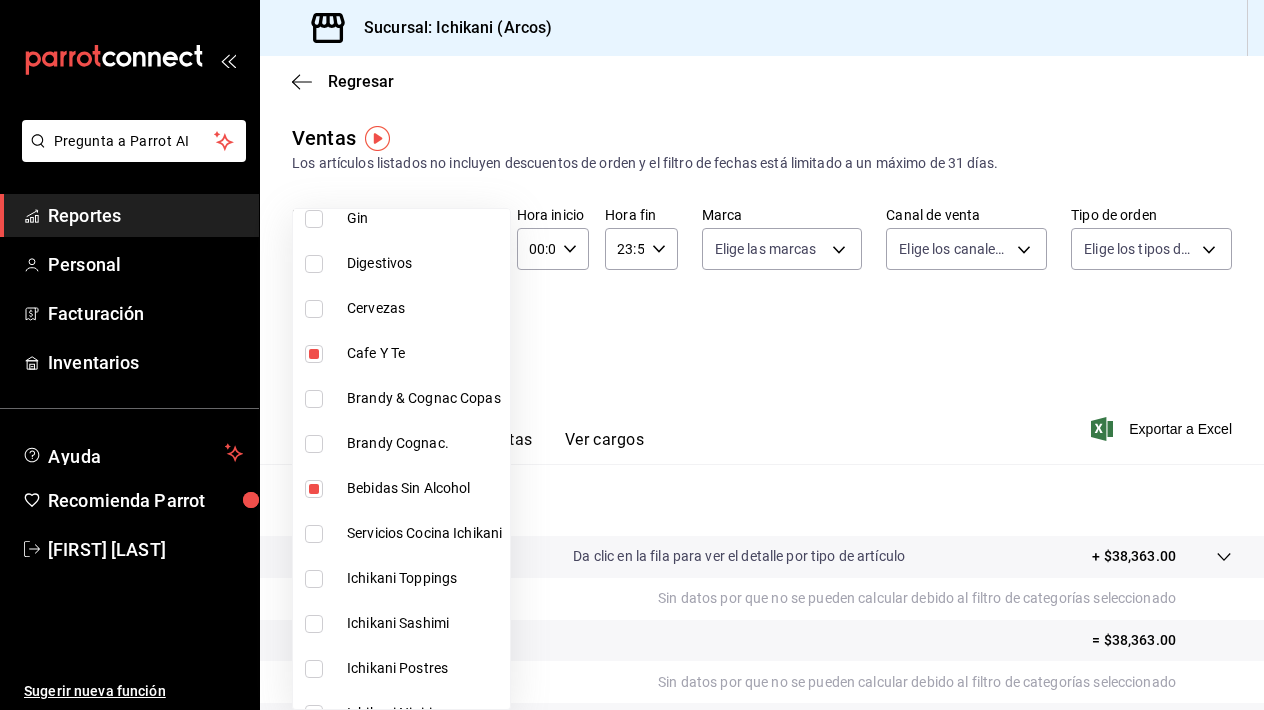 click at bounding box center (632, 355) 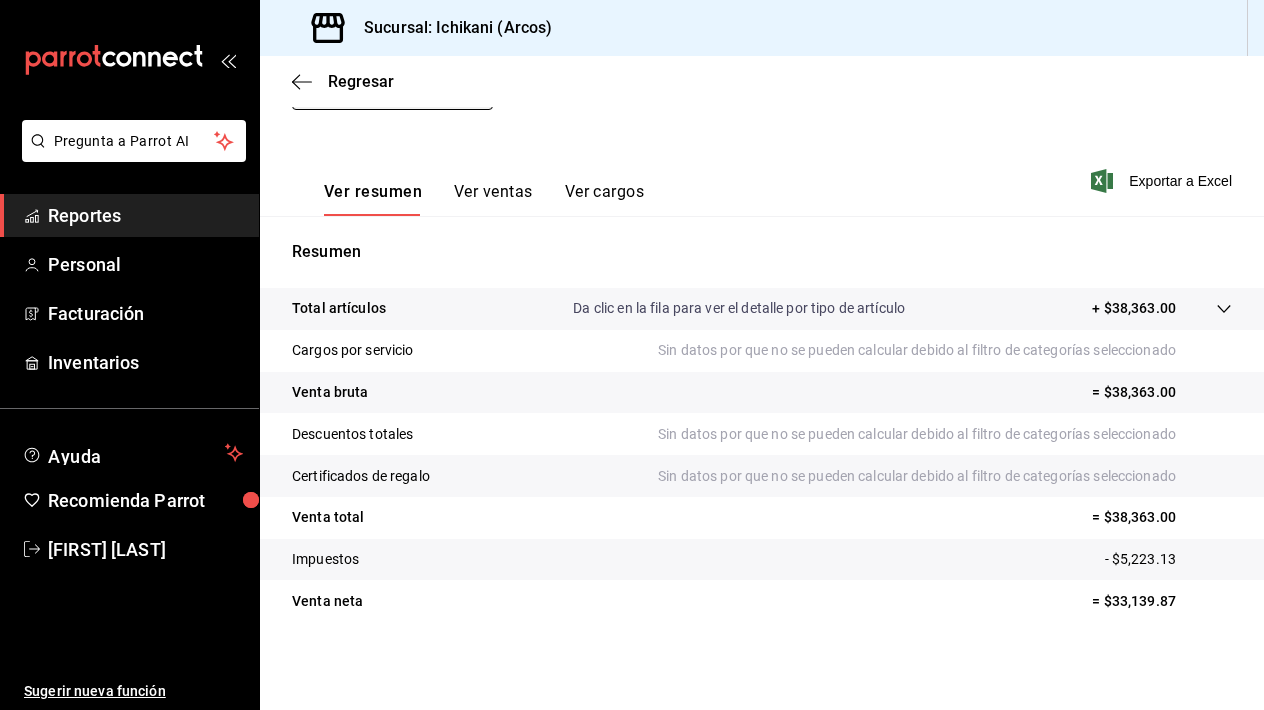 scroll, scrollTop: 248, scrollLeft: 0, axis: vertical 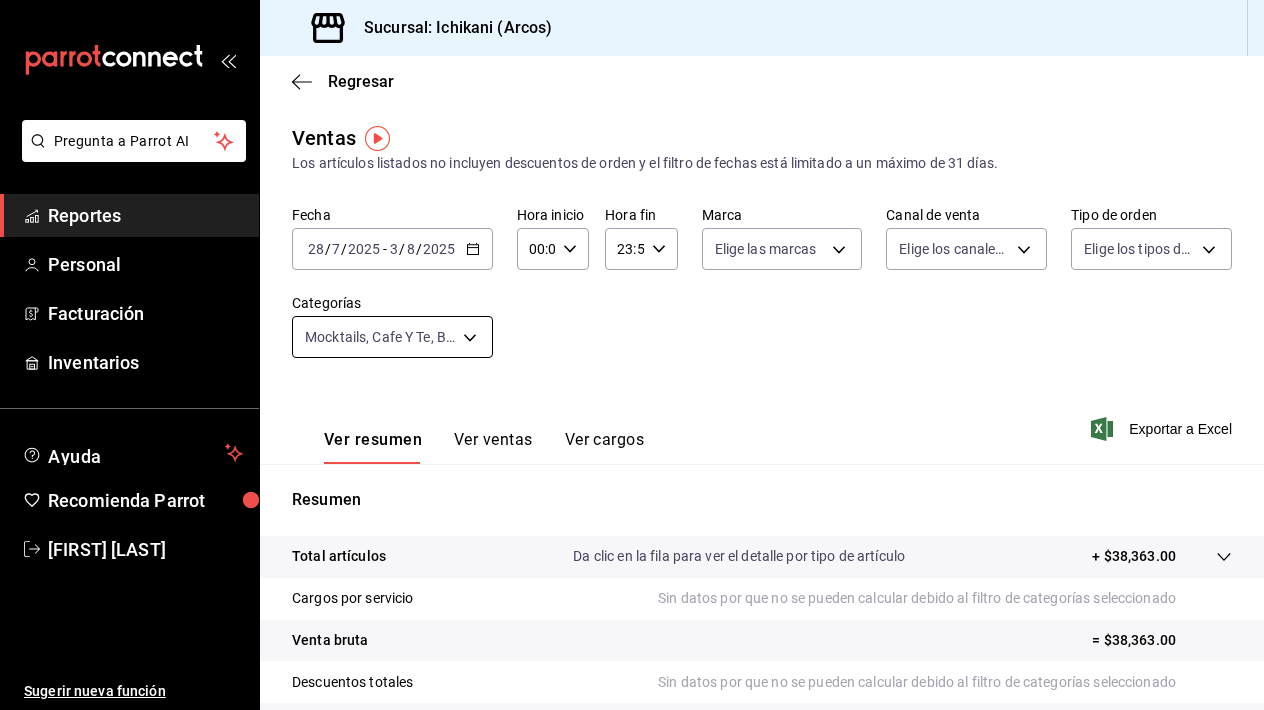 click on "Pregunta a Parrot AI Reportes   Personal   Facturación   Inventarios   Ayuda Recomienda Parrot   [FIRST] [LAST]   Sugerir nueva función   Sucursal: Ichikani (Arcos) Regresar Ventas Los artículos listados no incluyen descuentos de orden y el filtro de fechas está limitado a un máximo de 31 días. Fecha 2025-07-28 28 / 7 / 2025 - 2025-08-03 3 / 8 / 2025 Hora inicio 00:00 Hora inicio Hora fin 23:59 Hora fin Marca Elige las marcas Canal de venta Elige los canales de venta Tipo de orden Elige los tipos de orden Categorías Mocktails, Cafe Y Te, Bebidas Sin Alcohol 082e5db2-b2e4-4ea4-81ab-d0dab4d15ad6,60cbf6a9-471b-4a76-abb5-2d37da65842f,5768b4f9-1ced-4978-a8cf-8f244f3b414e Ver resumen Ver ventas Ver cargos Exportar a Excel Resumen Total artículos Da clic en la fila para ver el detalle por tipo de artículo + $38,363.00 Cargos por servicio  Sin datos por que no se pueden calcular debido al filtro de categorías seleccionado Venta bruta = $38,363.00 Descuentos totales Certificados de regalo Venta total" at bounding box center [632, 355] 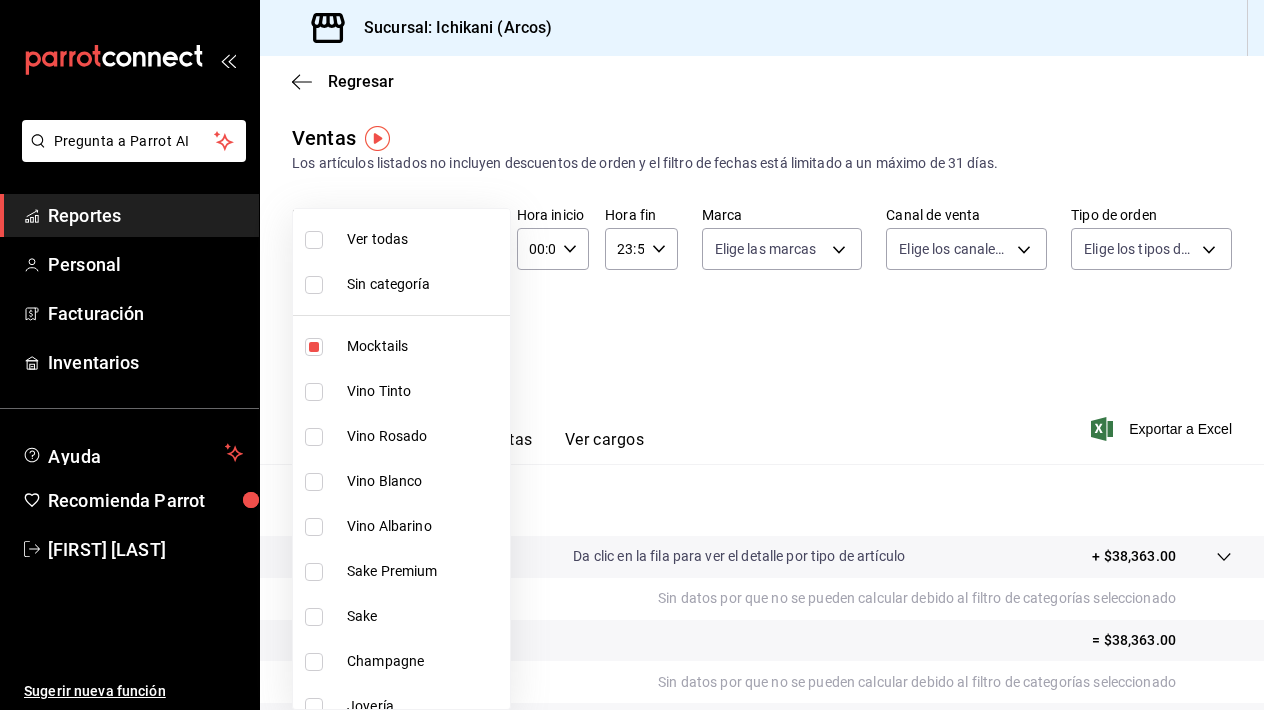 click at bounding box center (314, 240) 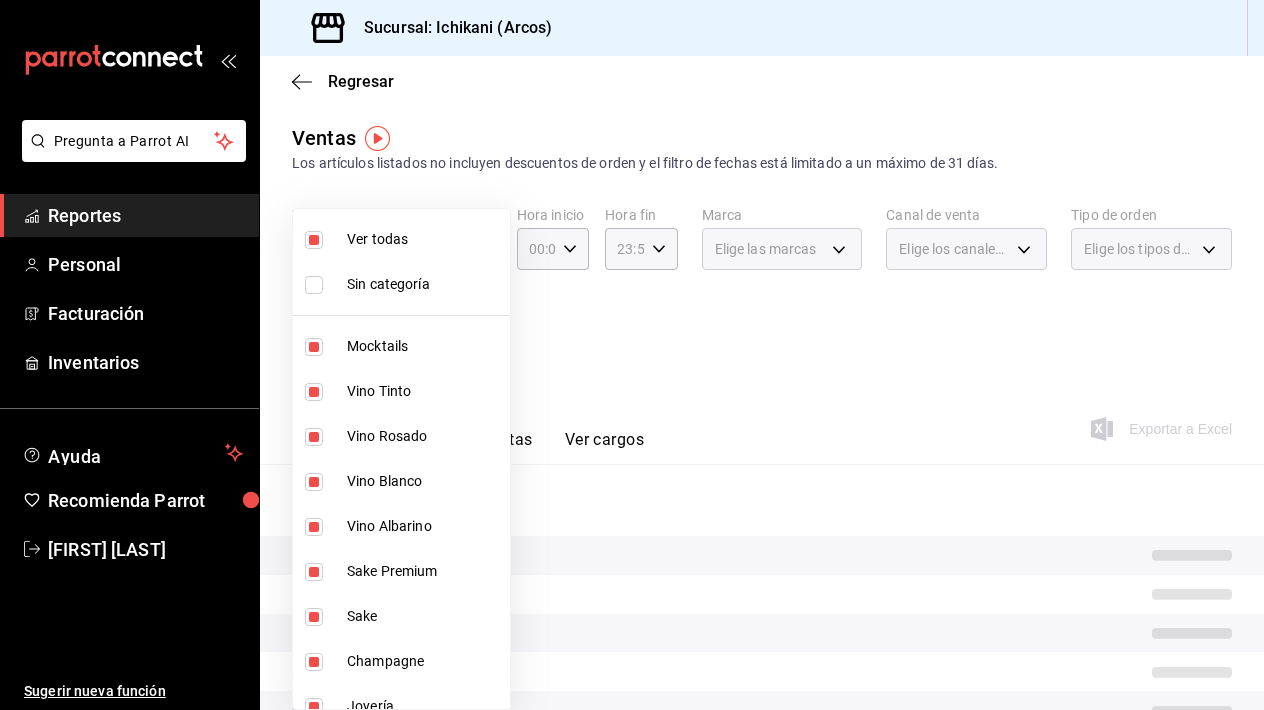 click at bounding box center [314, 240] 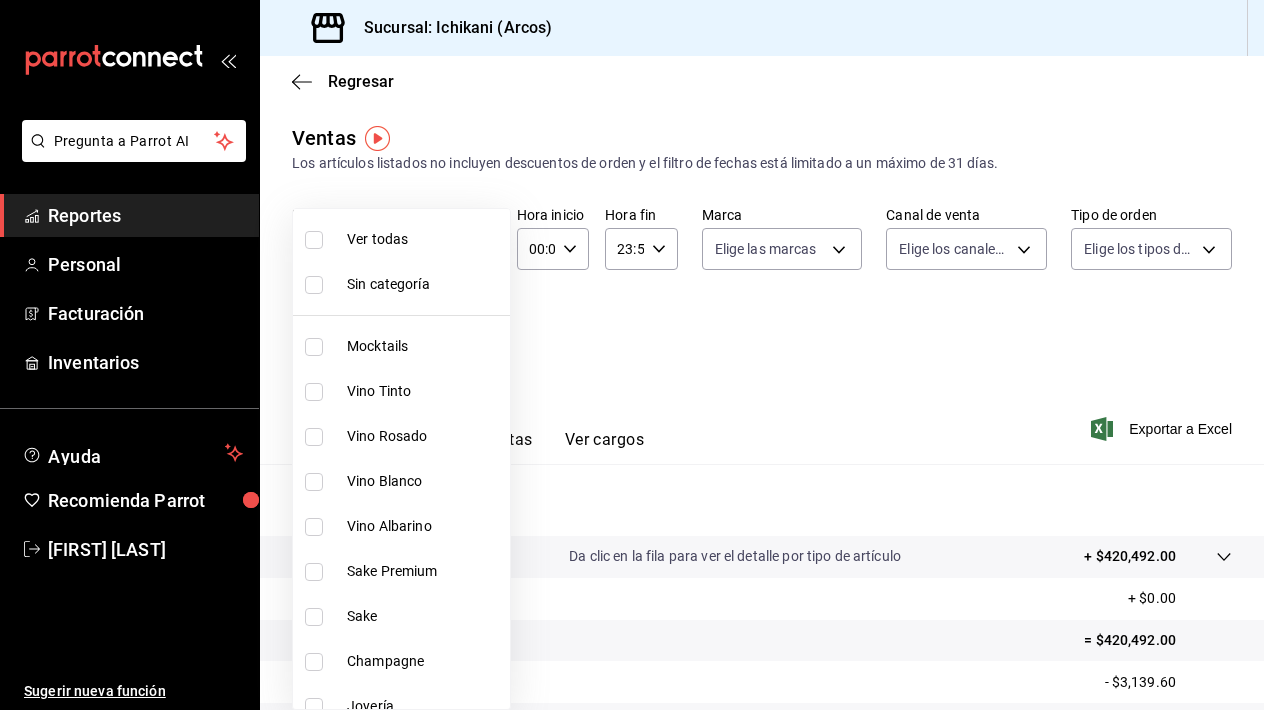 click at bounding box center [314, 392] 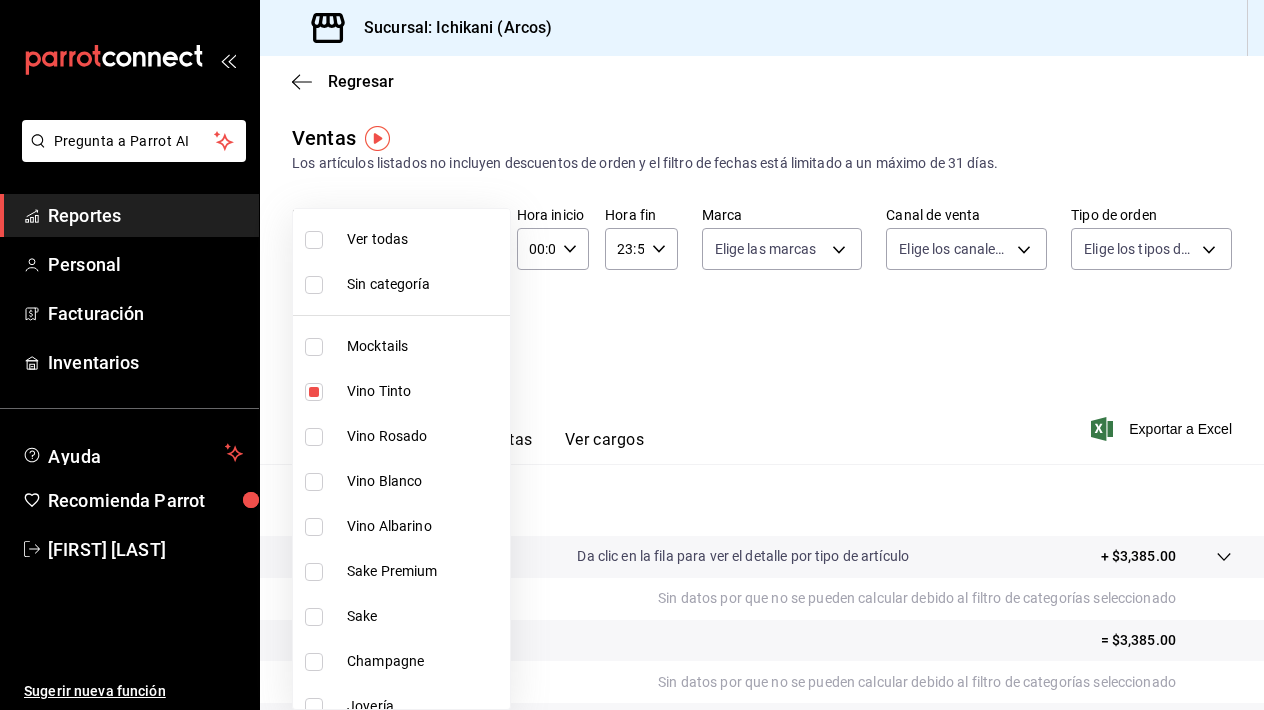 click at bounding box center (318, 437) 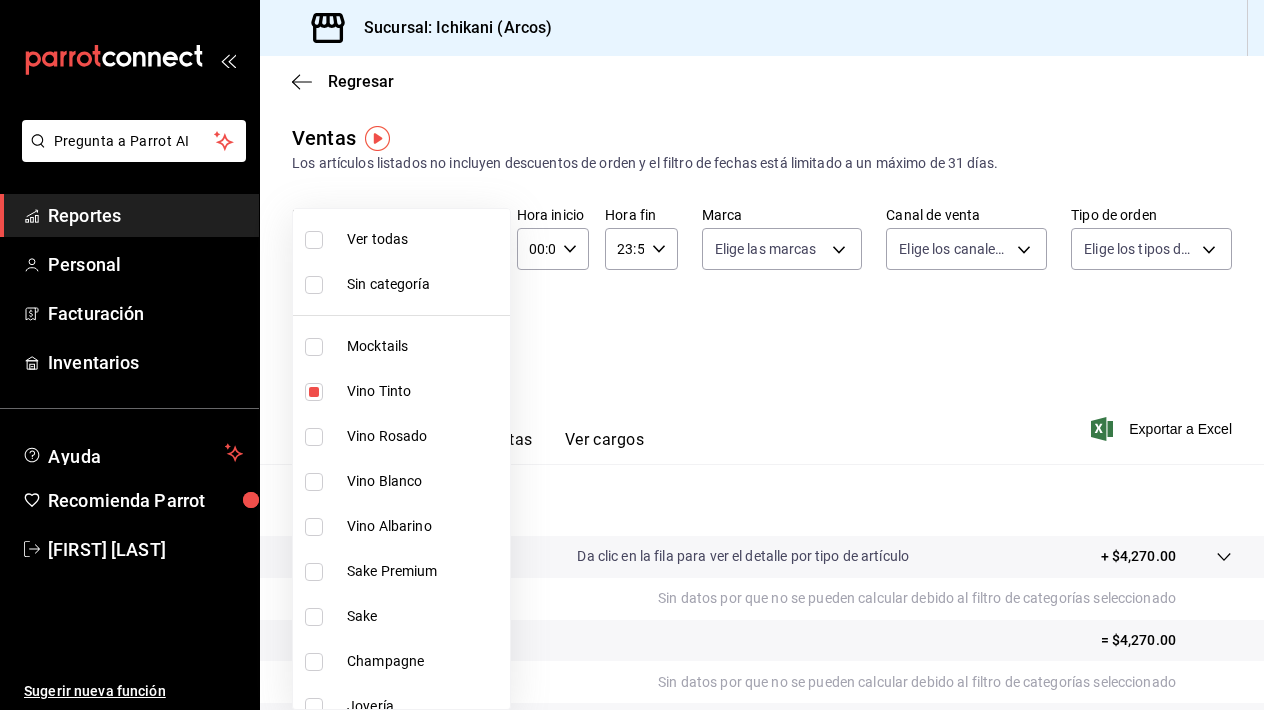 click at bounding box center (314, 437) 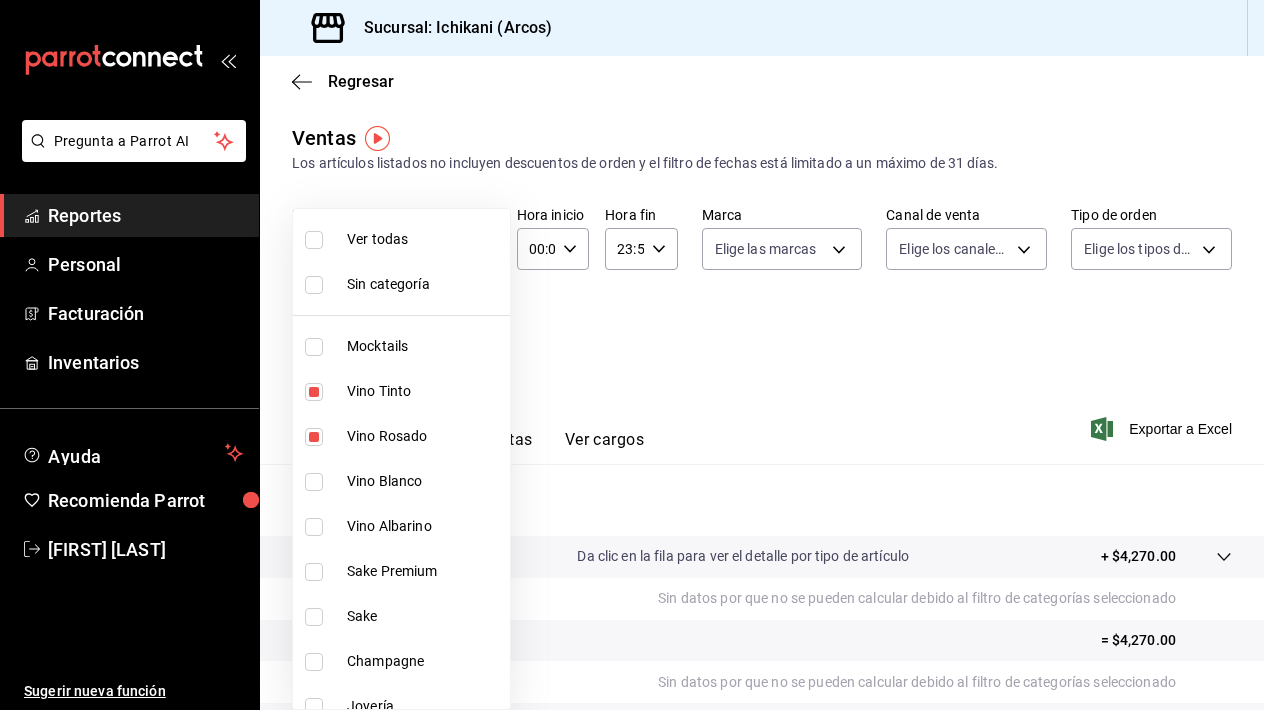 click at bounding box center [314, 482] 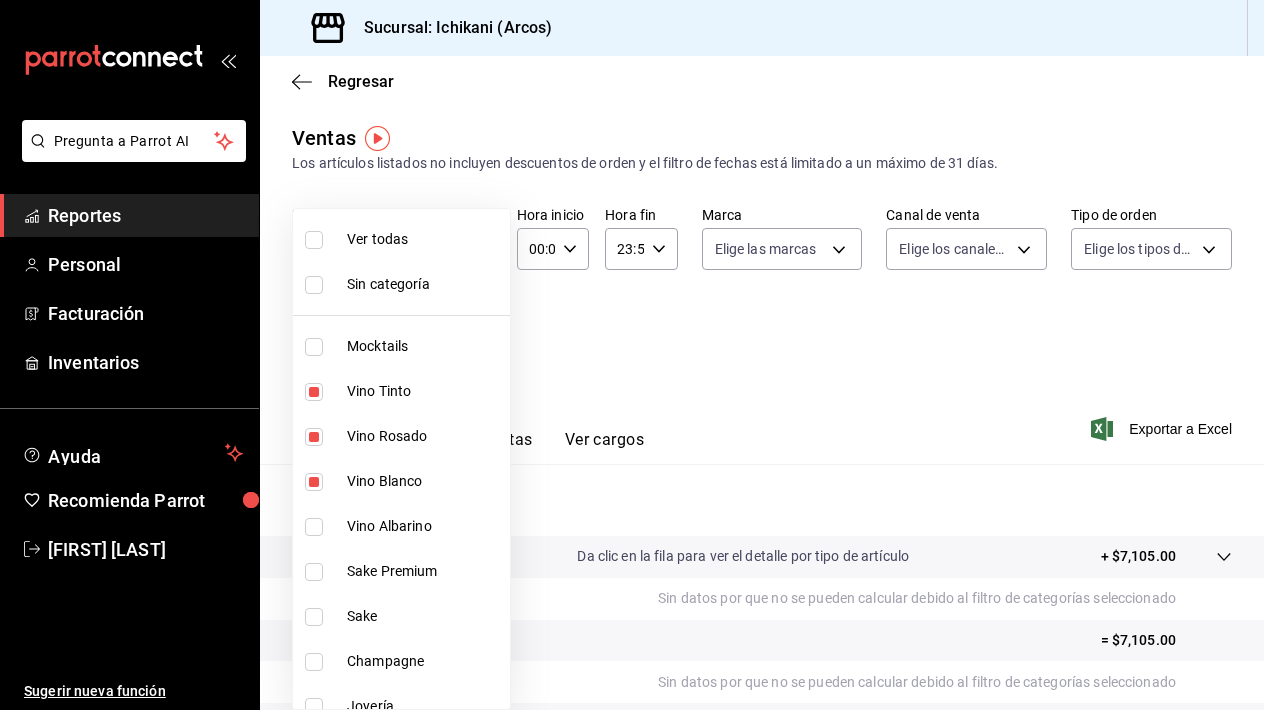 click at bounding box center (314, 527) 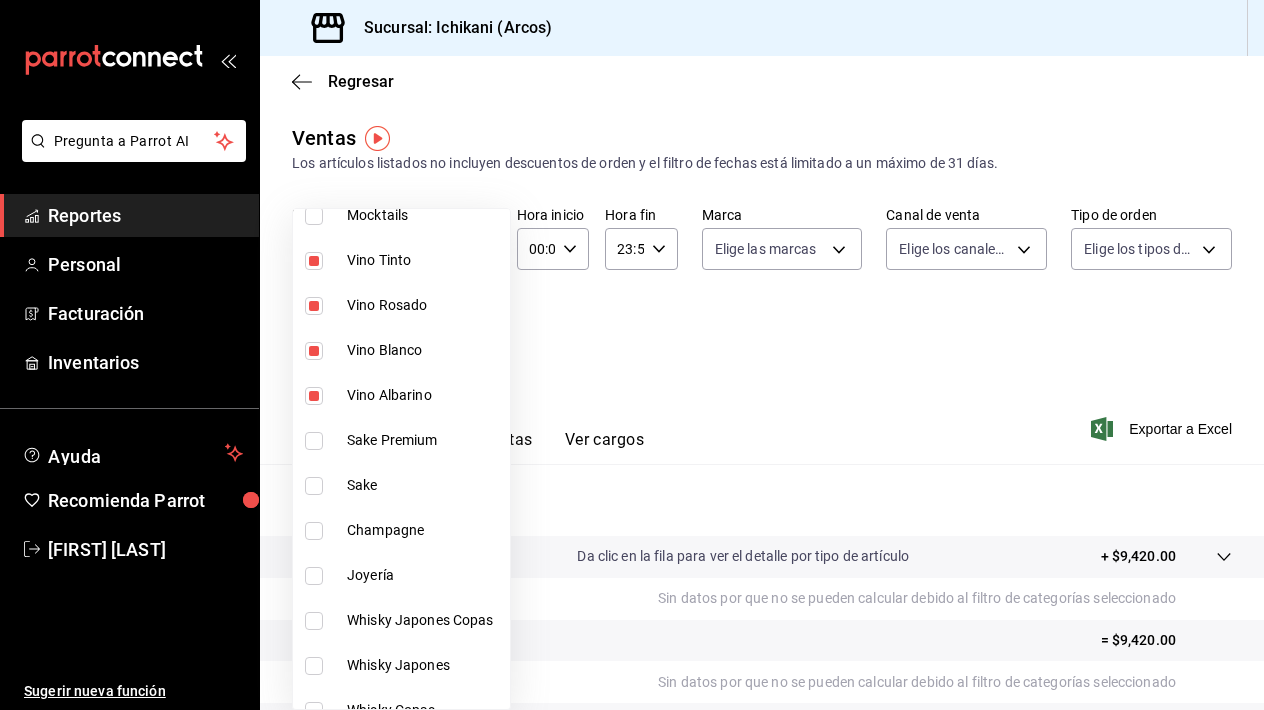 scroll, scrollTop: 146, scrollLeft: 0, axis: vertical 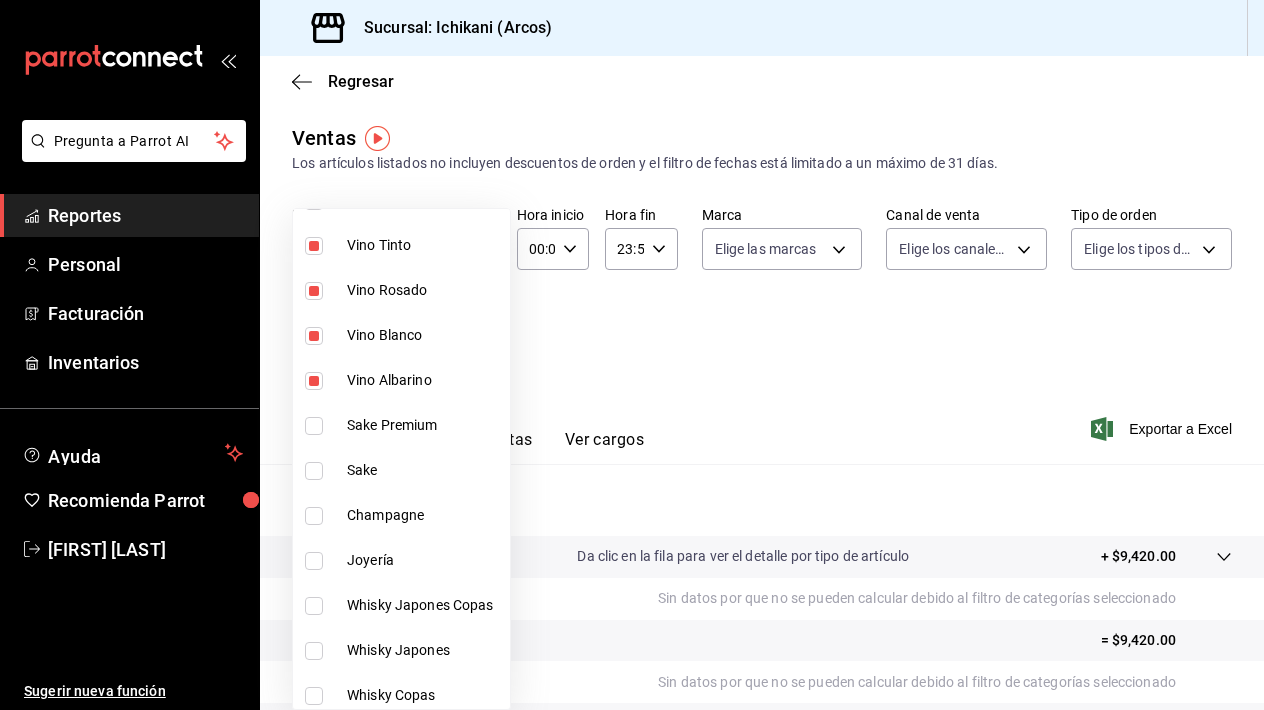 click at bounding box center (632, 355) 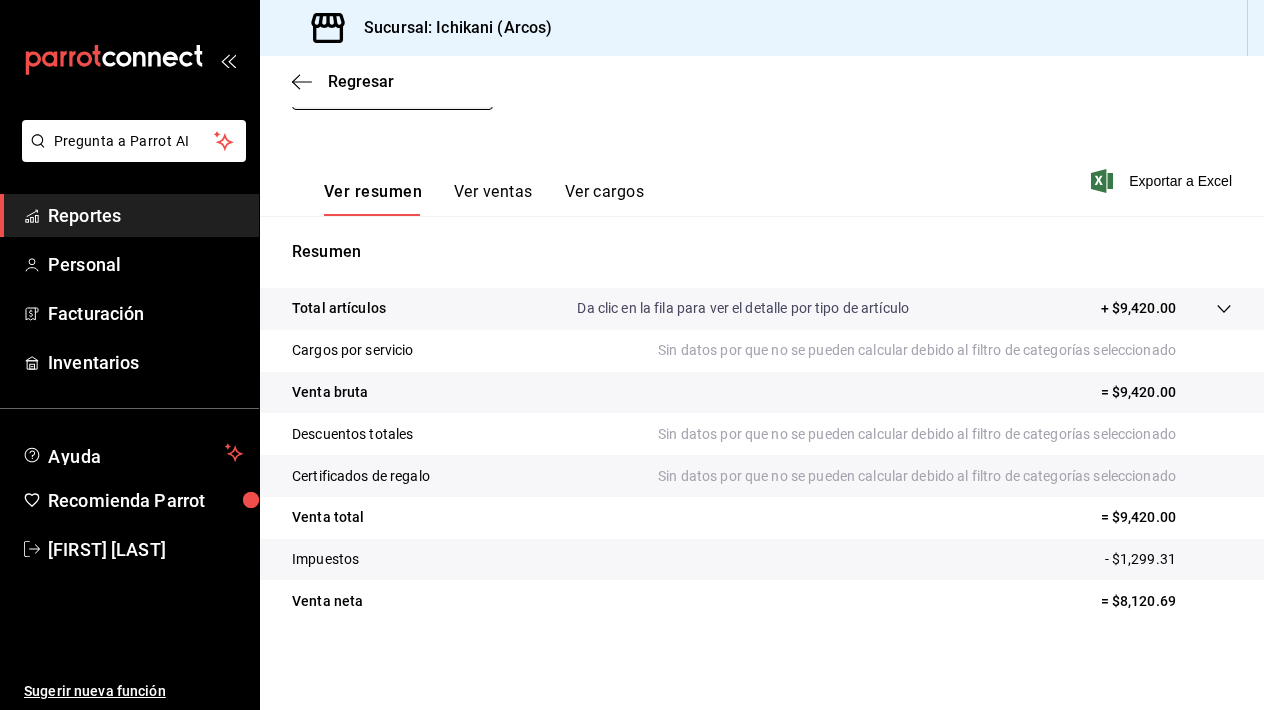 scroll, scrollTop: 248, scrollLeft: 0, axis: vertical 